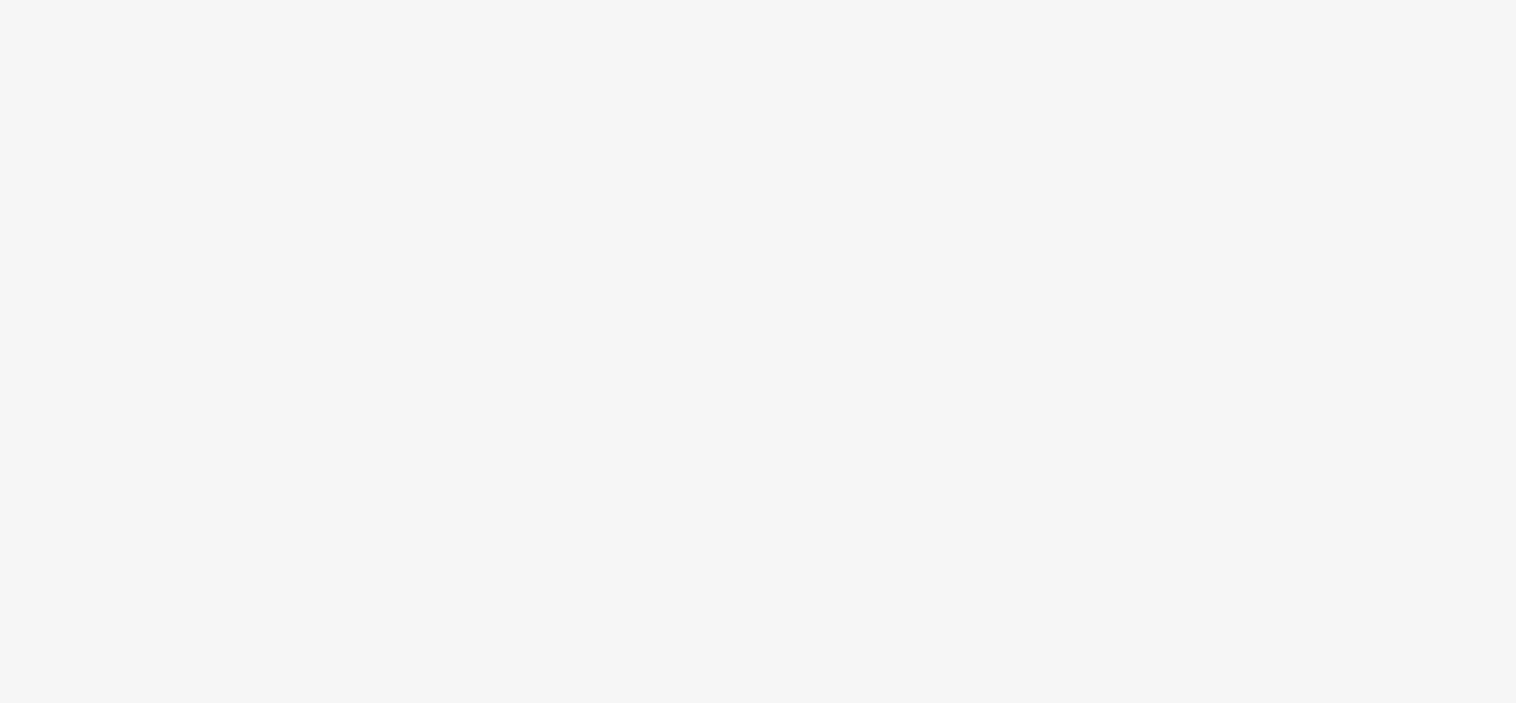 scroll, scrollTop: 0, scrollLeft: 0, axis: both 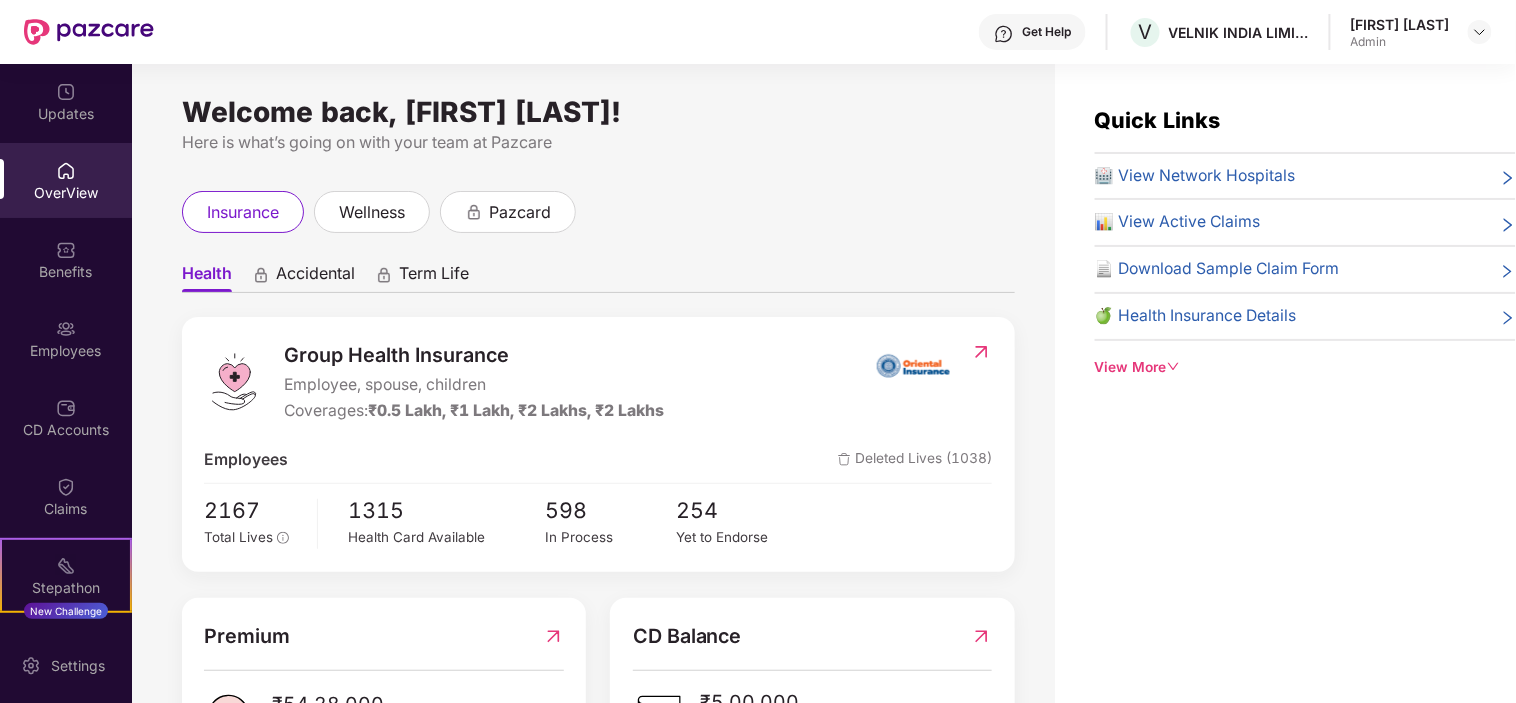 click on "Employees" at bounding box center [66, 351] 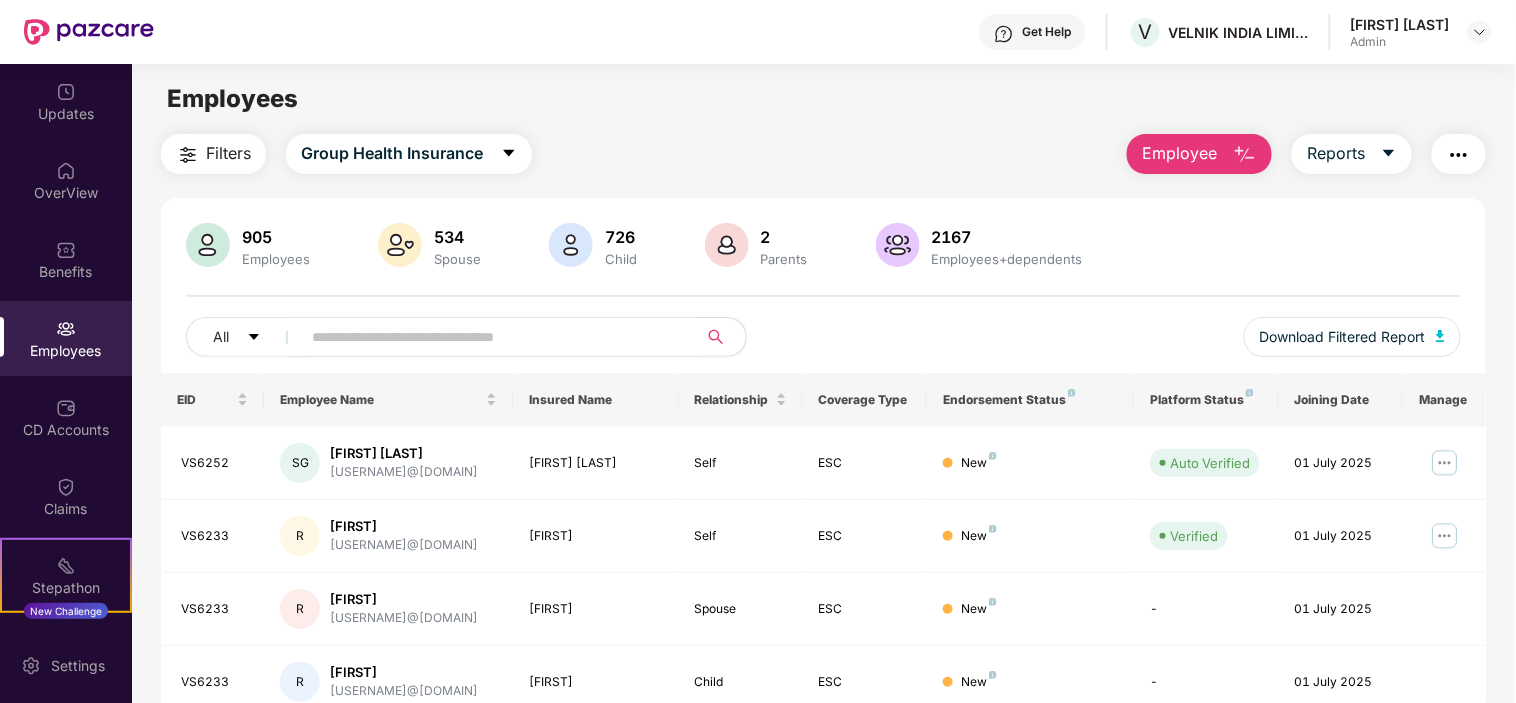 click at bounding box center [491, 337] 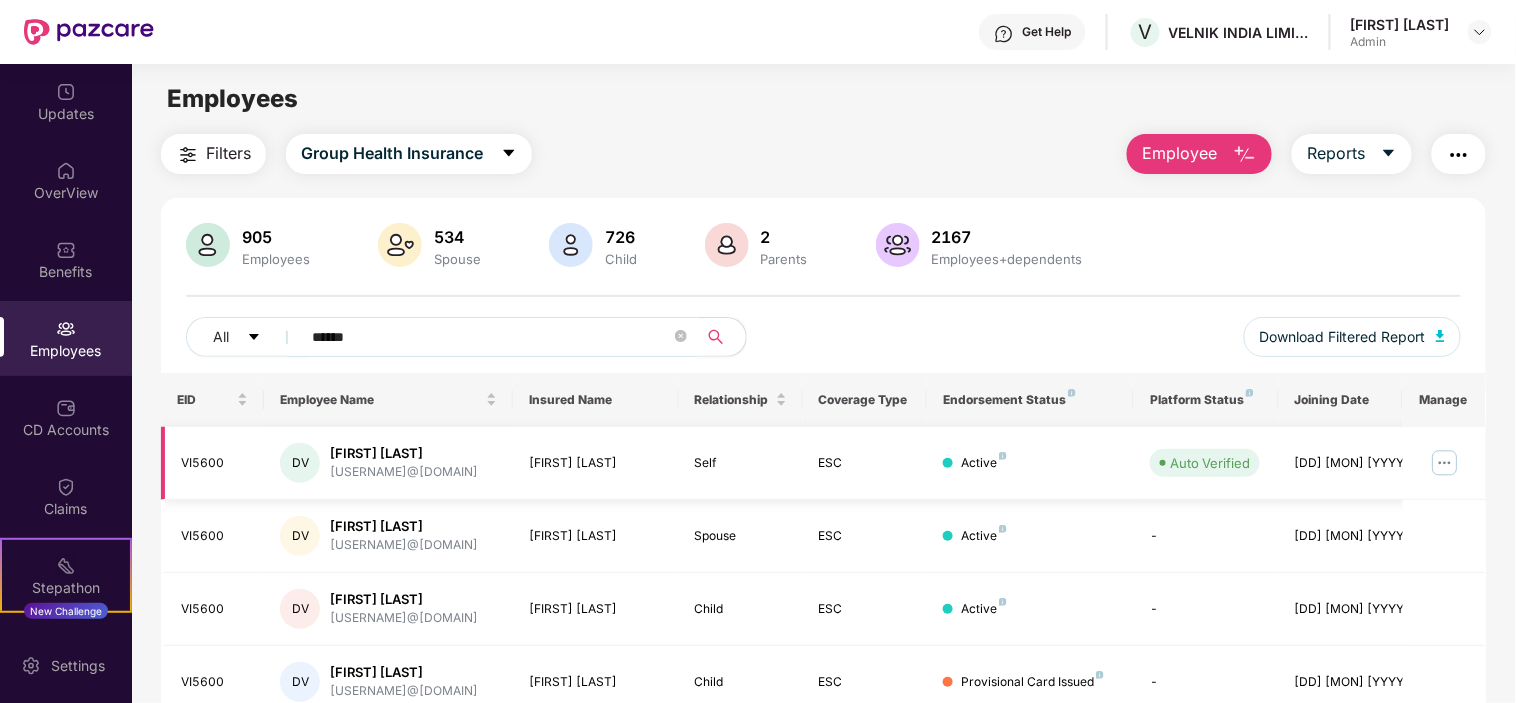 type on "******" 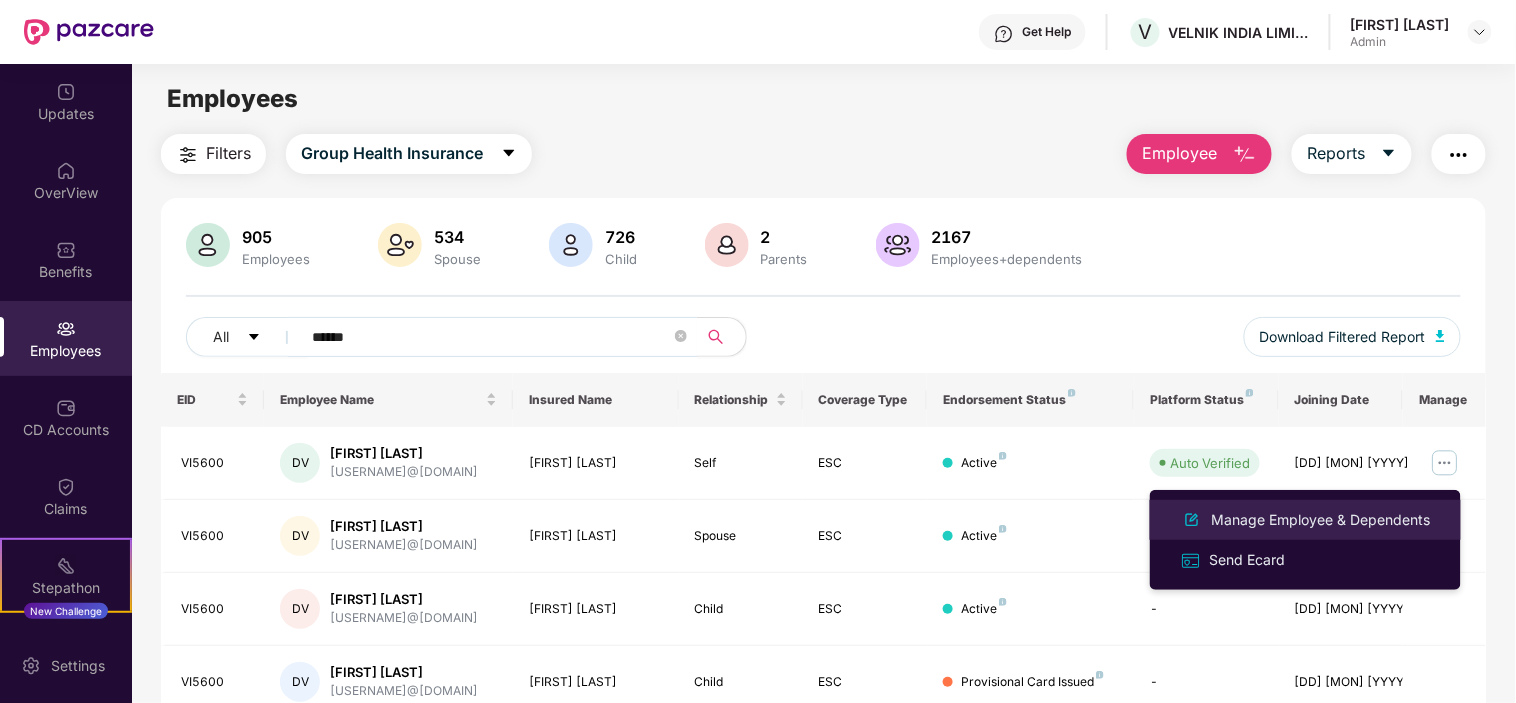click on "Manage Employee & Dependents" at bounding box center (1321, 520) 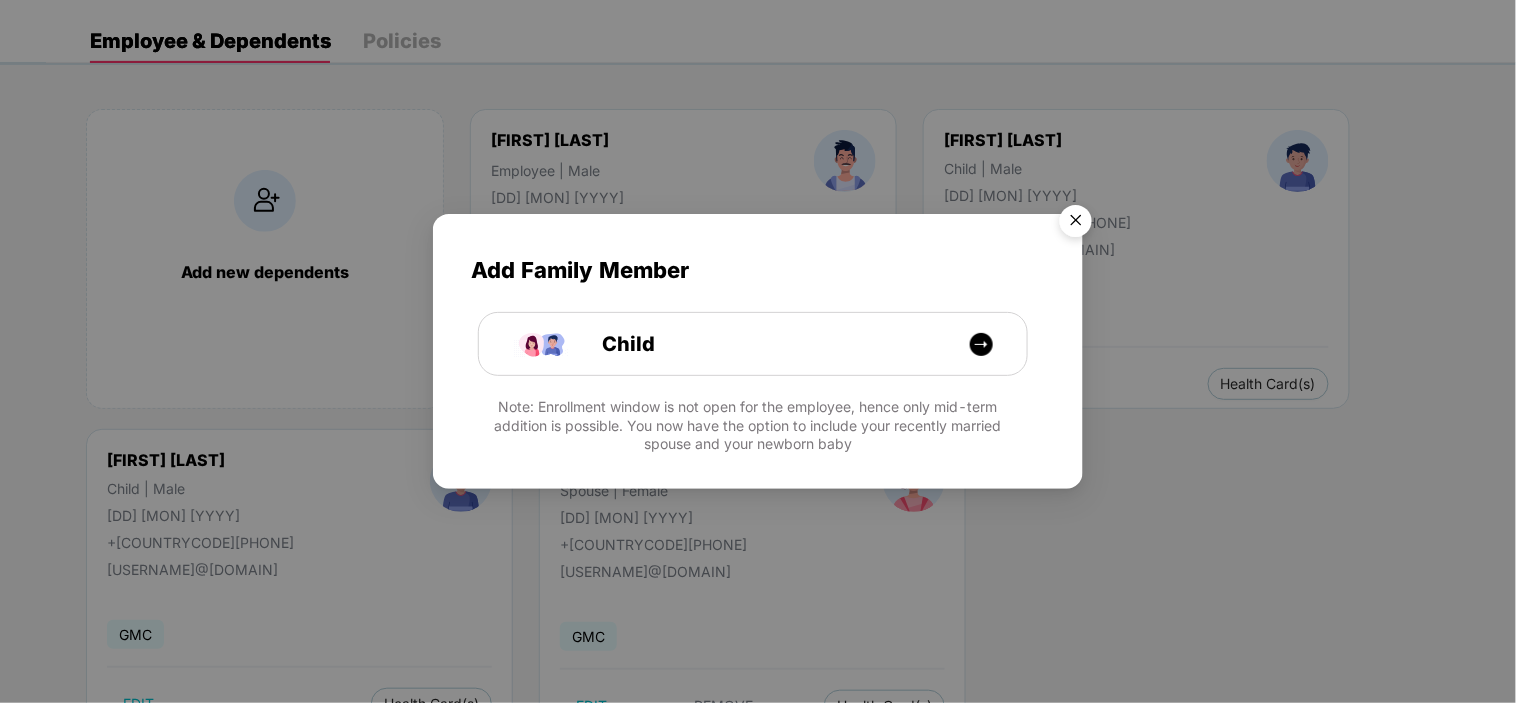 scroll, scrollTop: 151, scrollLeft: 0, axis: vertical 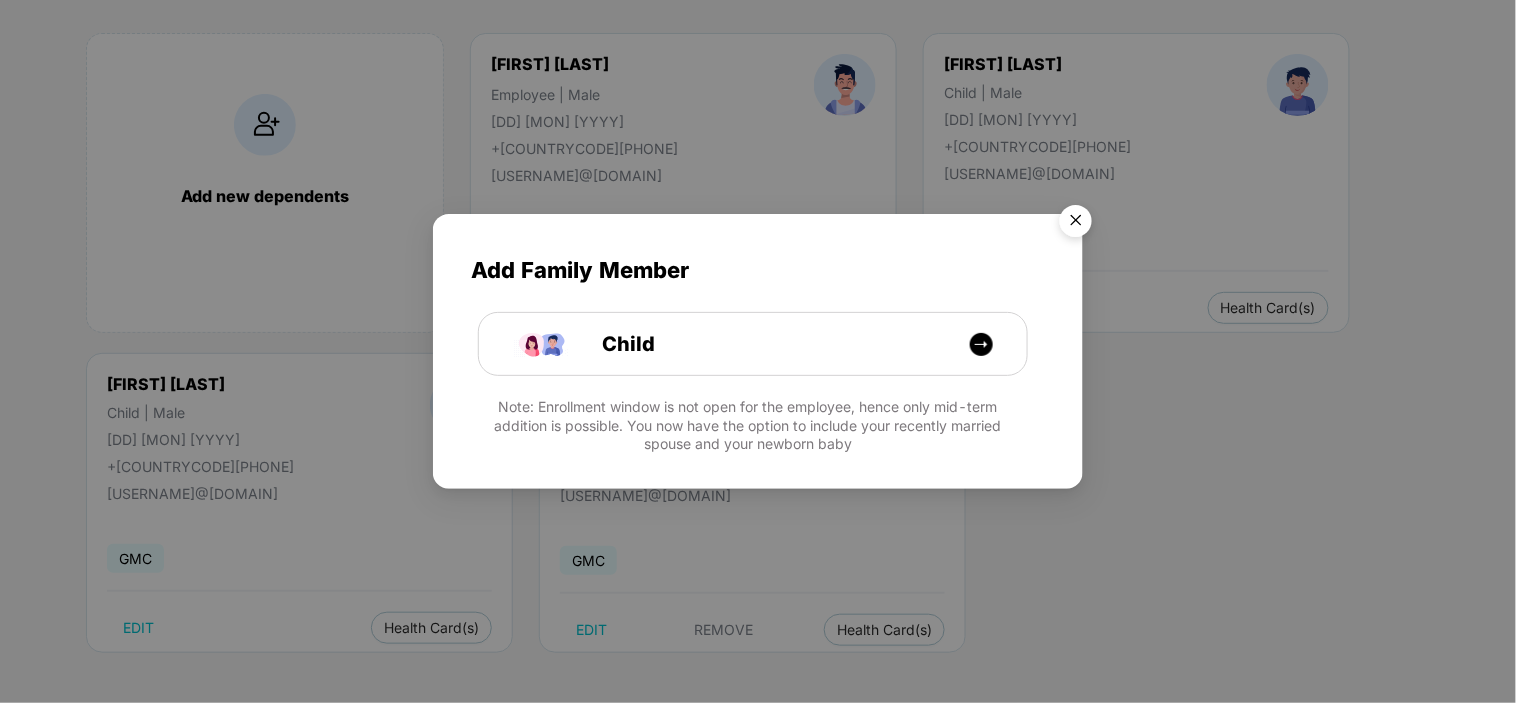 click at bounding box center (1076, 224) 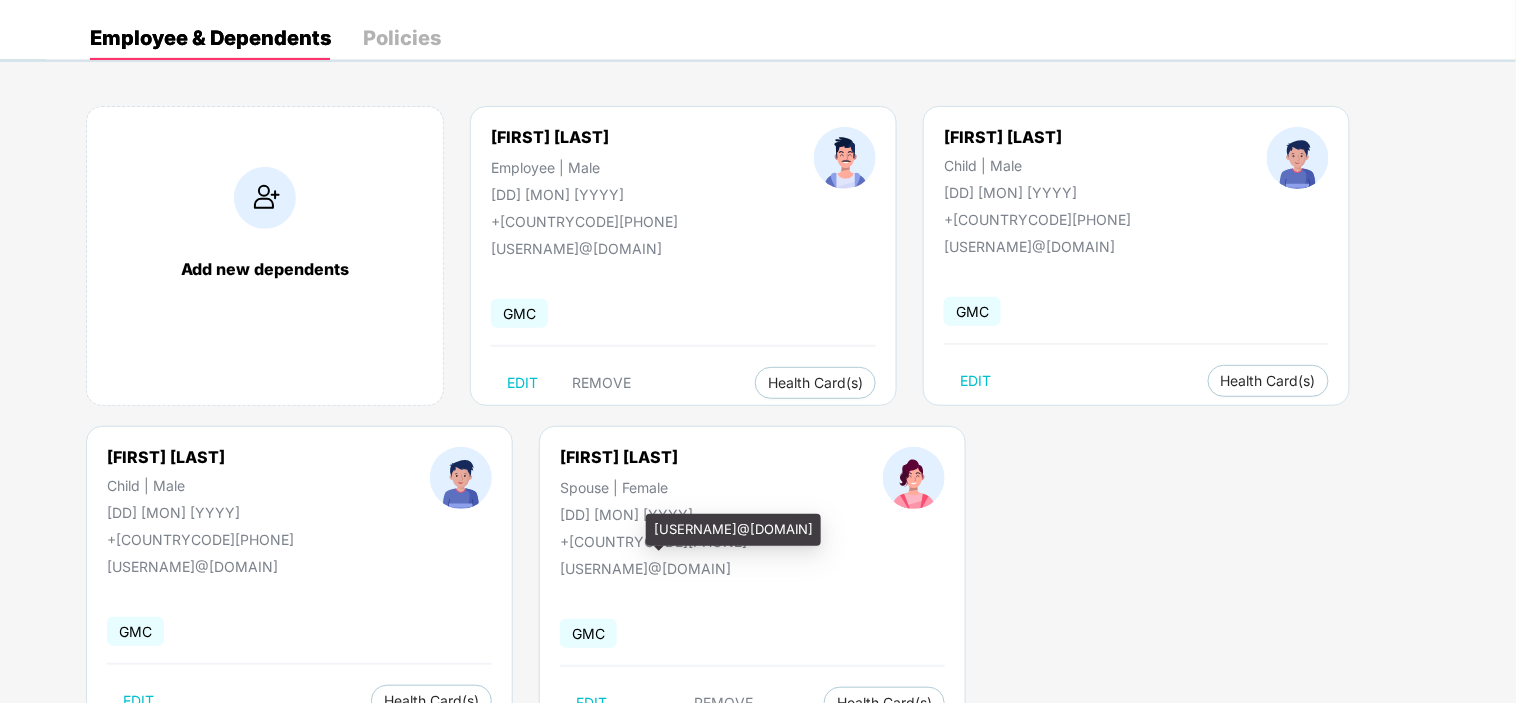 scroll, scrollTop: 40, scrollLeft: 0, axis: vertical 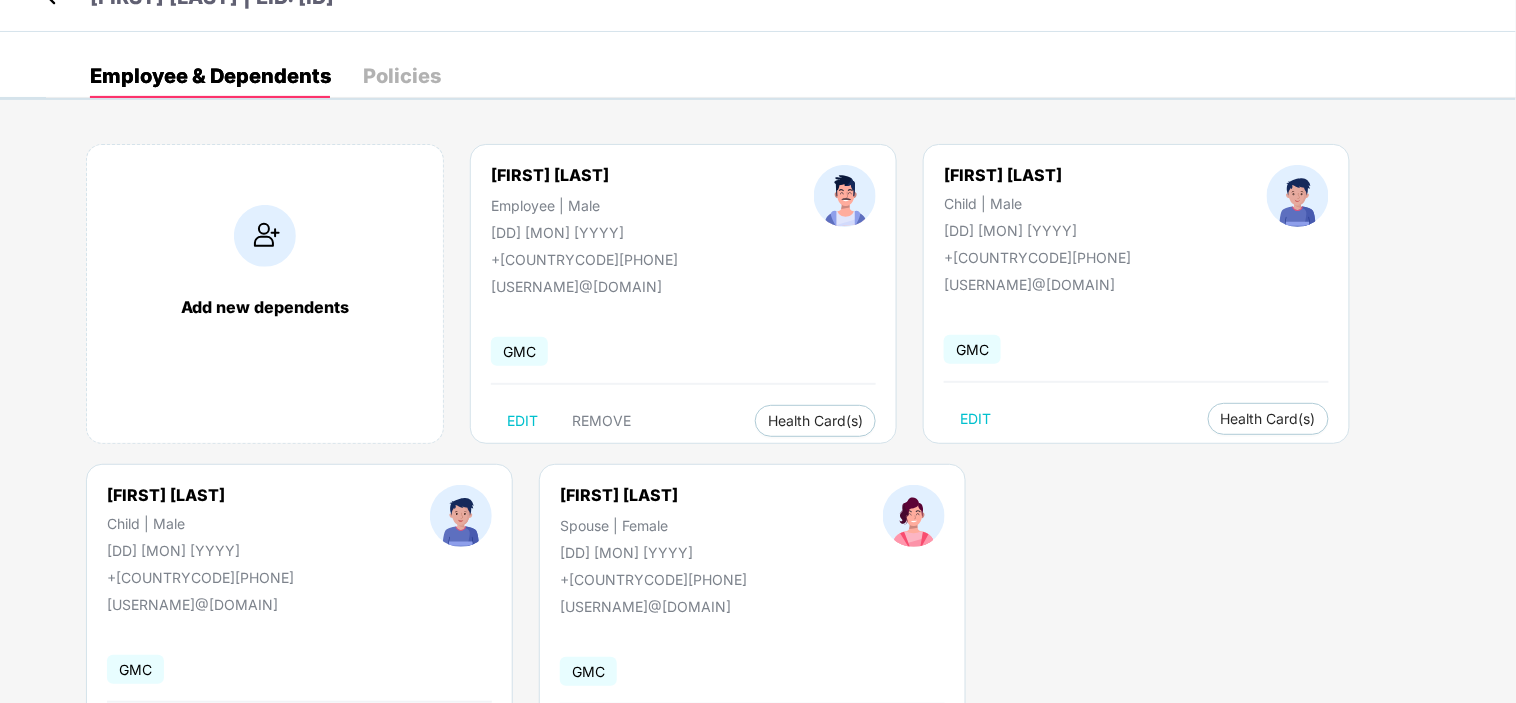 drag, startPoint x: 1138, startPoint y: 176, endPoint x: 943, endPoint y: 174, distance: 195.01025 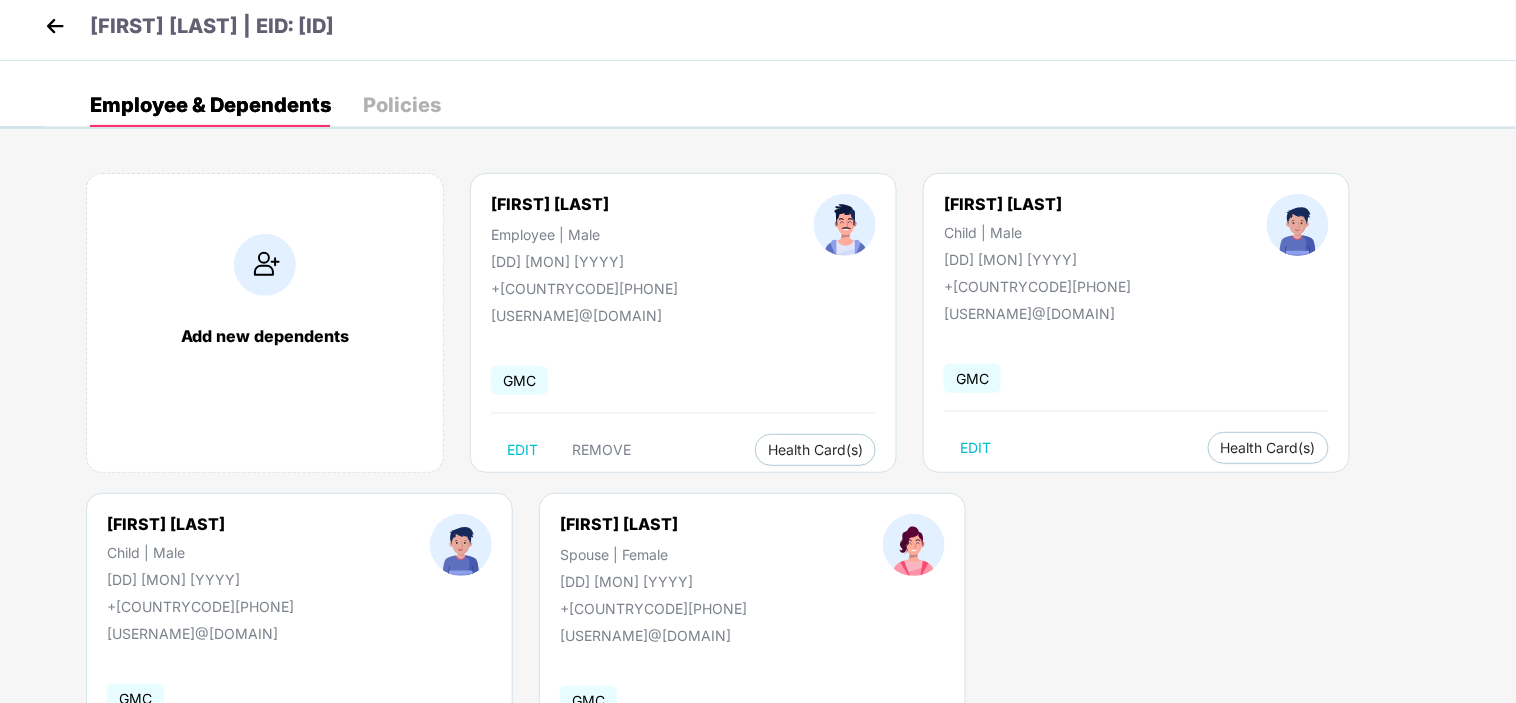 scroll, scrollTop: 0, scrollLeft: 0, axis: both 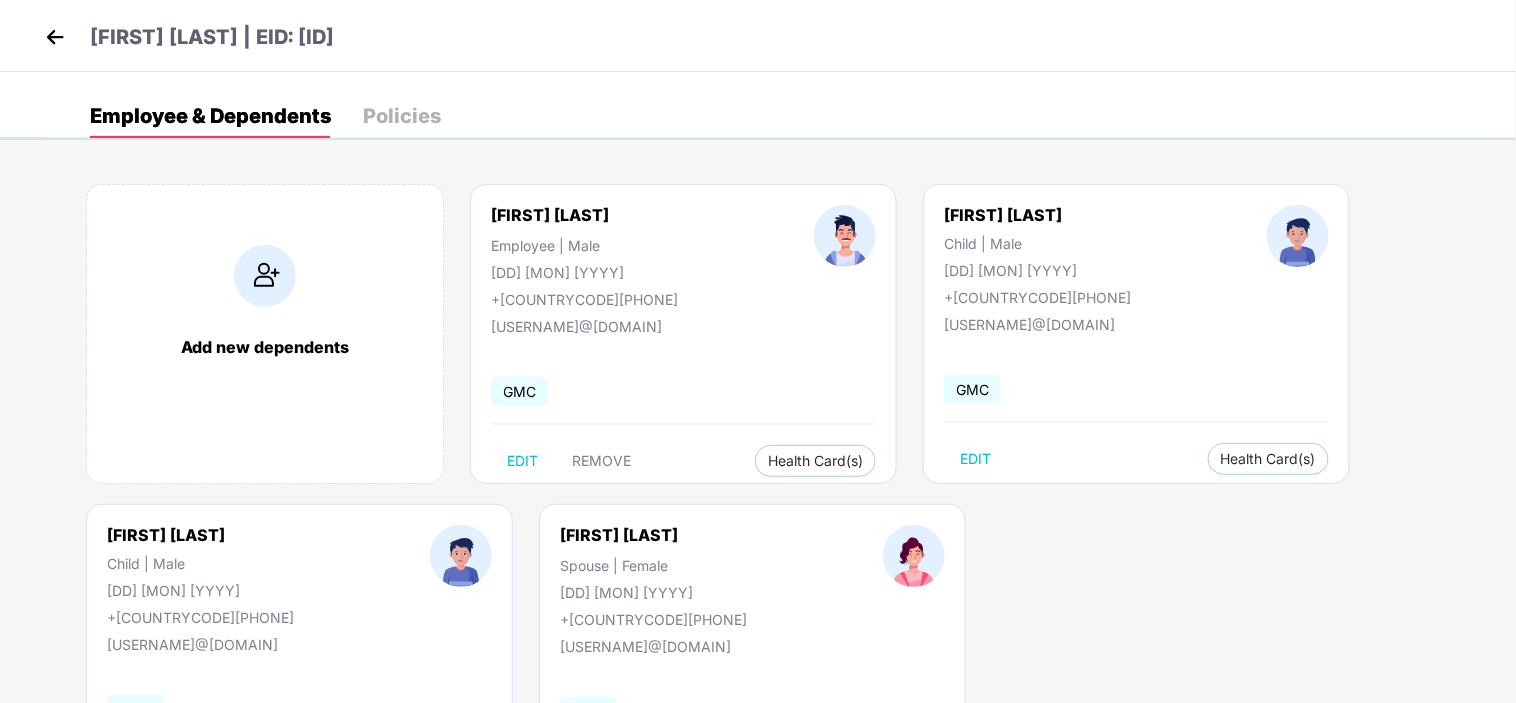 click at bounding box center [55, 37] 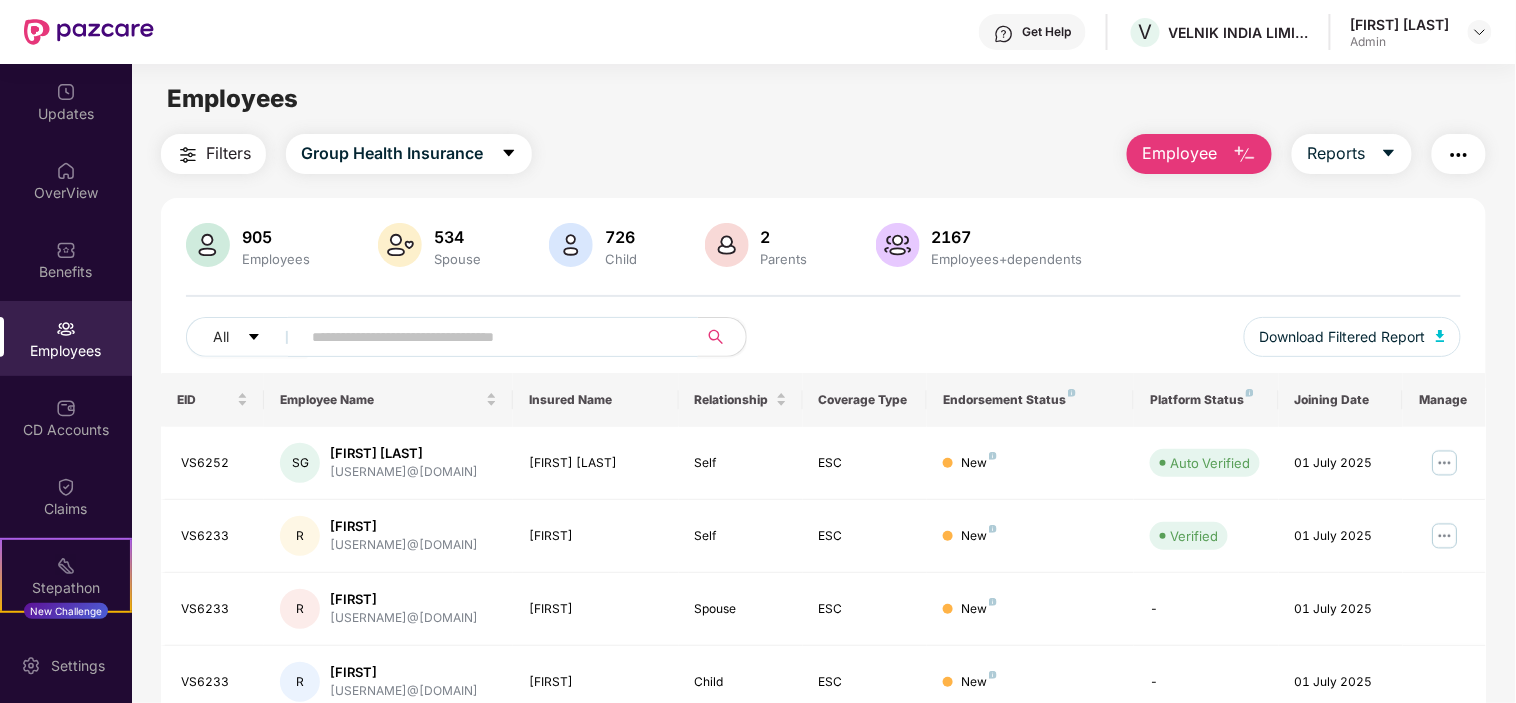 click at bounding box center [491, 337] 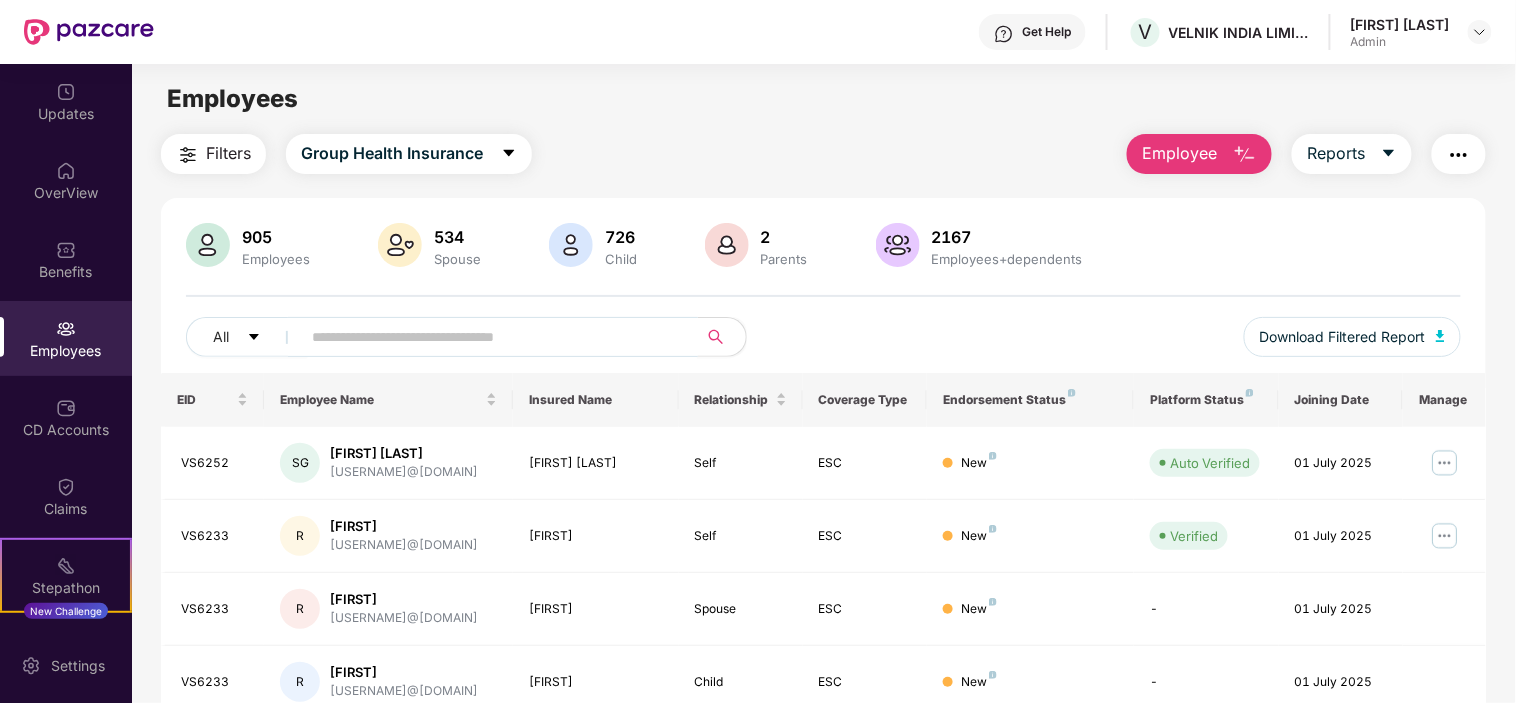 click at bounding box center [491, 337] 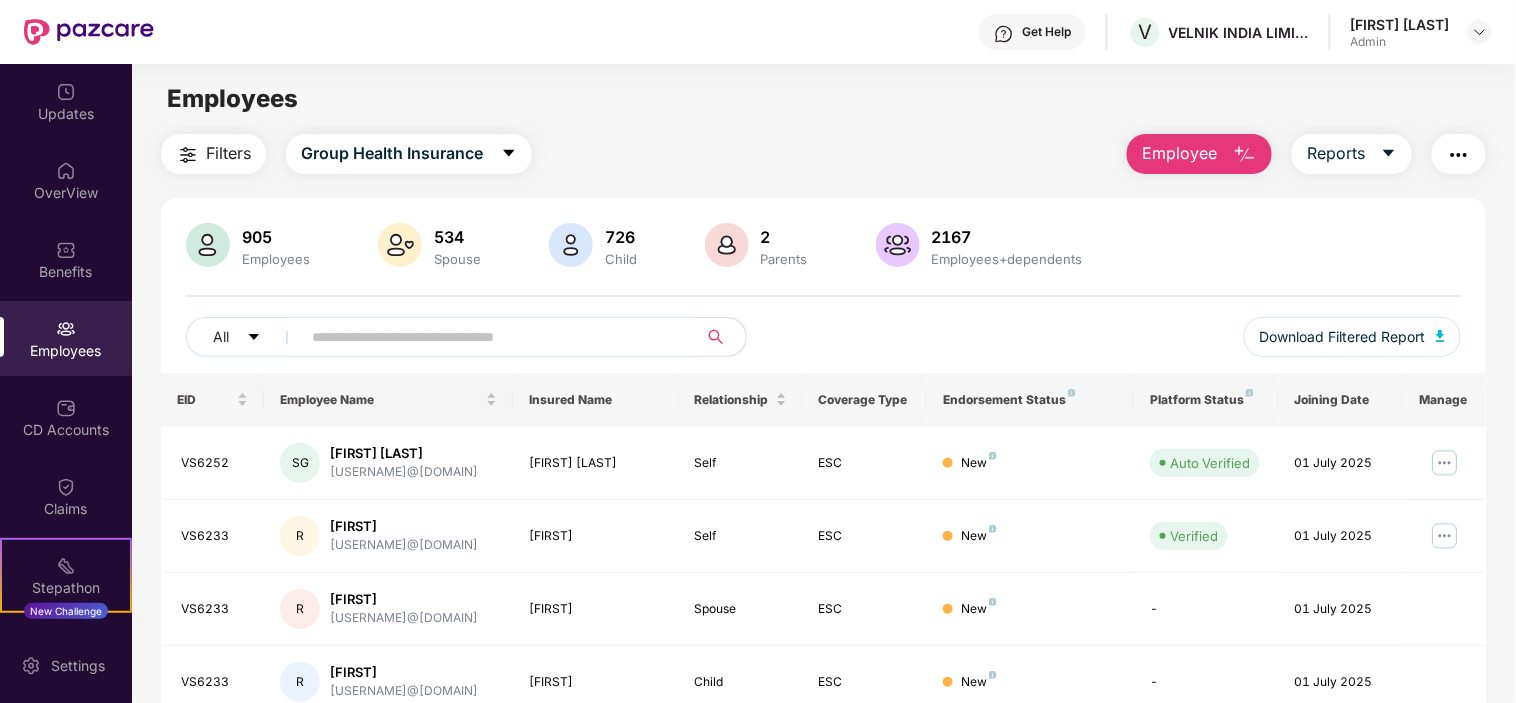 click on "Employee" at bounding box center (1199, 154) 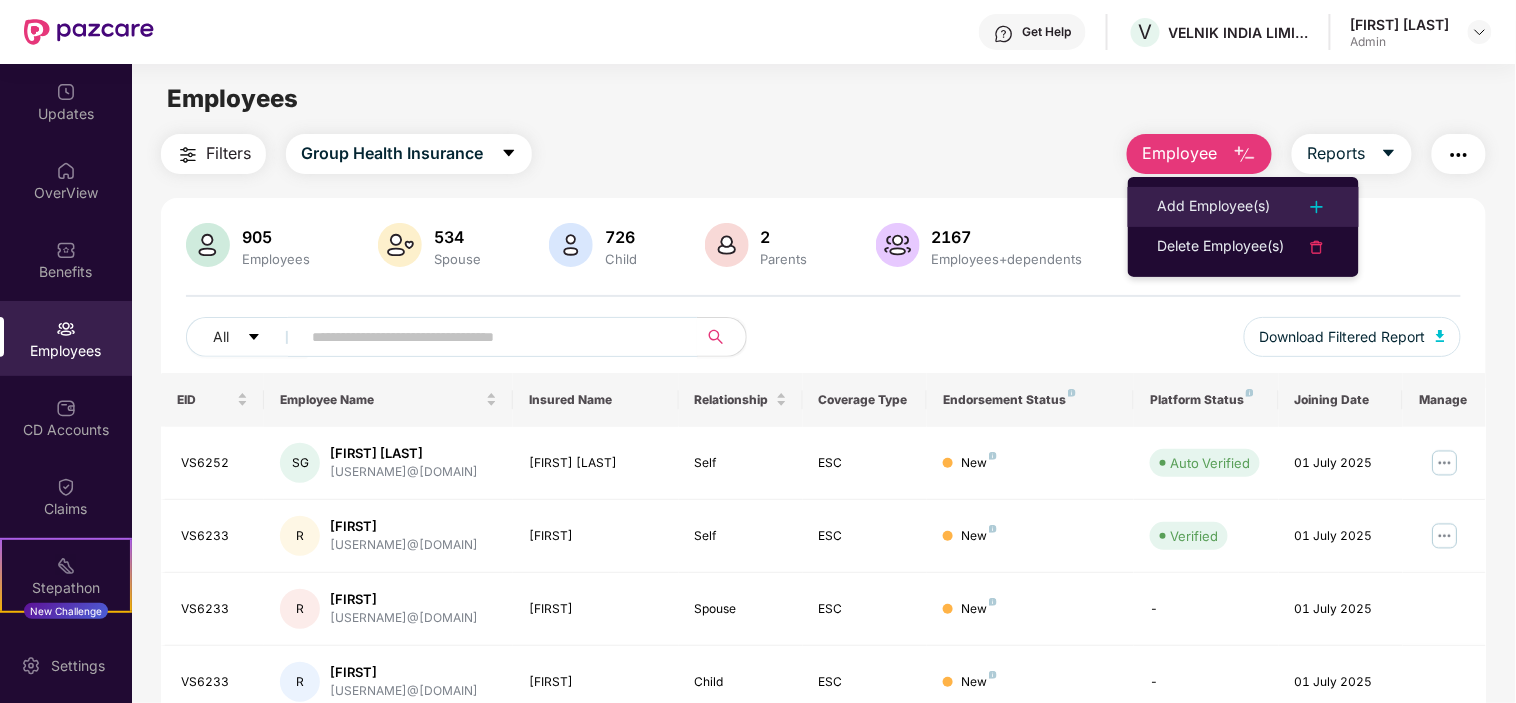 click on "Add Employee(s)" at bounding box center (1214, 207) 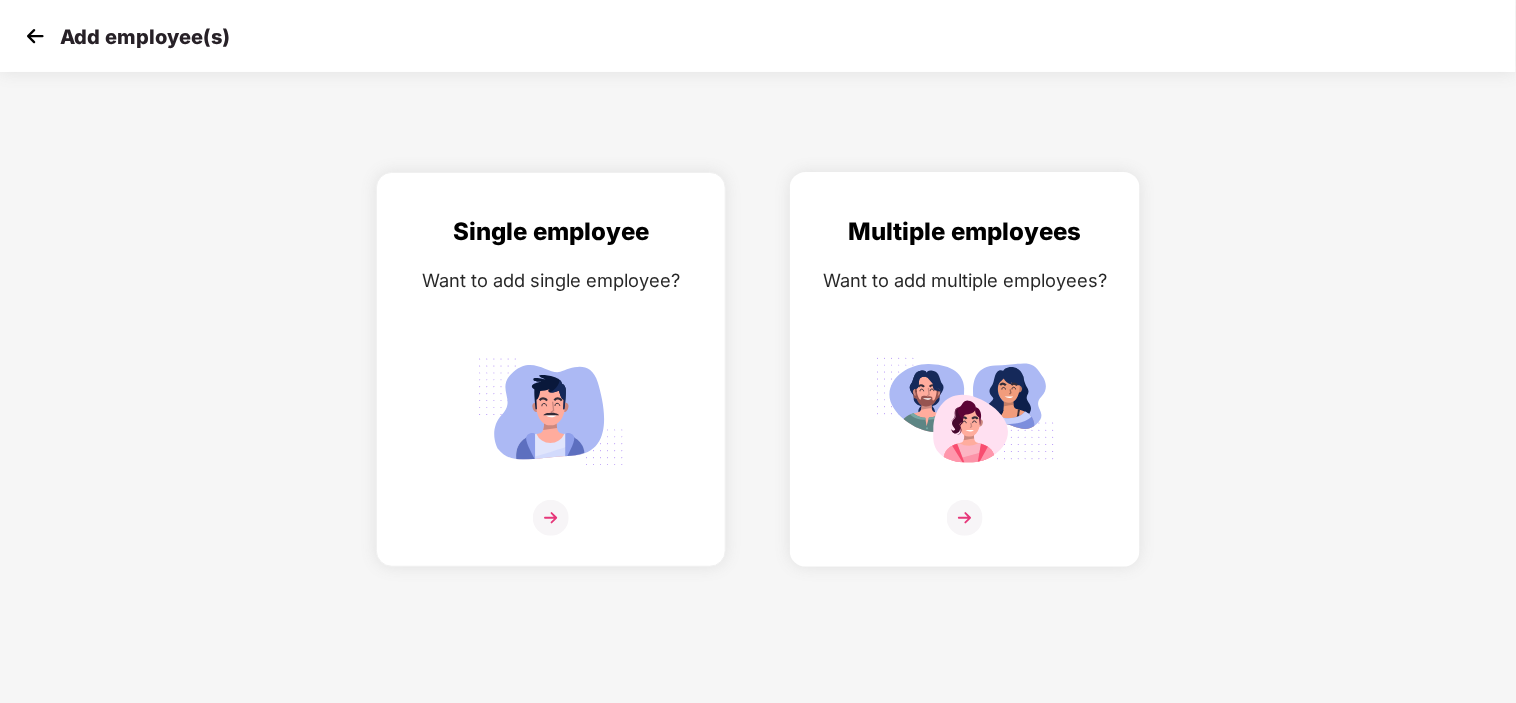 click at bounding box center (965, 411) 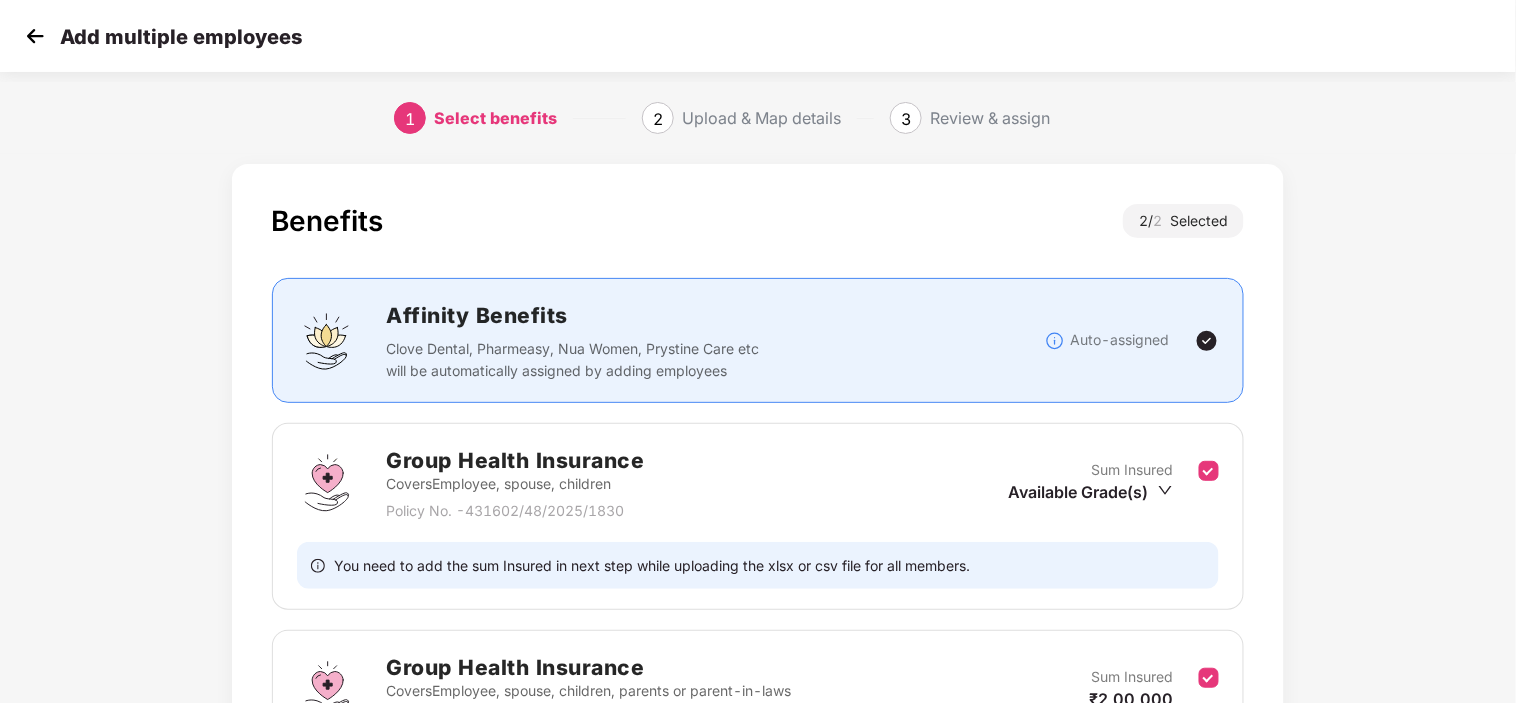 click at bounding box center (35, 36) 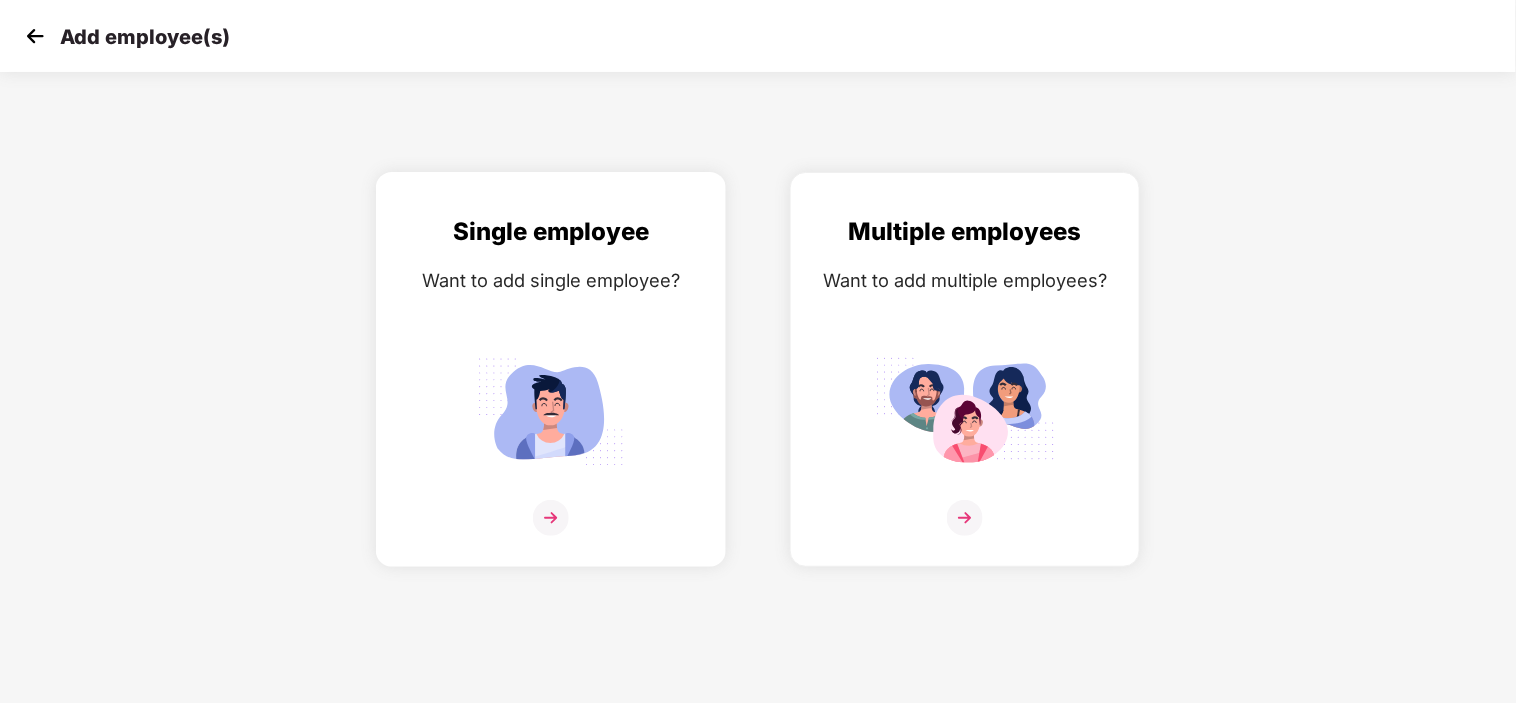 click at bounding box center [551, 411] 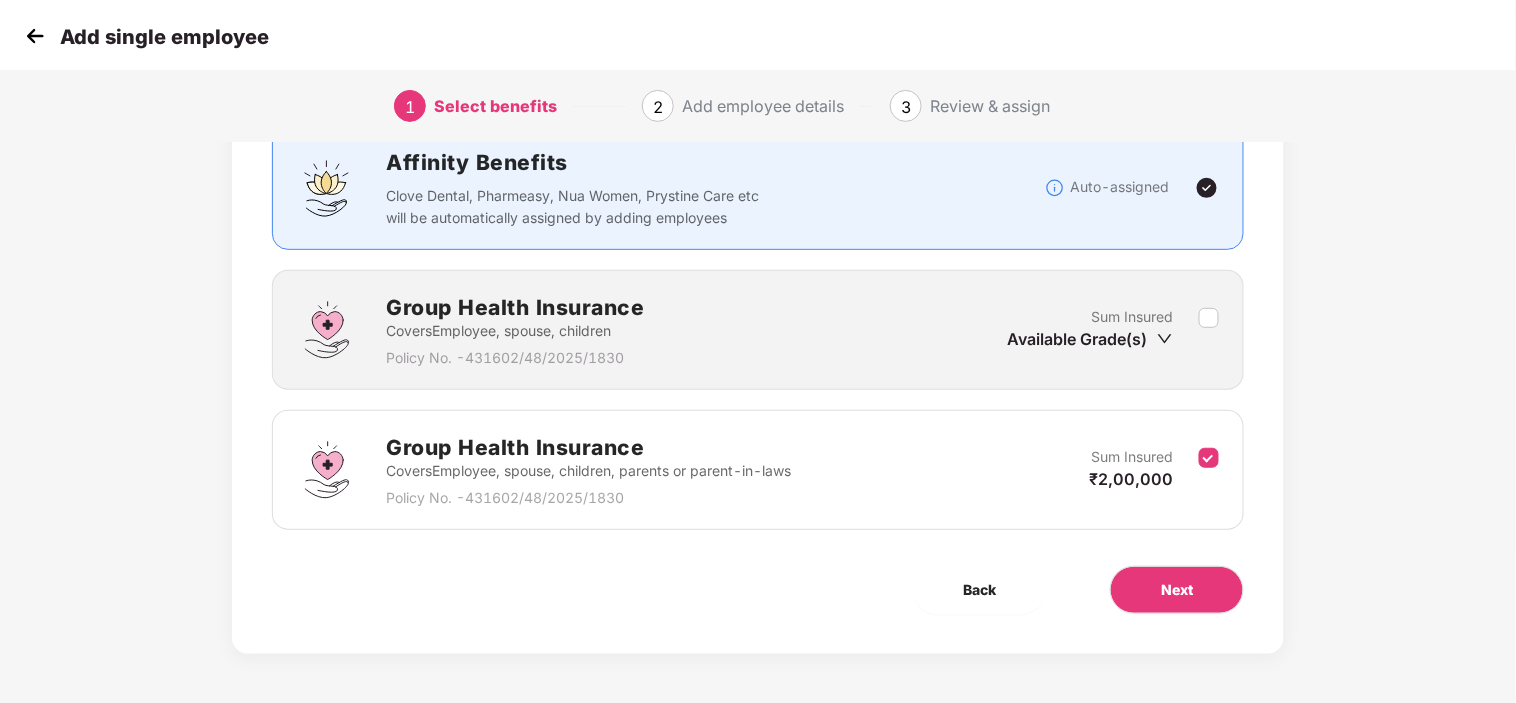 scroll, scrollTop: 154, scrollLeft: 0, axis: vertical 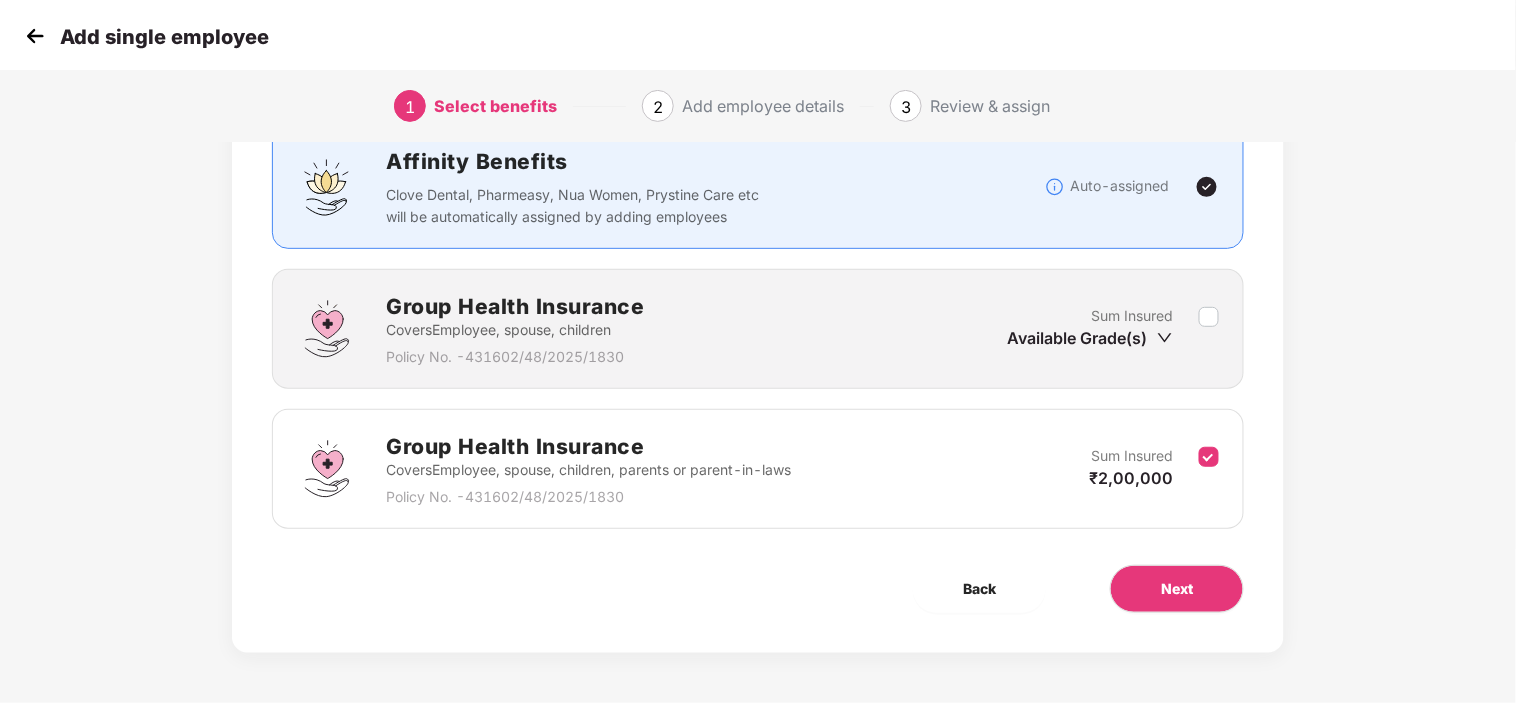 click 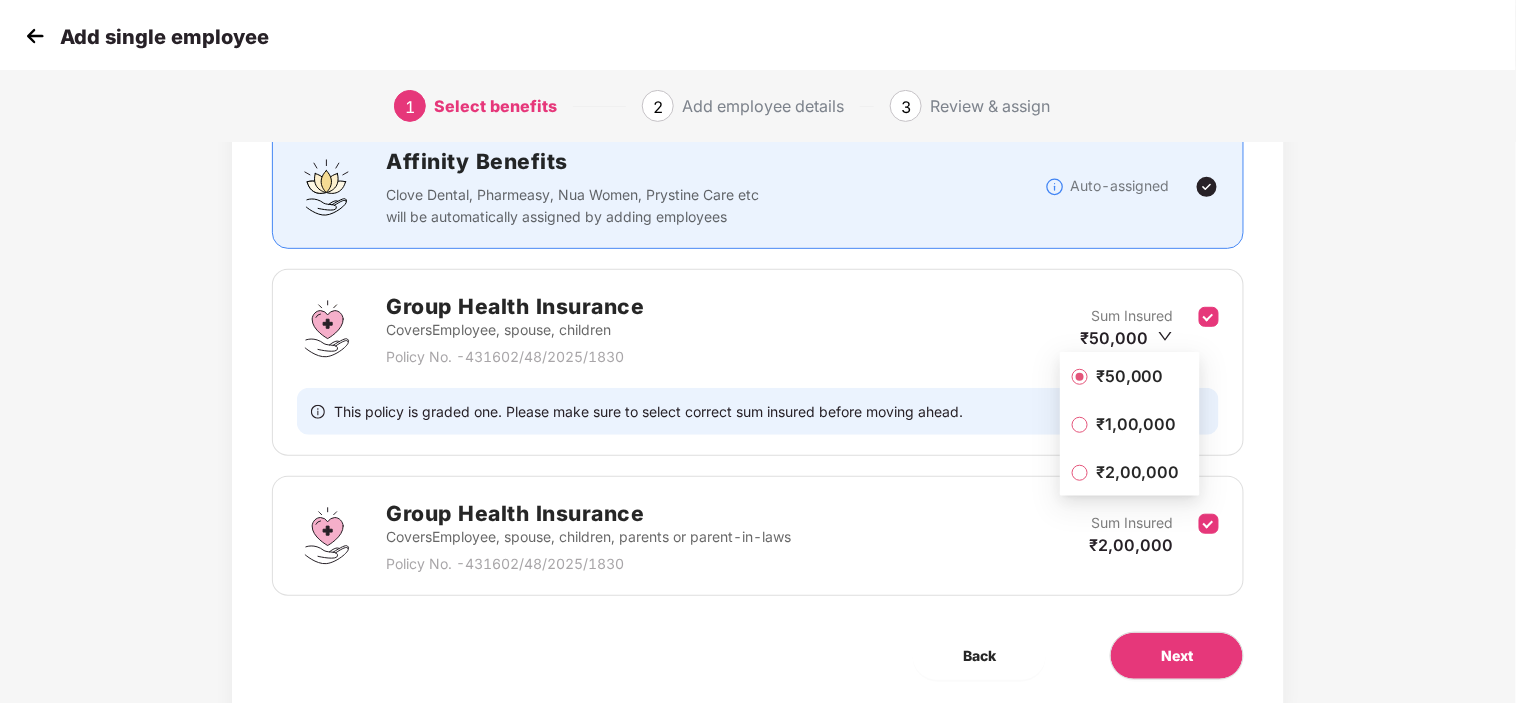 click on "₹1,00,000" at bounding box center (1136, 424) 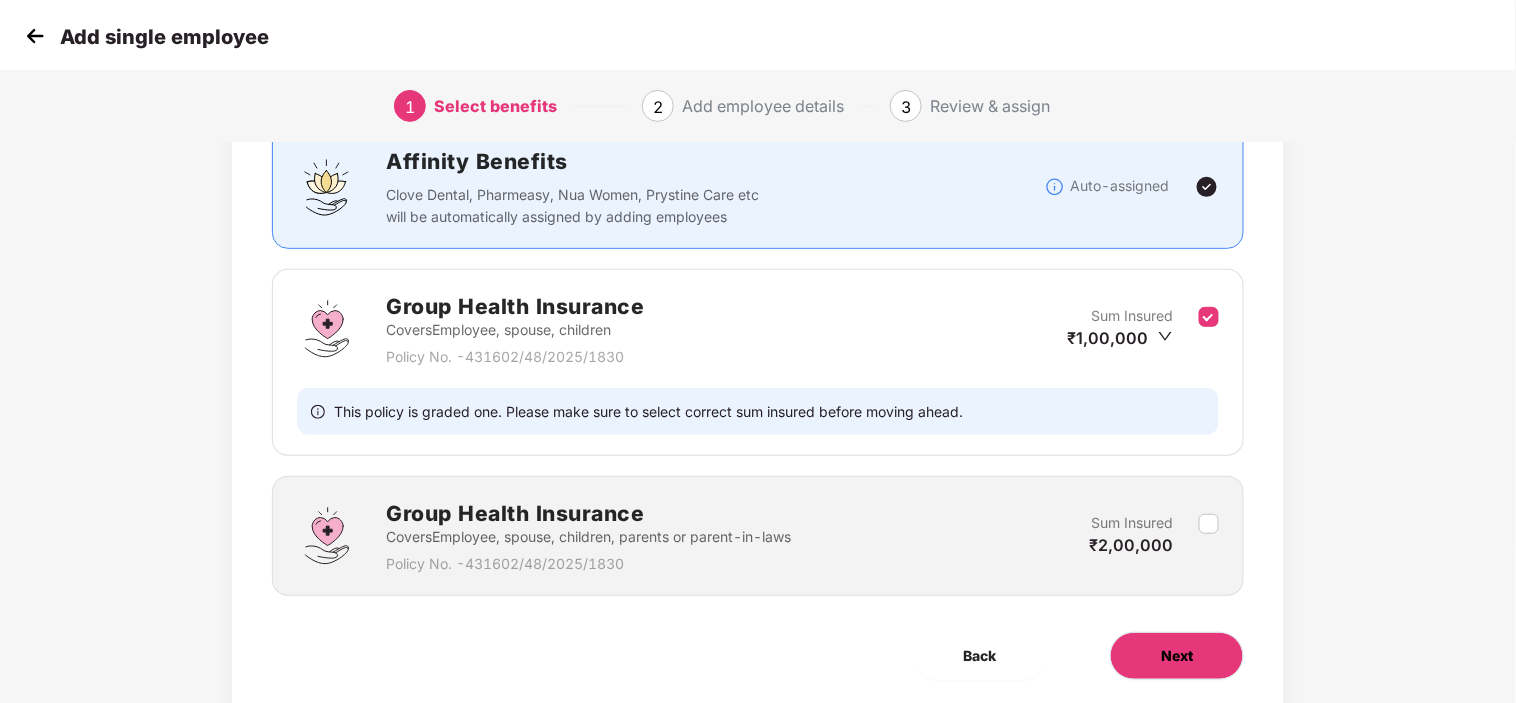 click on "Next" at bounding box center (1177, 656) 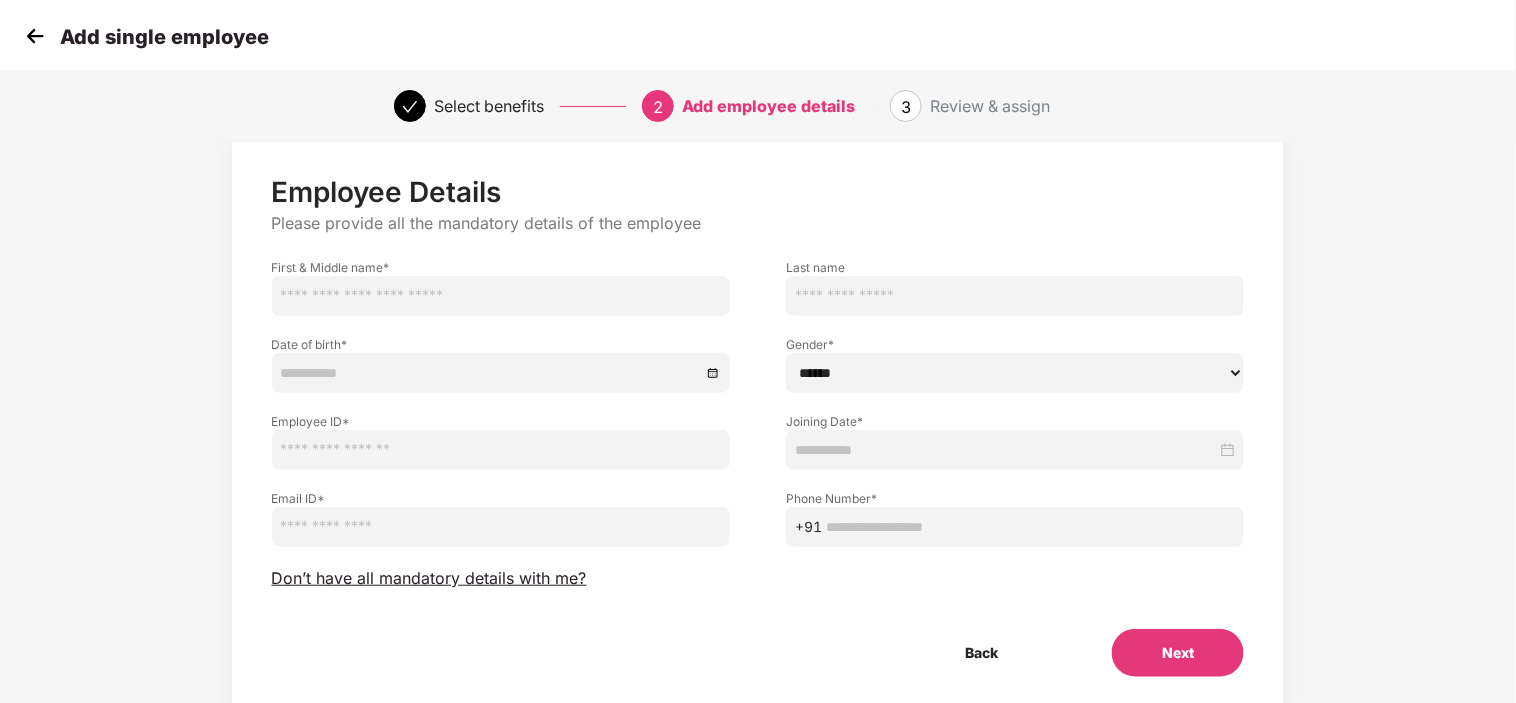 scroll, scrollTop: 0, scrollLeft: 0, axis: both 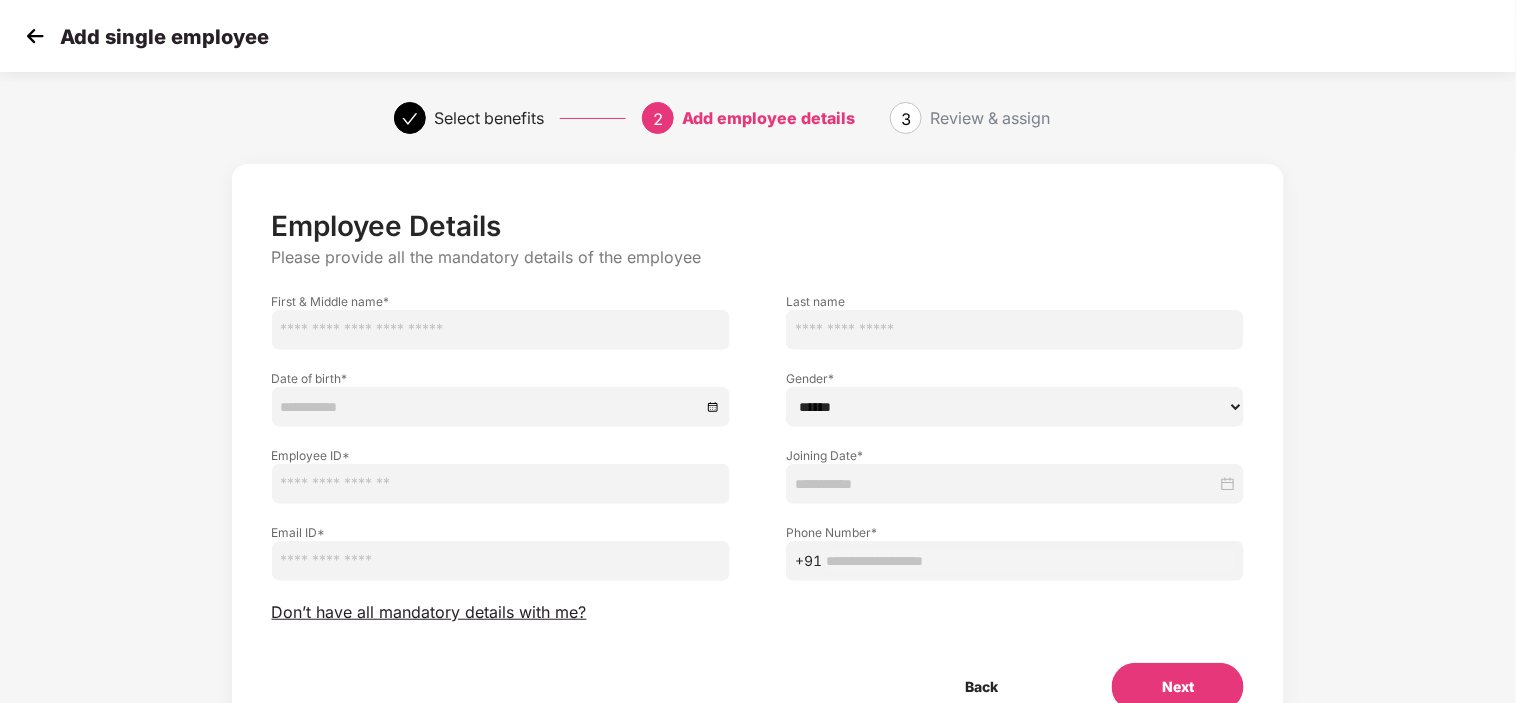 click at bounding box center (501, 330) 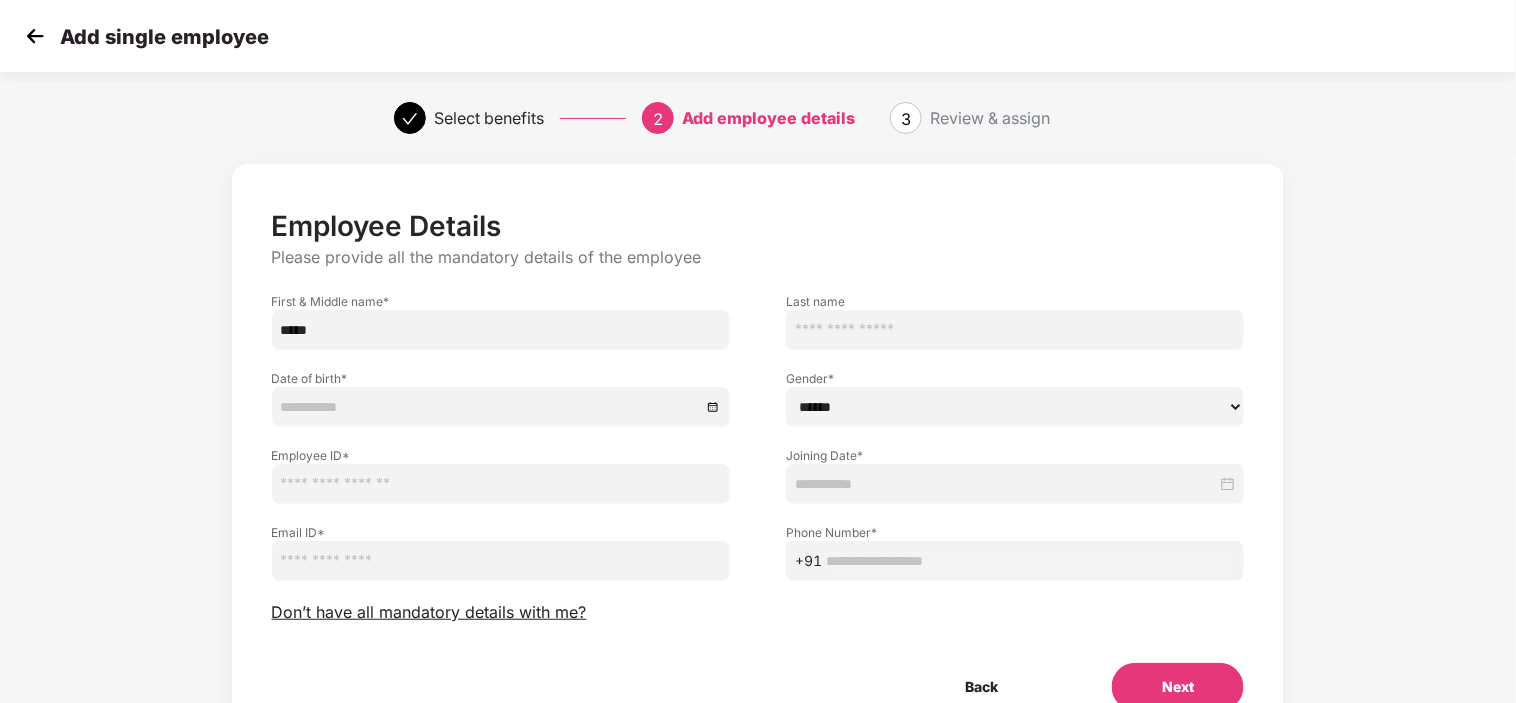 click on "*****" at bounding box center [501, 330] 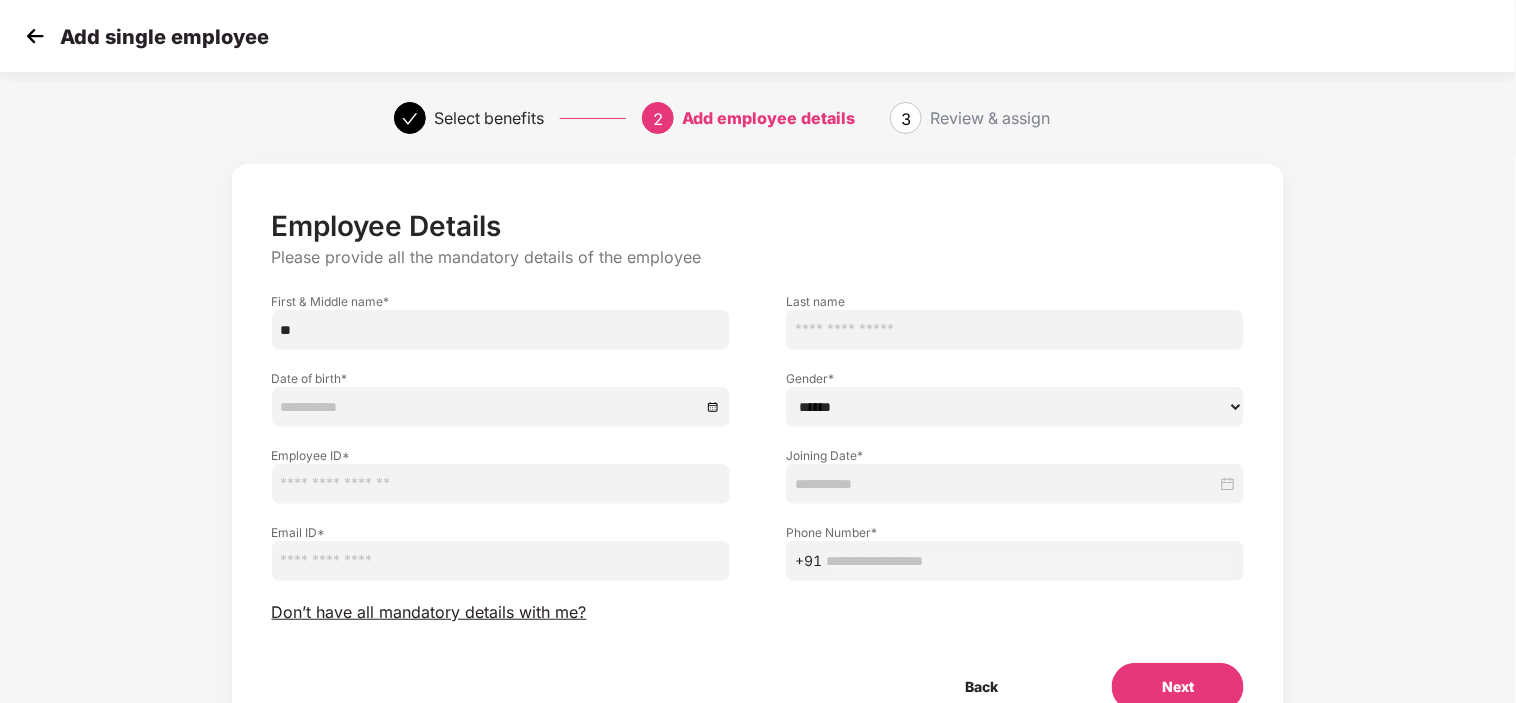 type on "*" 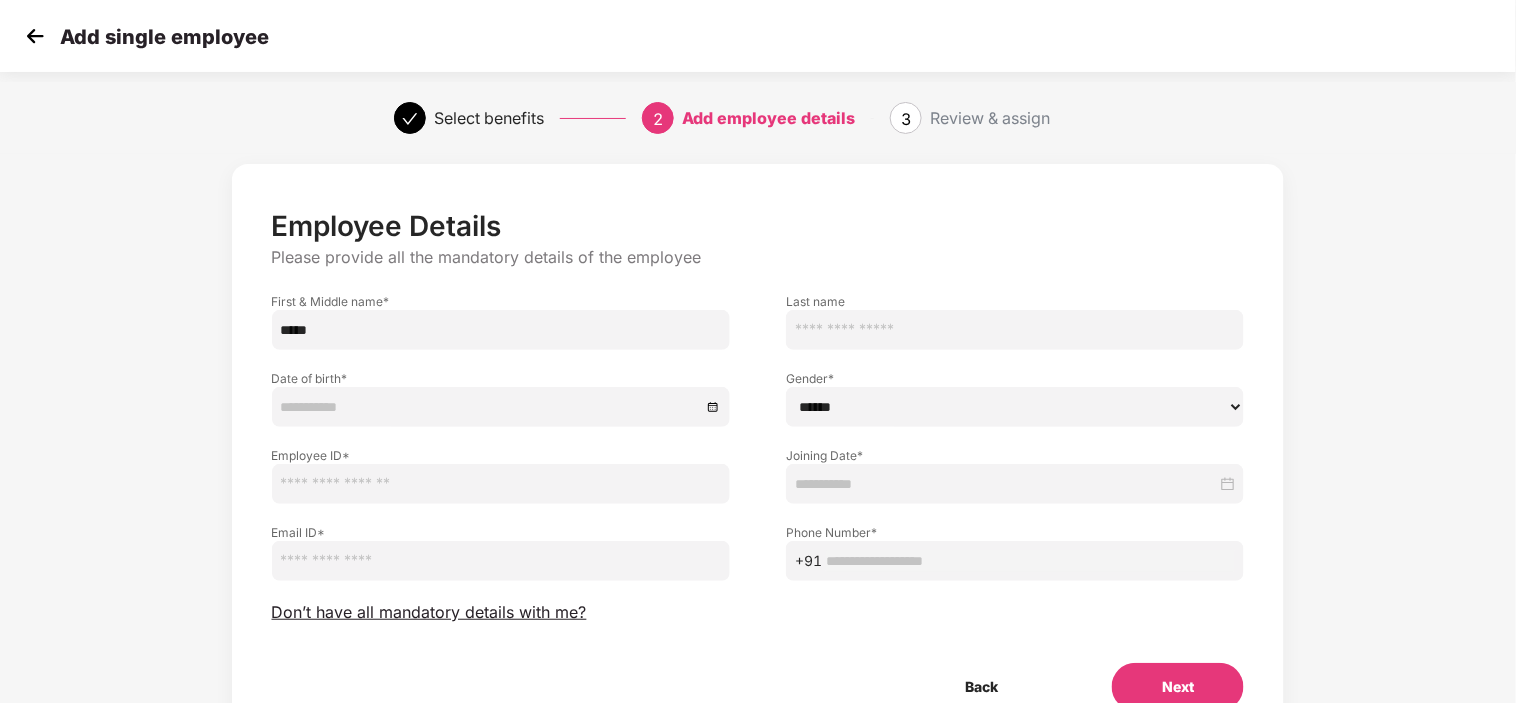 click on "*****" at bounding box center (501, 330) 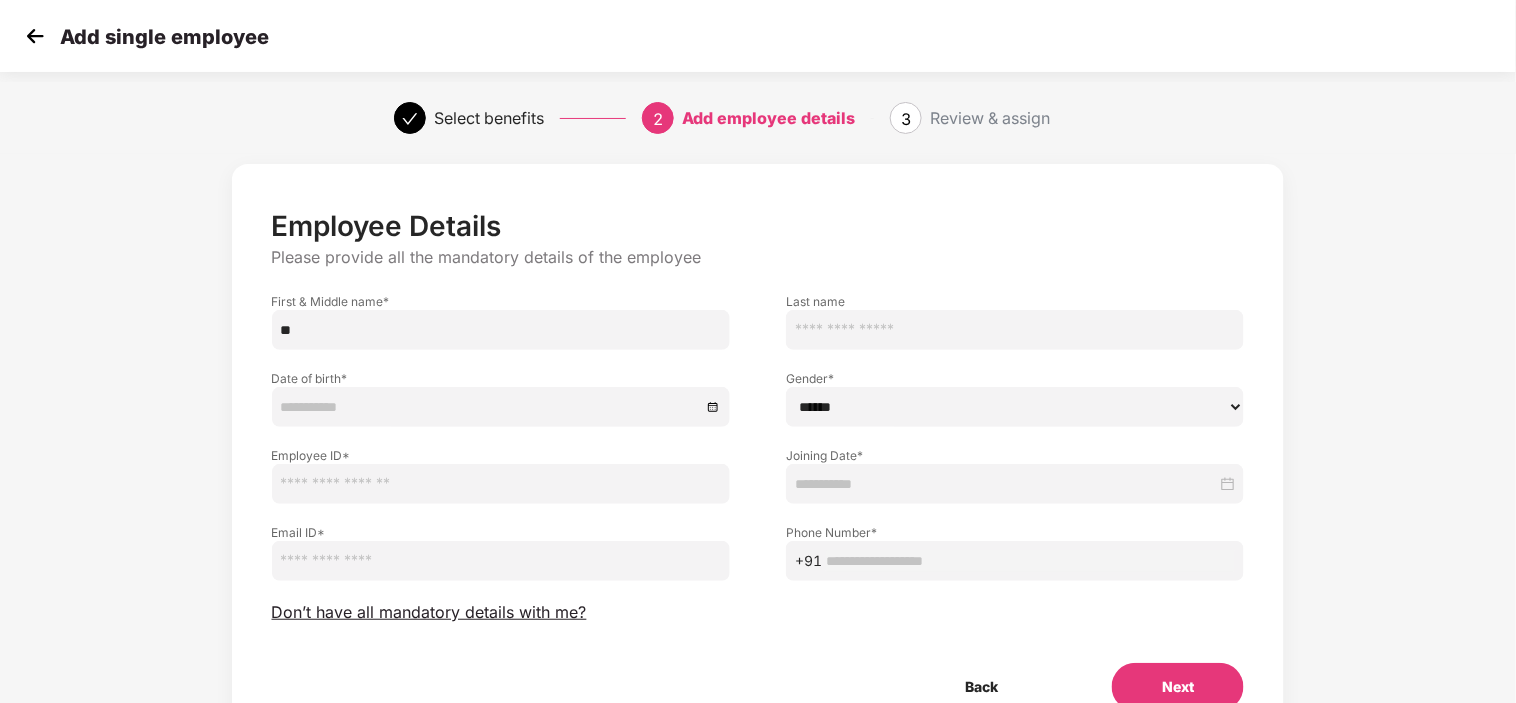 type on "*" 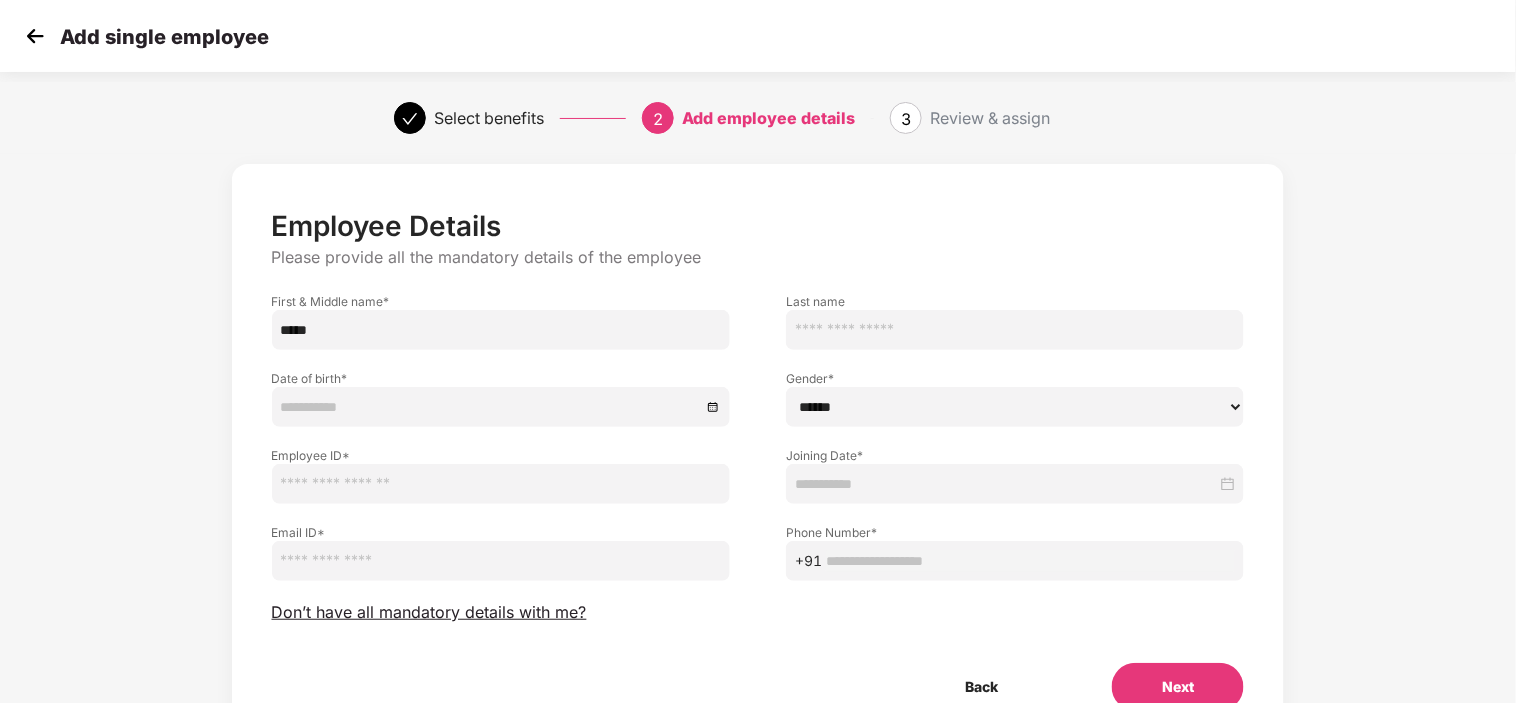 type on "*****" 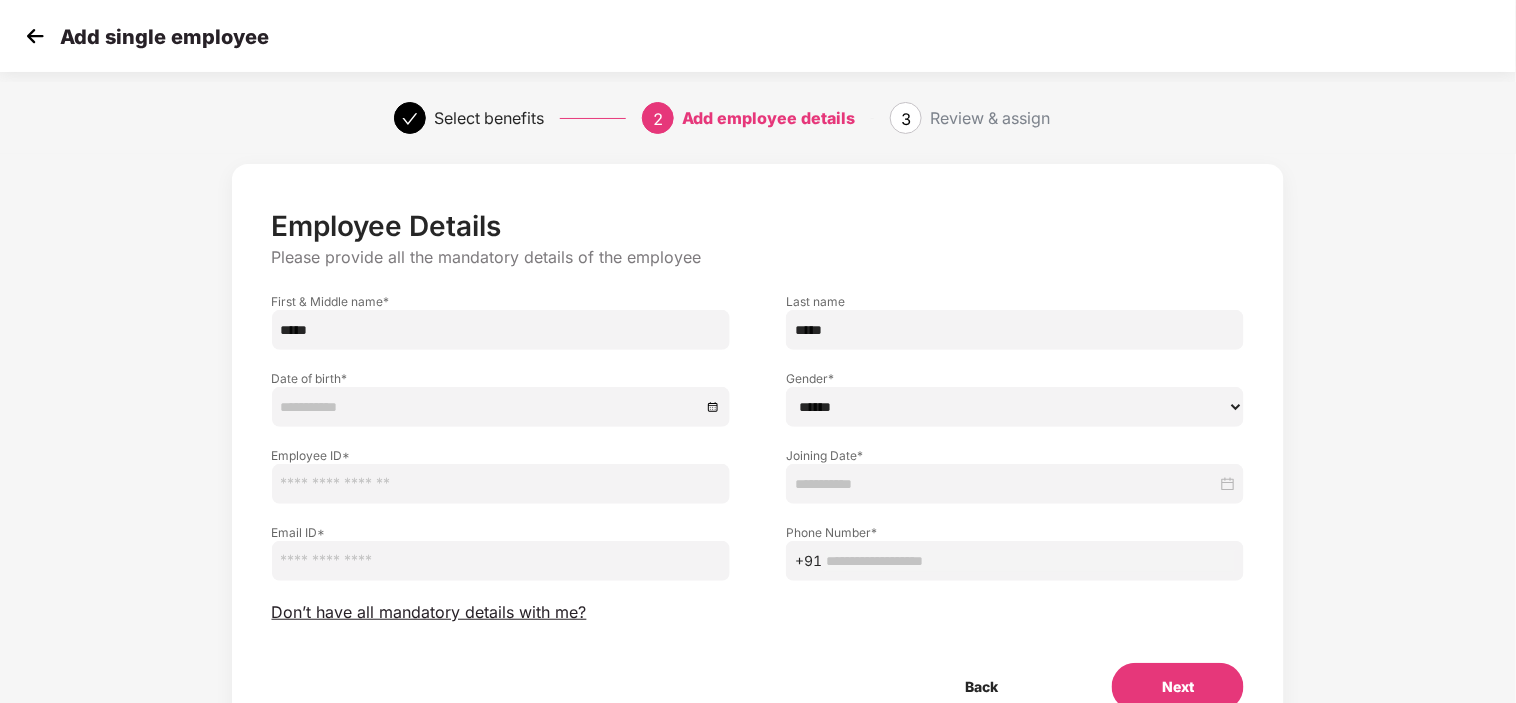 type on "*****" 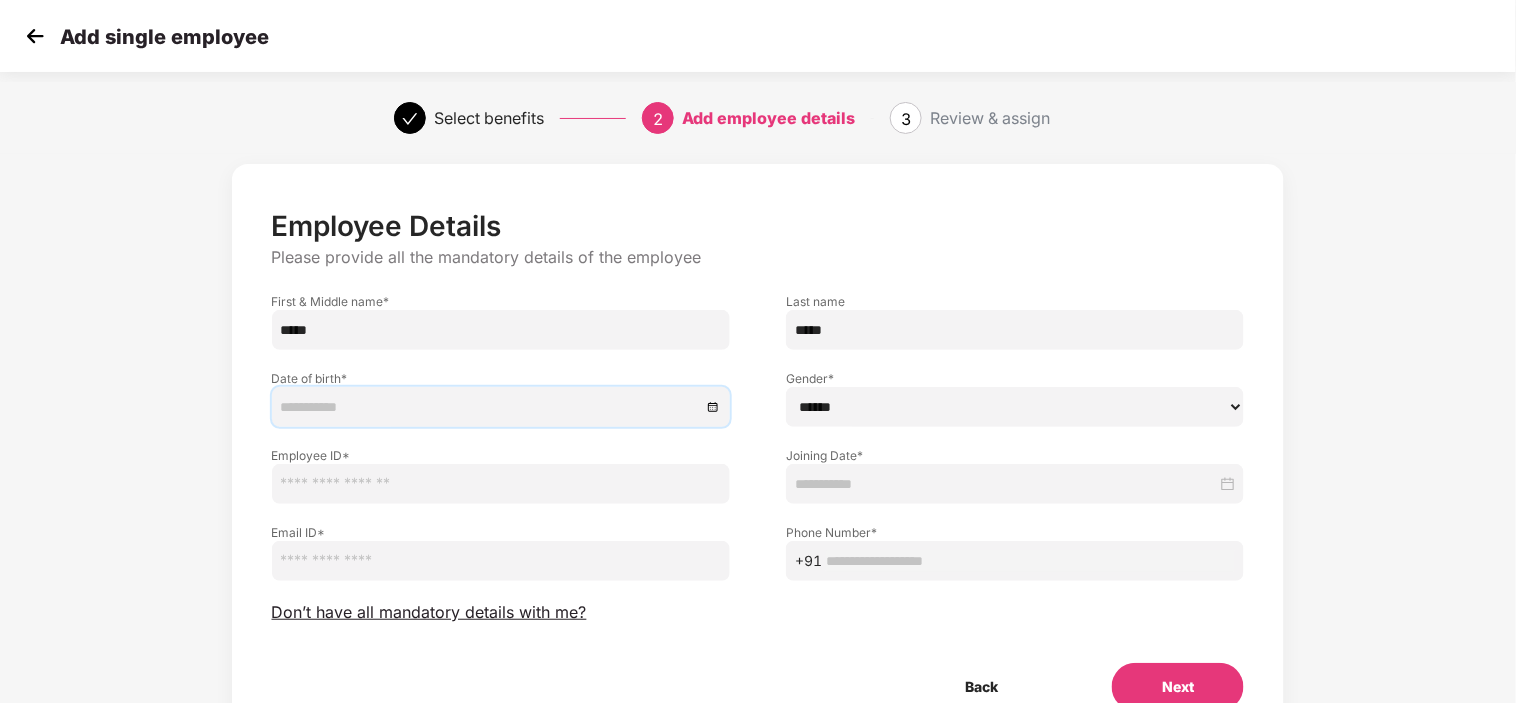 click at bounding box center [491, 407] 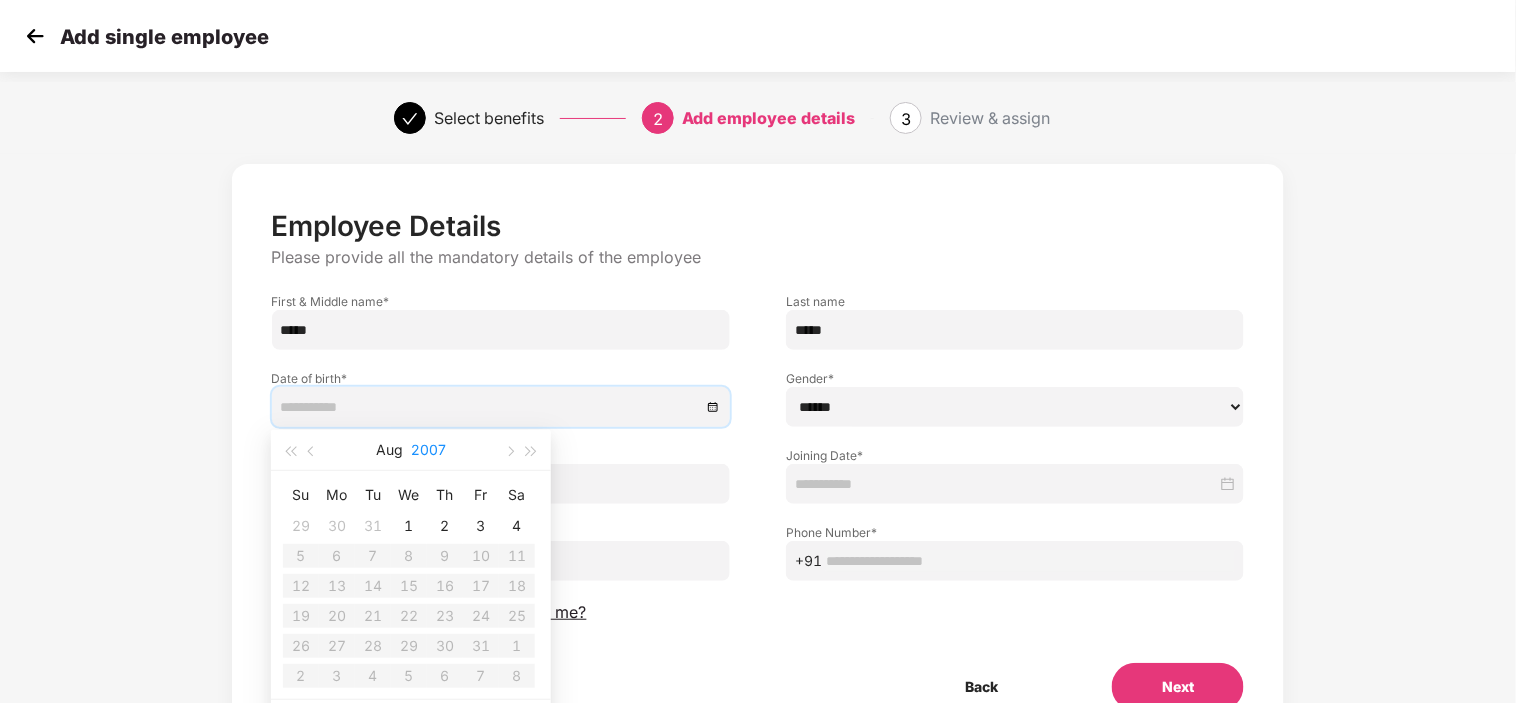 click on "2007" at bounding box center [428, 450] 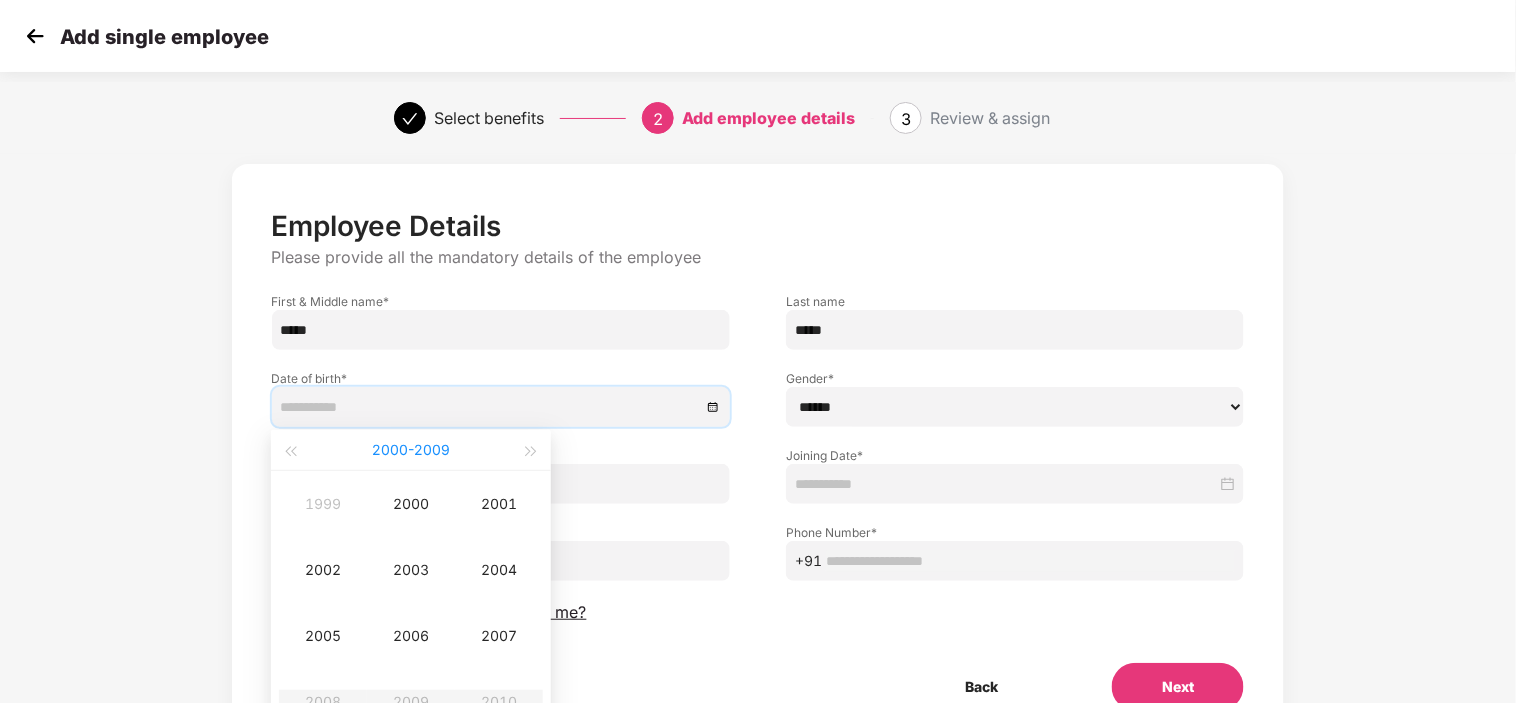 click on "2000 - 2009" at bounding box center [411, 450] 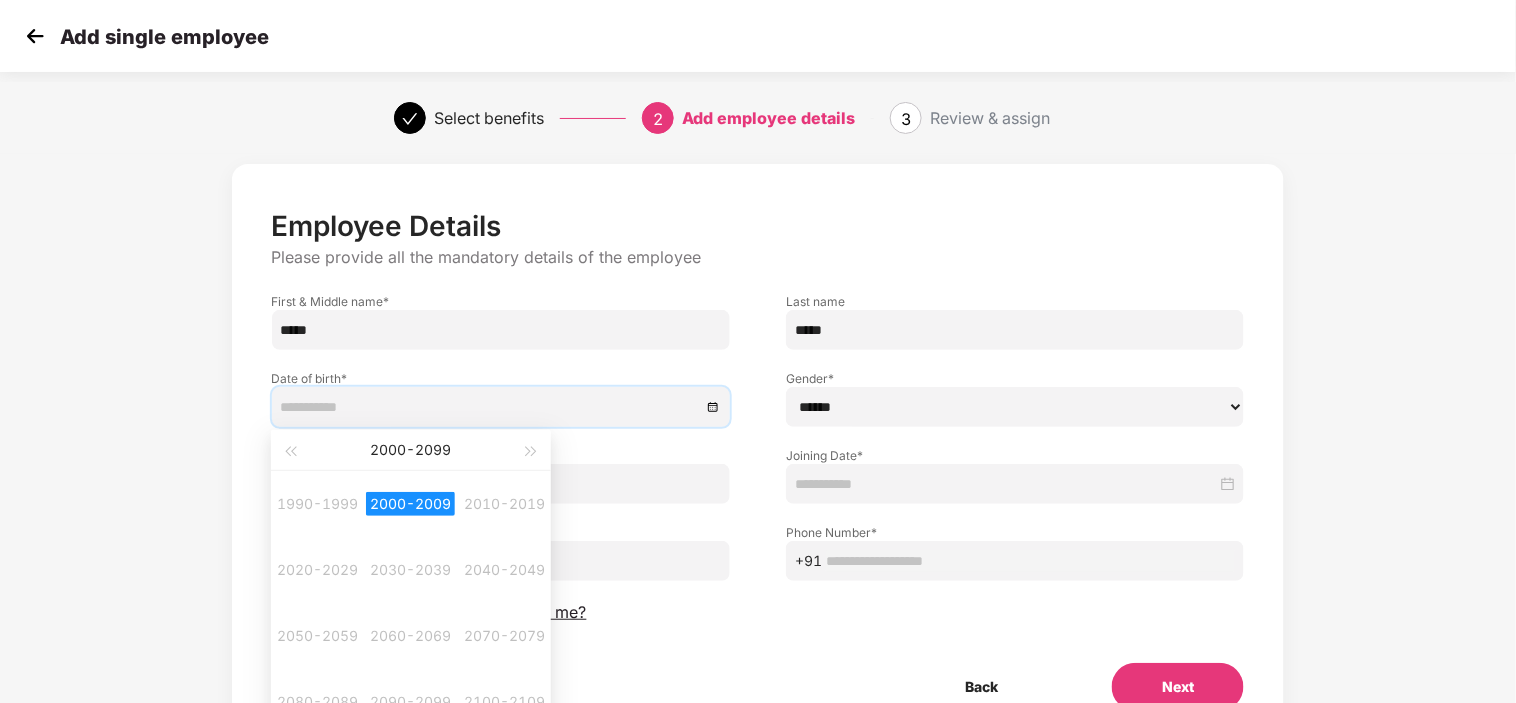 click on "2000 - 2099" at bounding box center (410, 450) 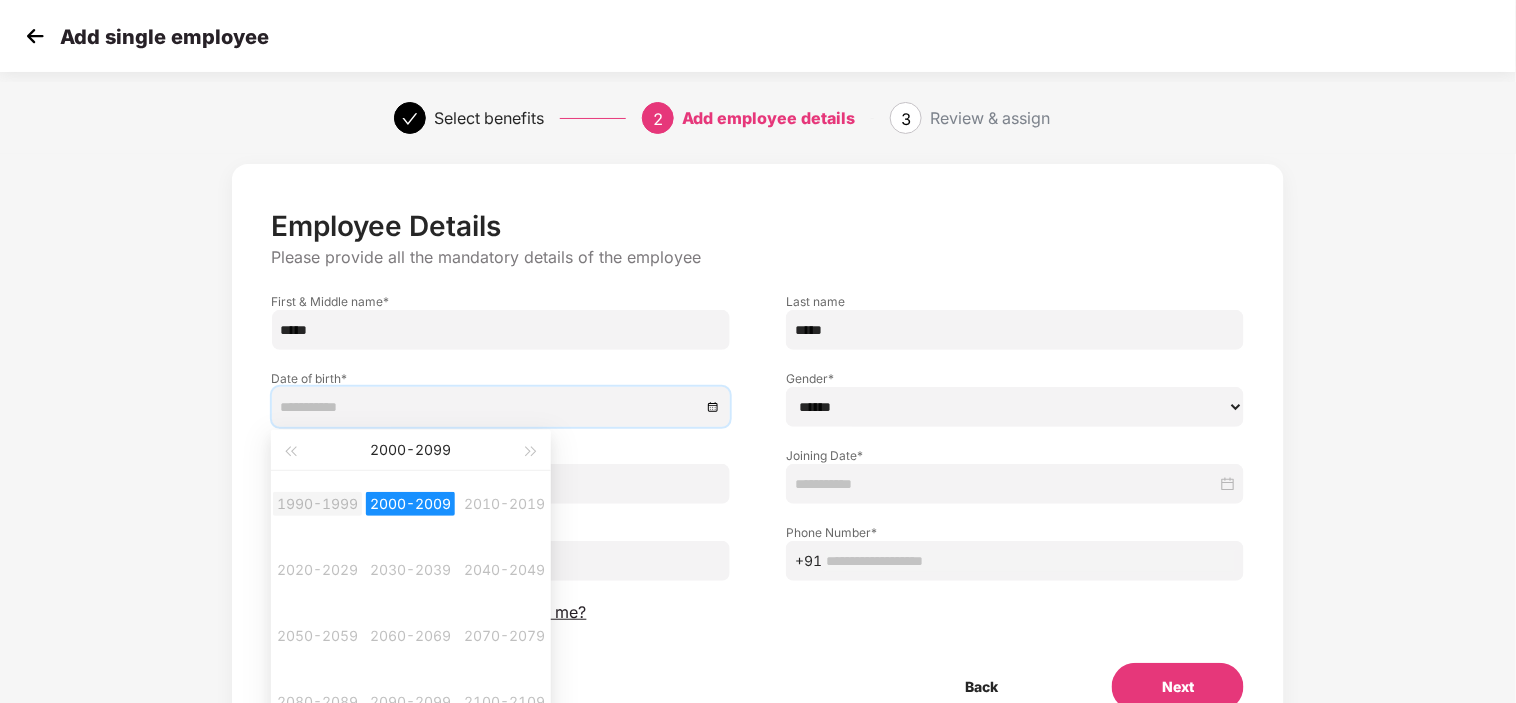 type on "**********" 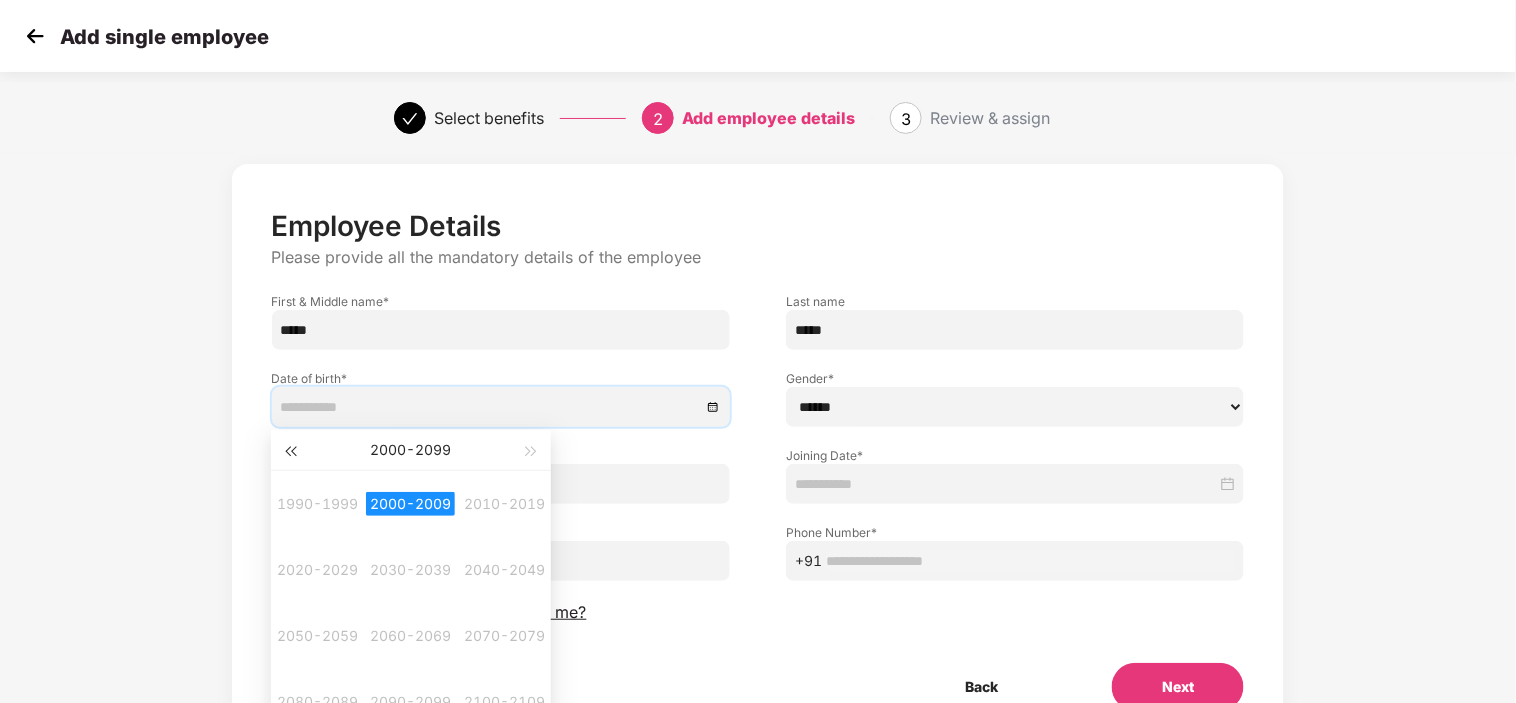 click at bounding box center (290, 450) 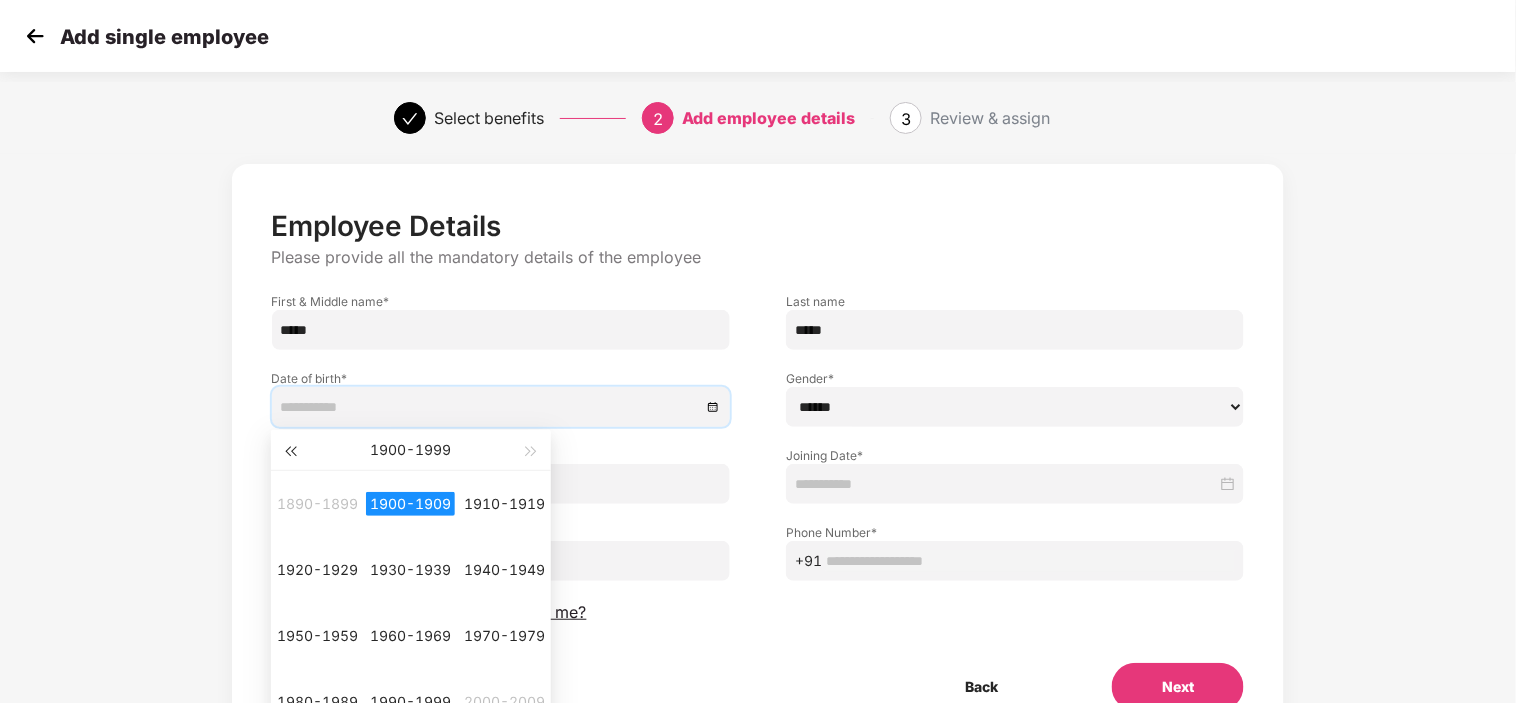 click at bounding box center [290, 450] 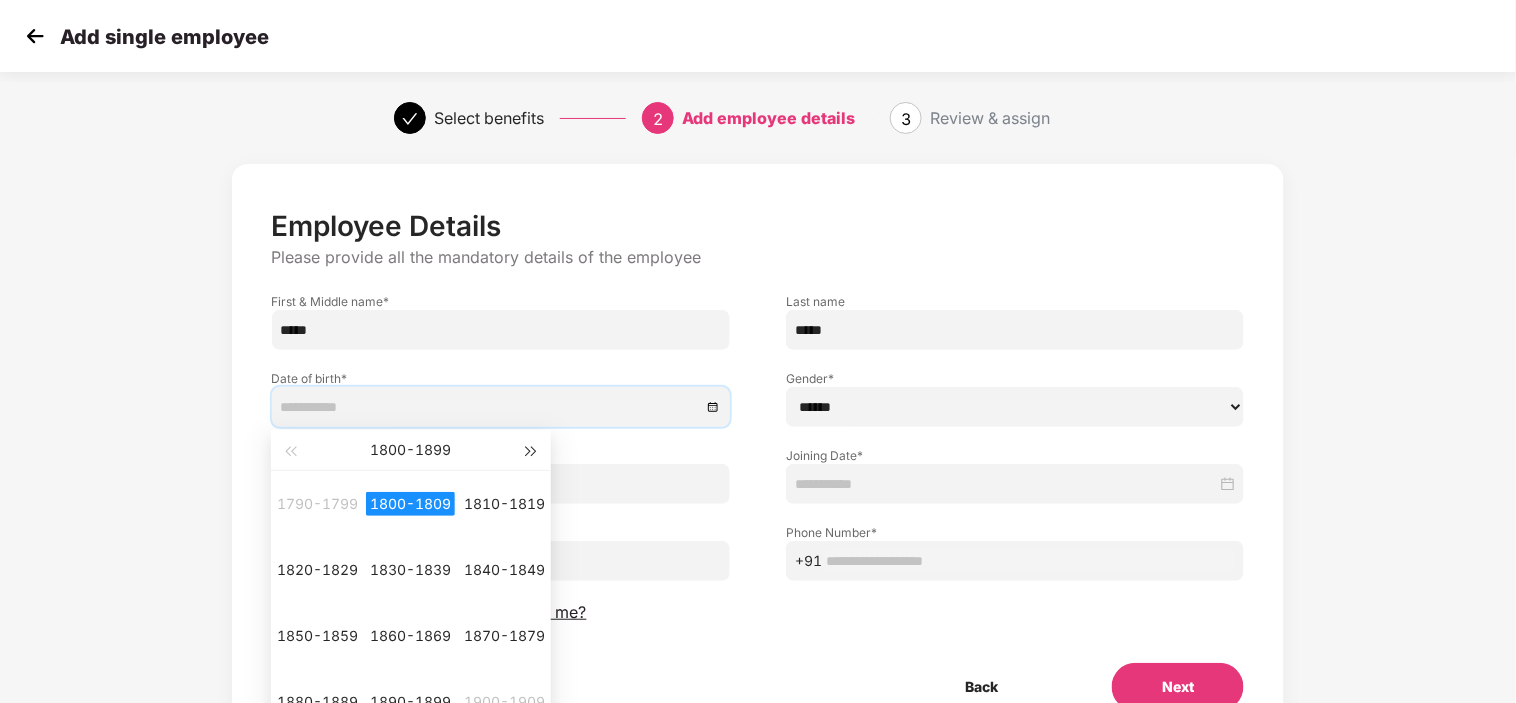 click at bounding box center [532, 452] 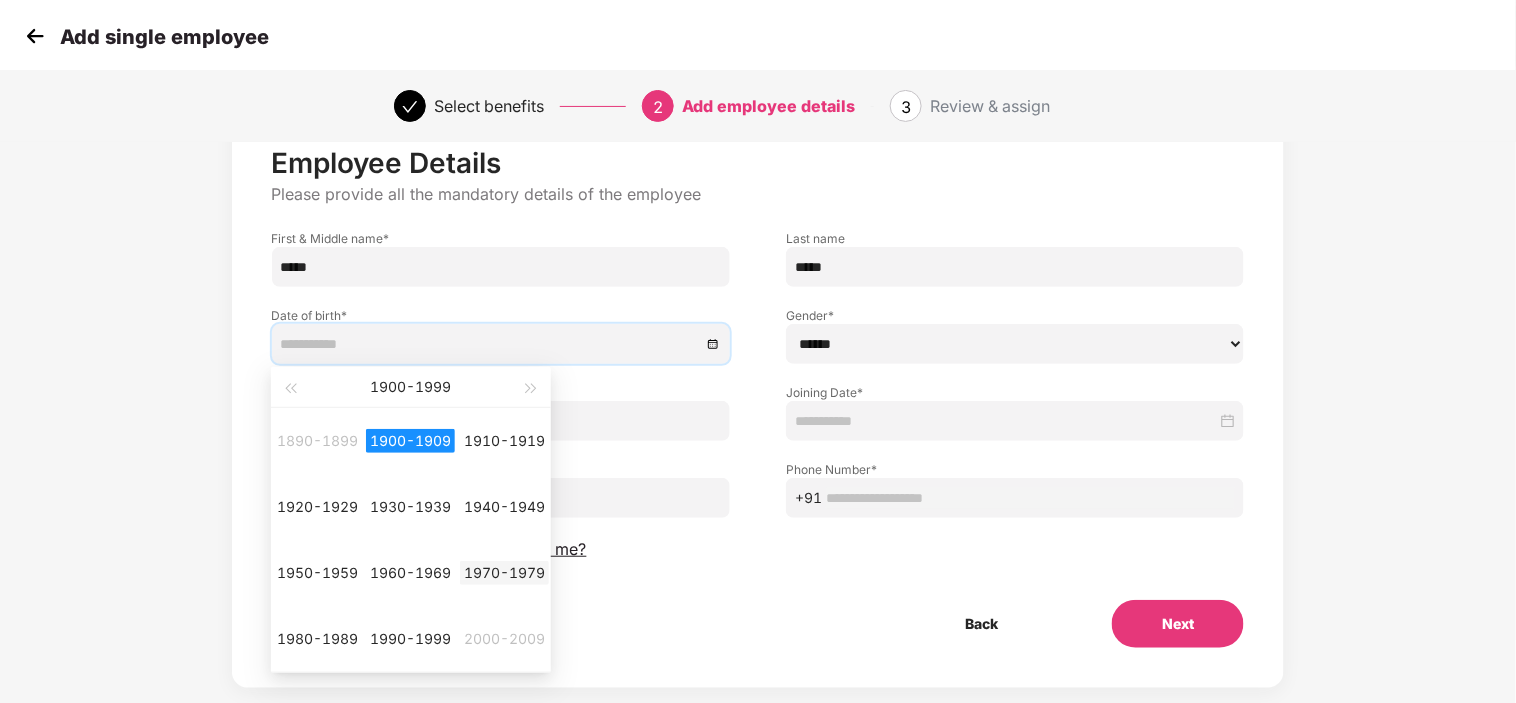 scroll, scrollTop: 97, scrollLeft: 0, axis: vertical 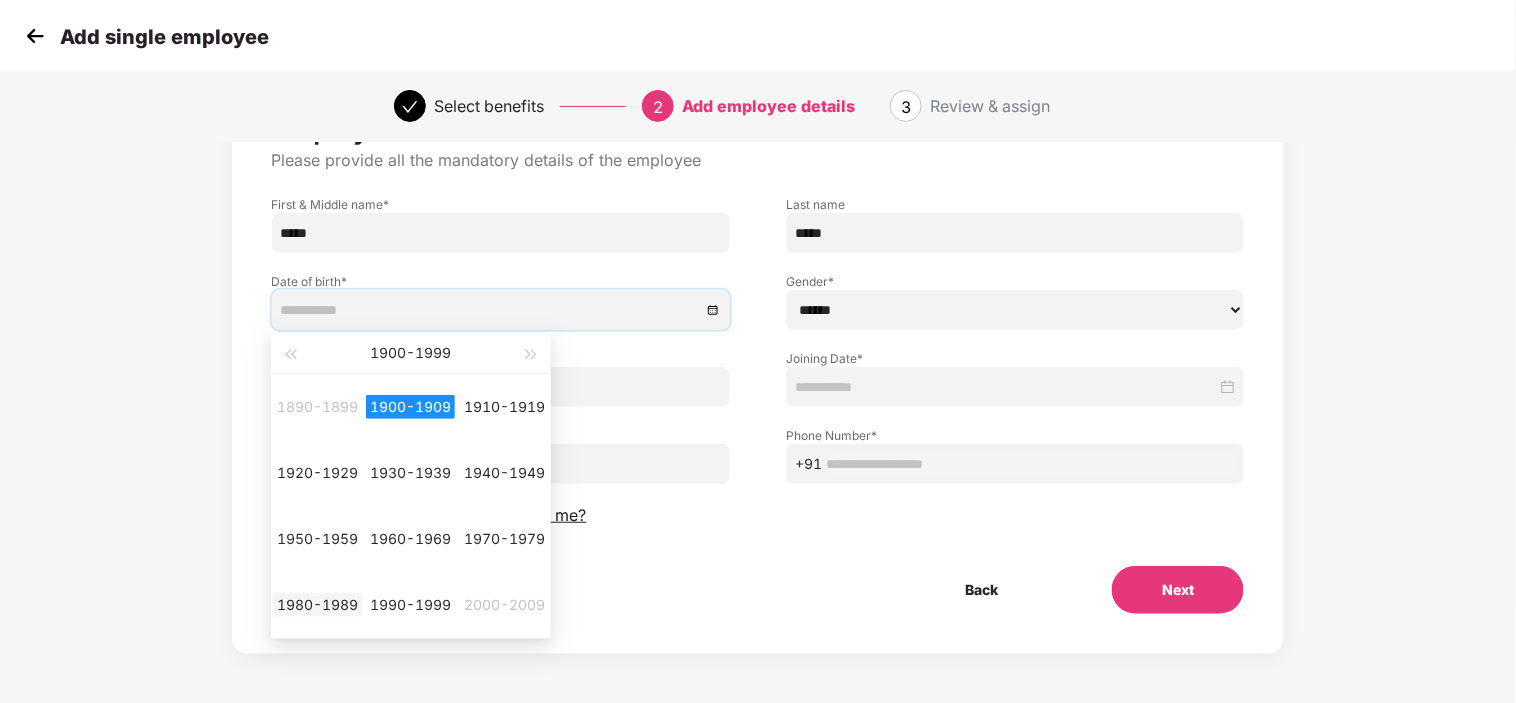 type on "**********" 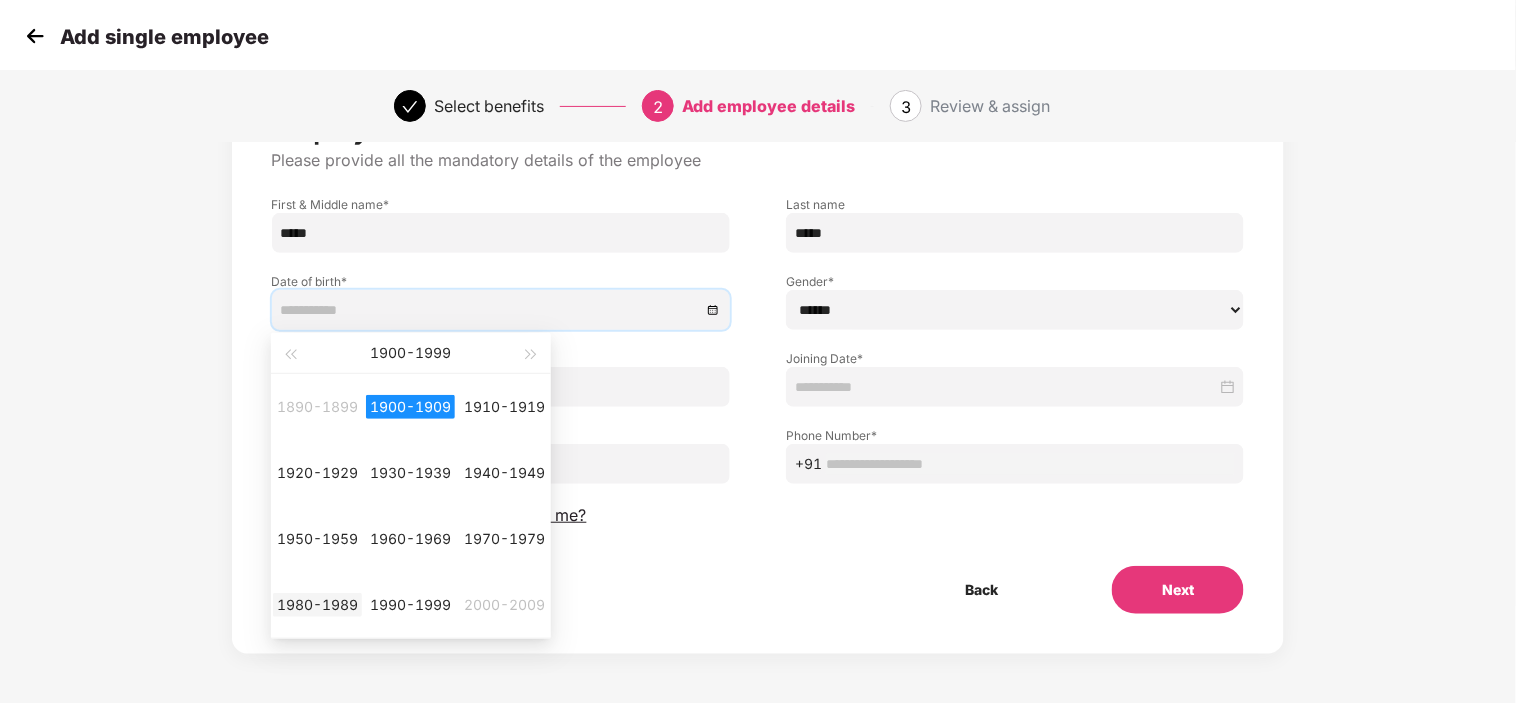 click on "1980-1989" at bounding box center [317, 605] 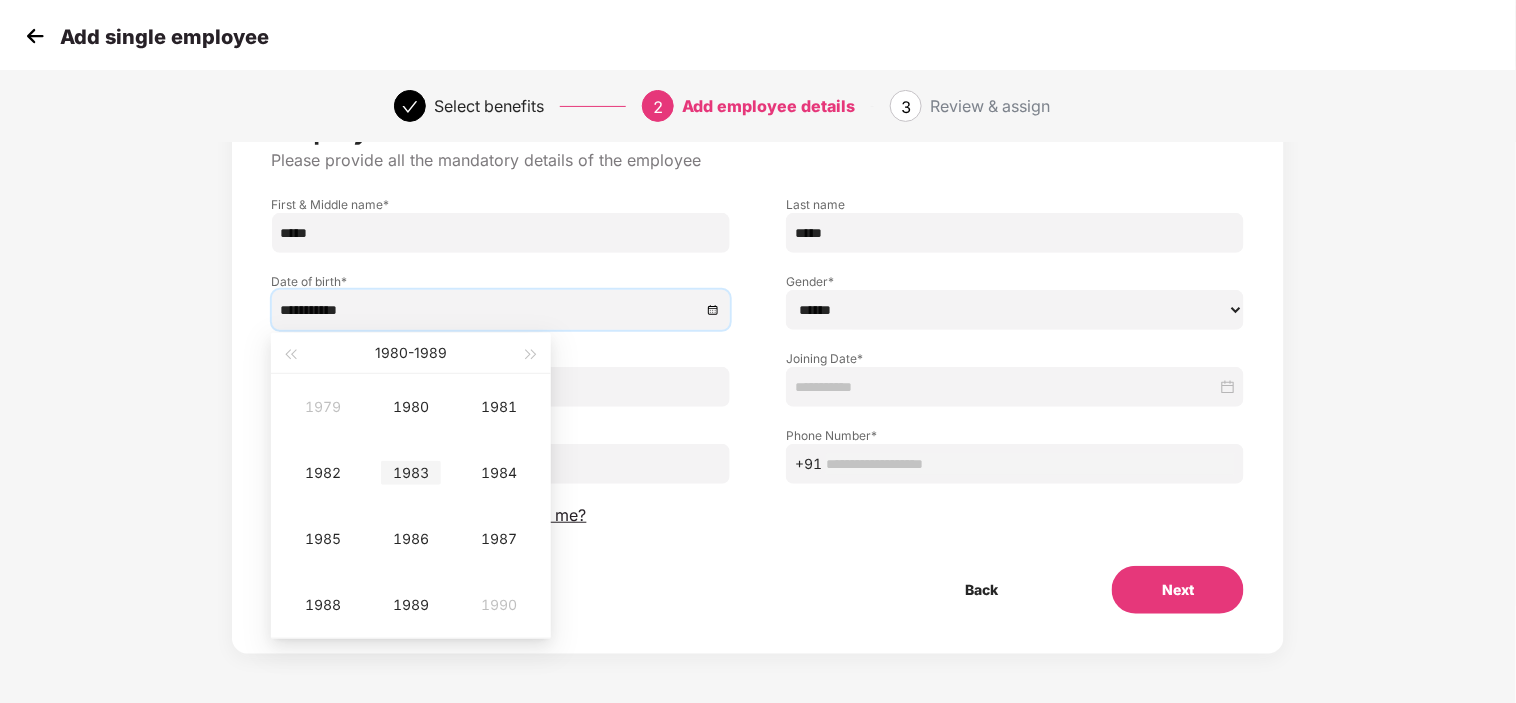 type on "**********" 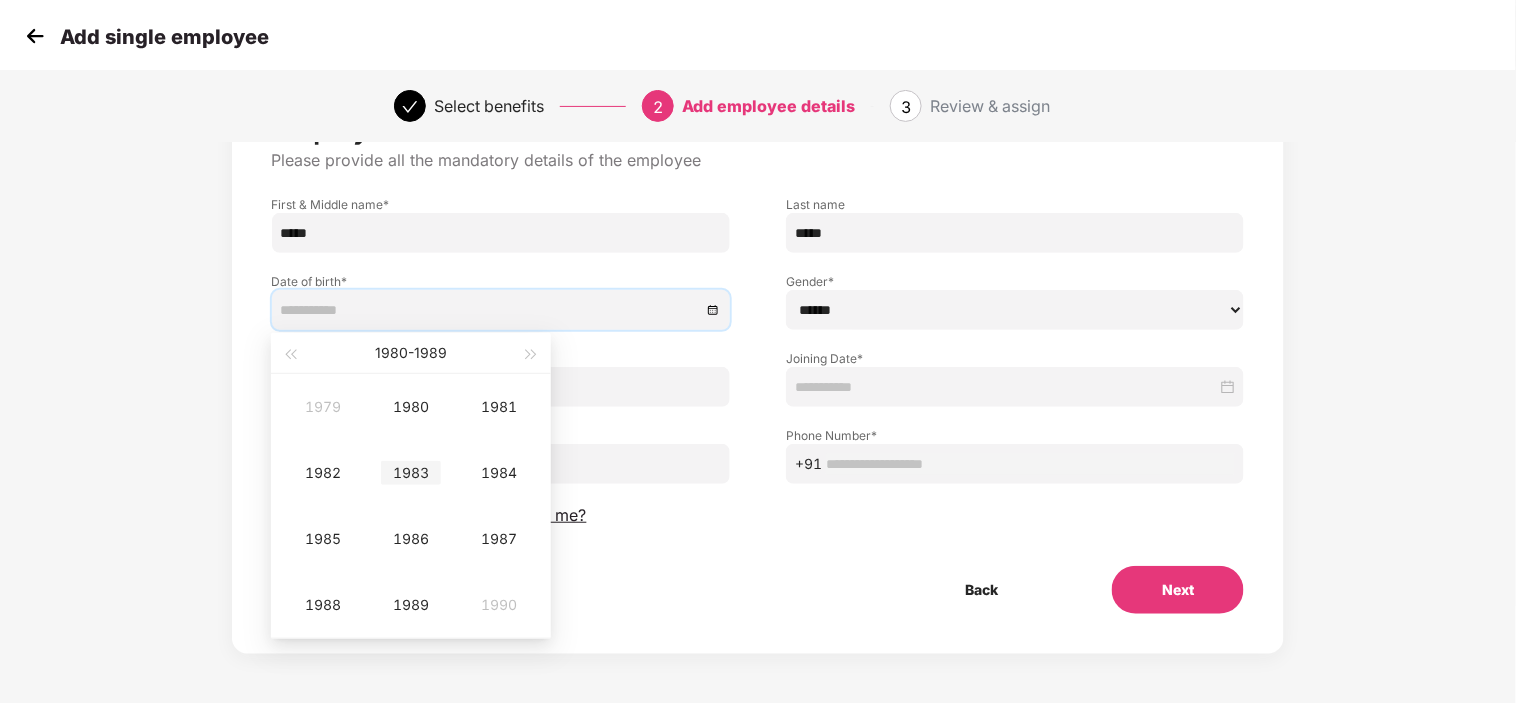 click on "1983" at bounding box center (411, 473) 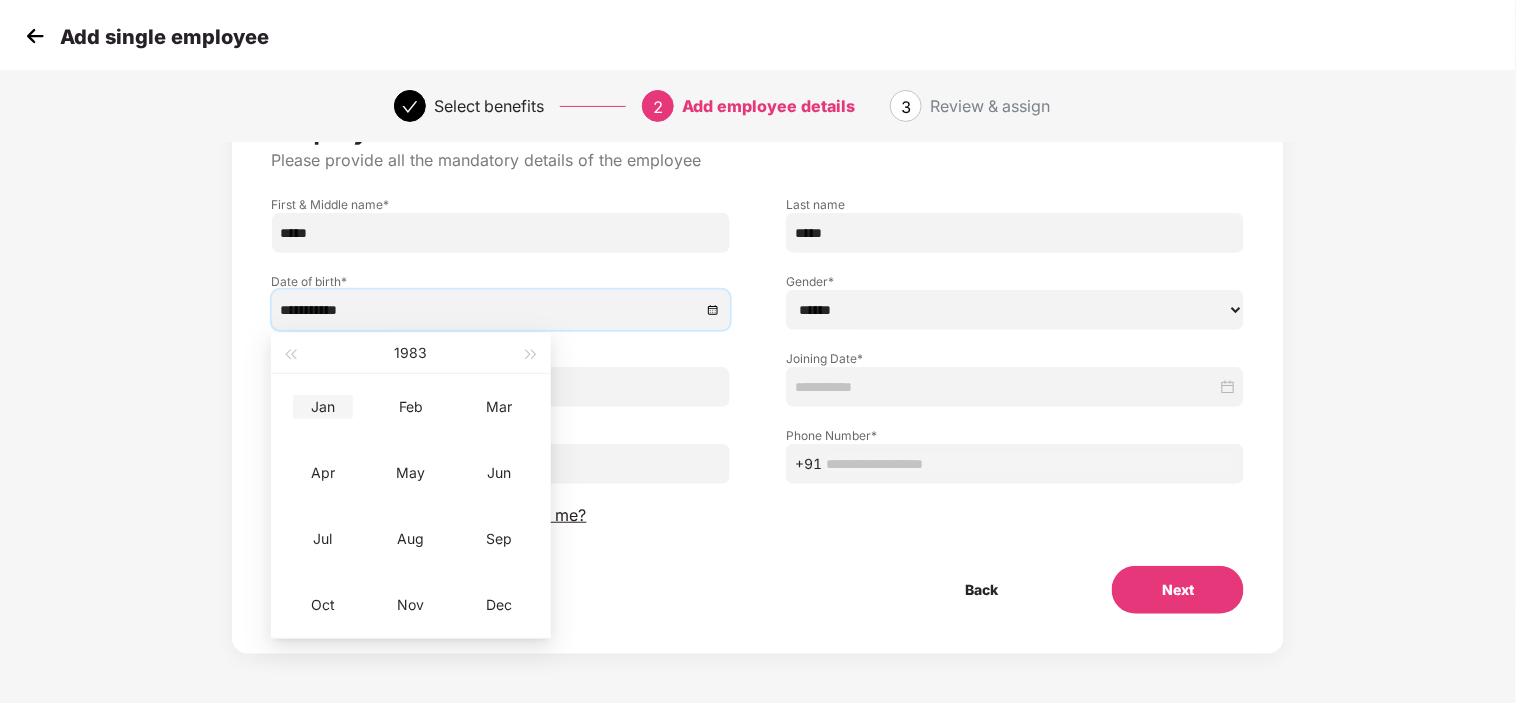 type on "**********" 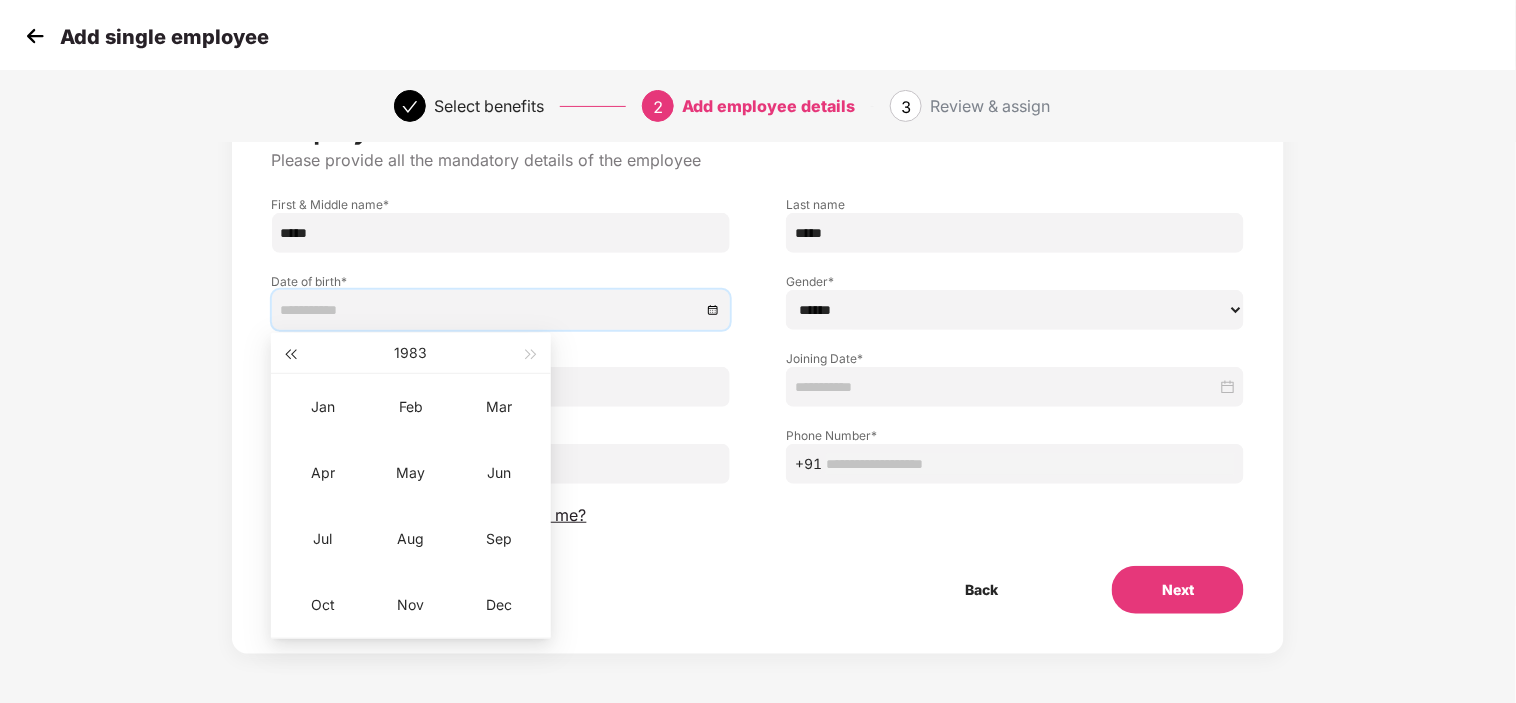 click at bounding box center (290, 355) 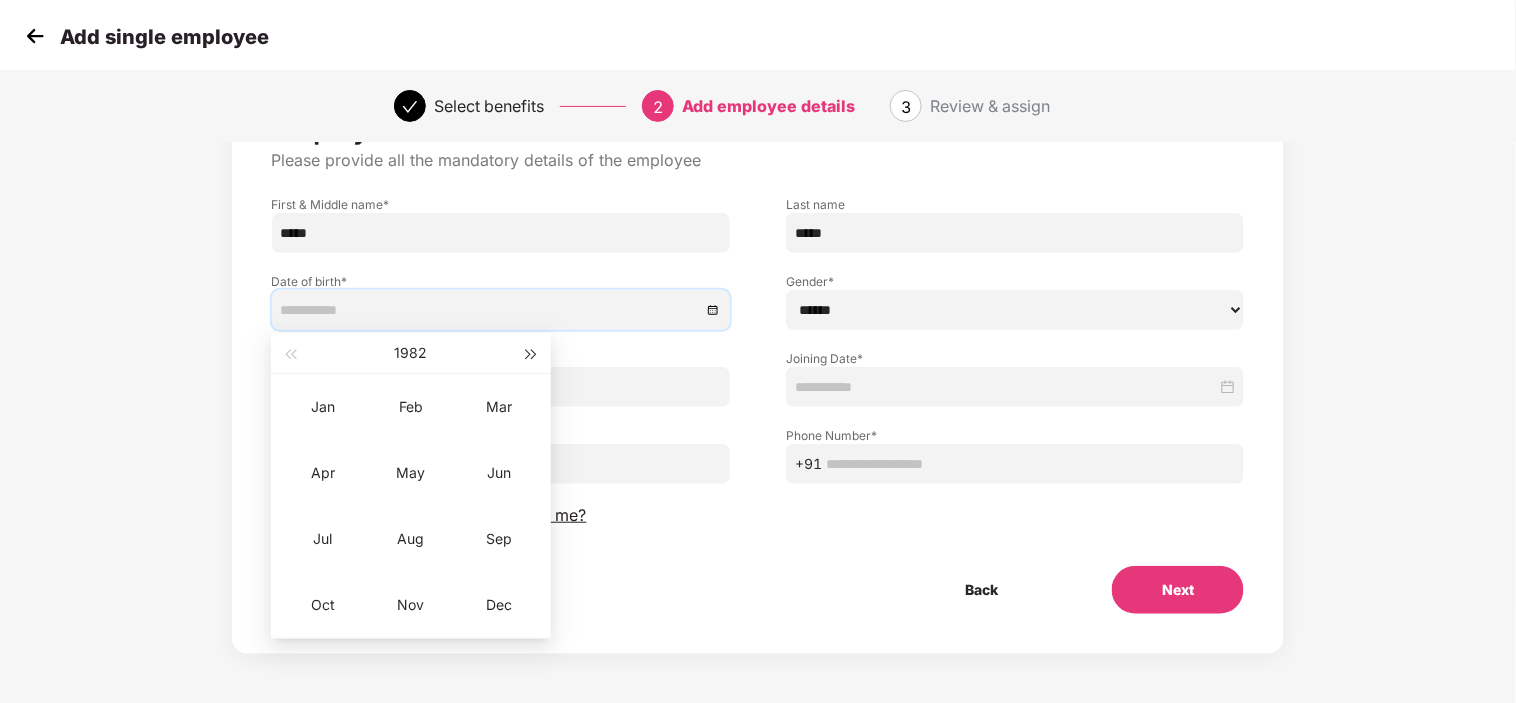 click at bounding box center [532, 355] 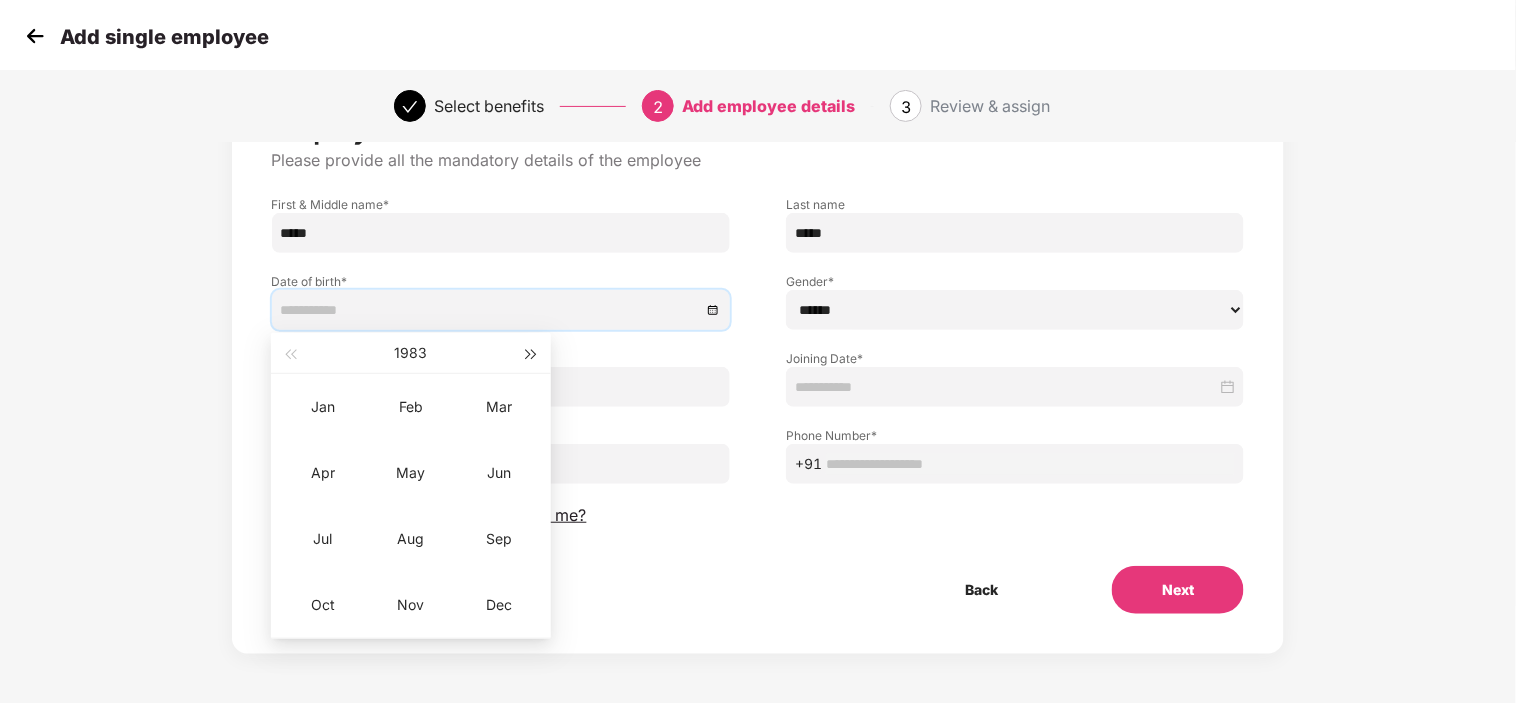 click at bounding box center [532, 355] 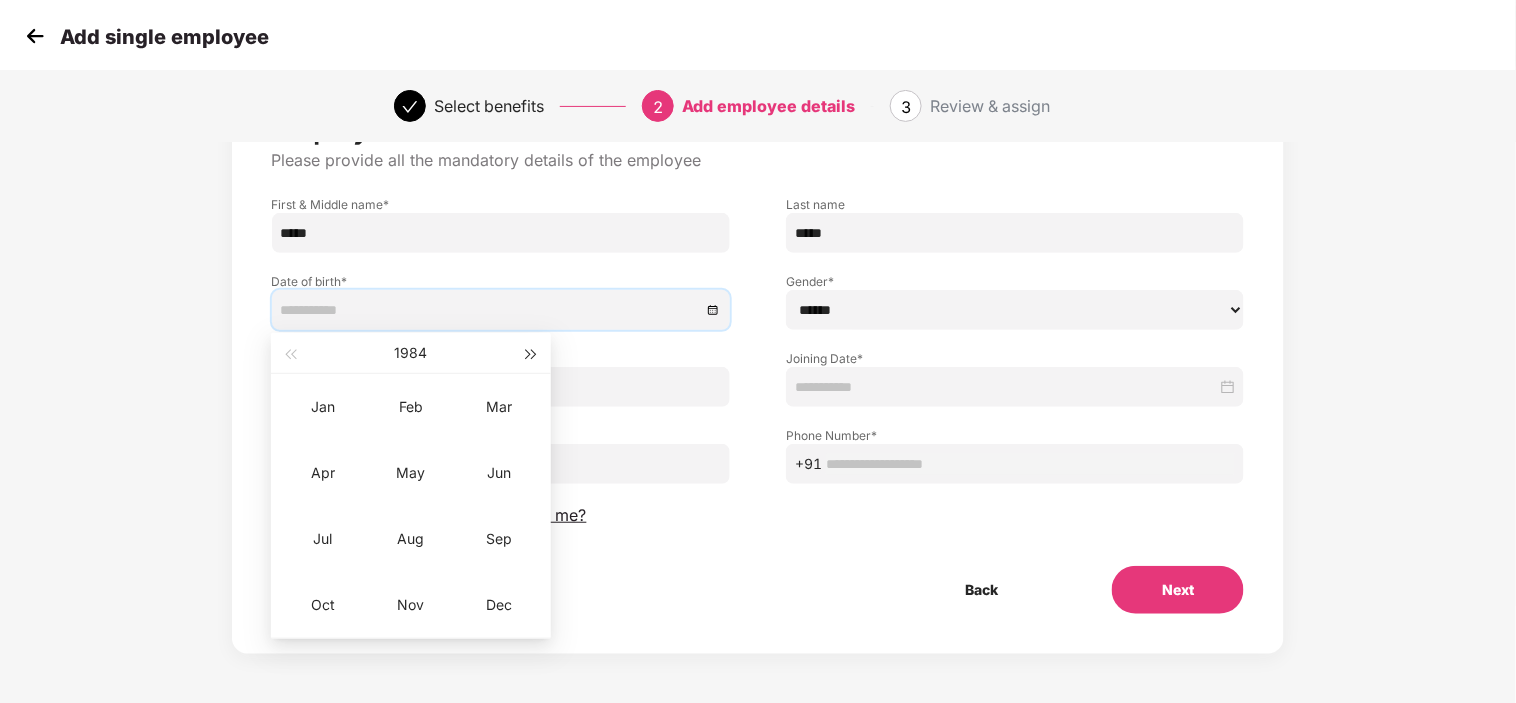 click at bounding box center [532, 355] 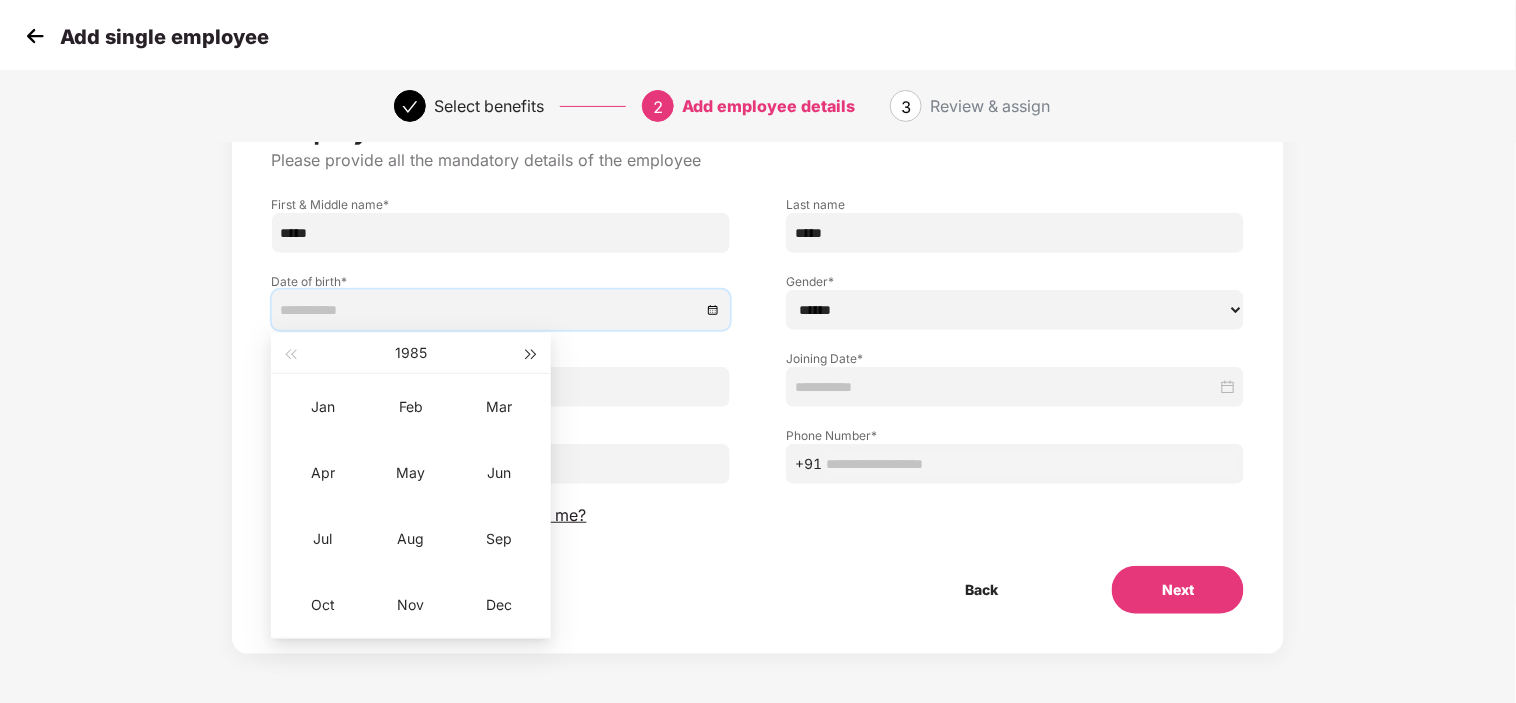 click at bounding box center [532, 355] 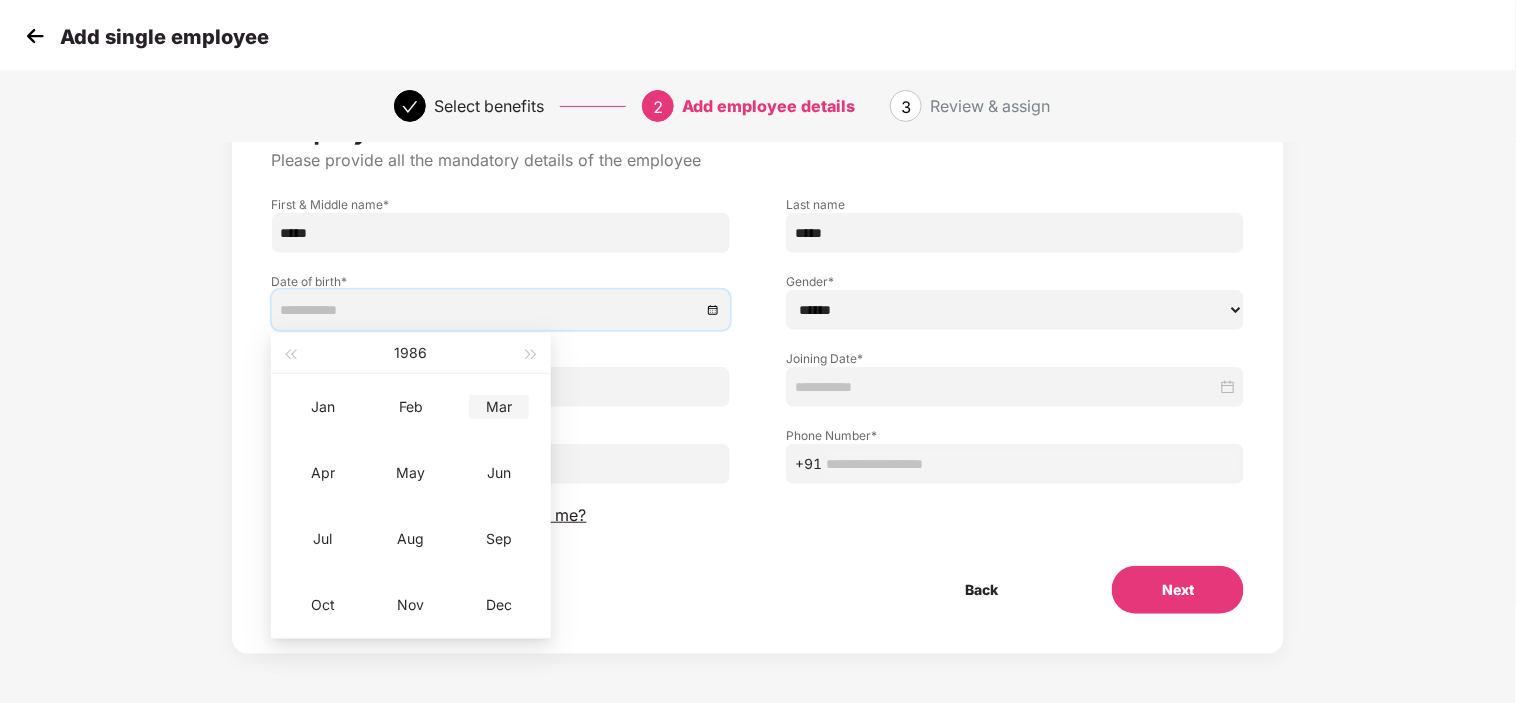 type on "**********" 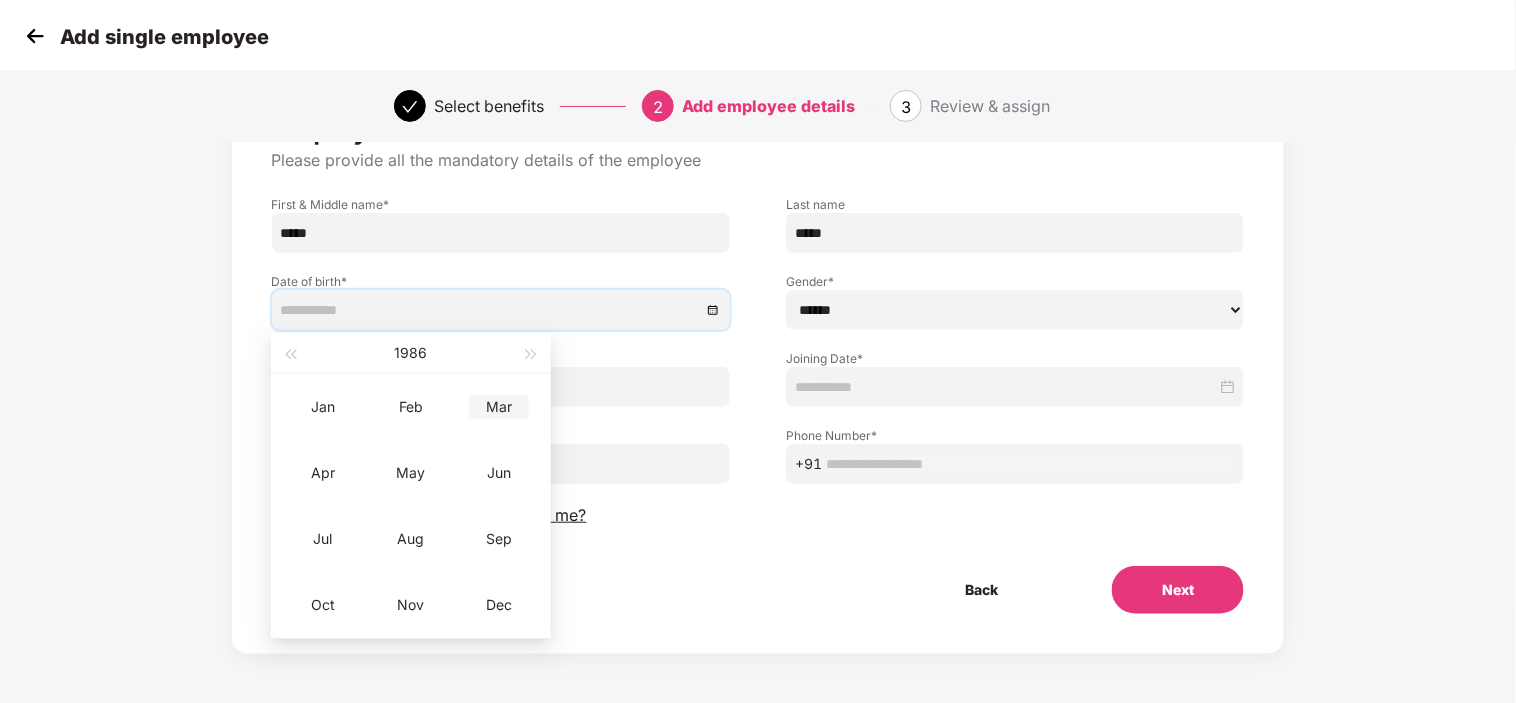 click on "Mar" at bounding box center [499, 407] 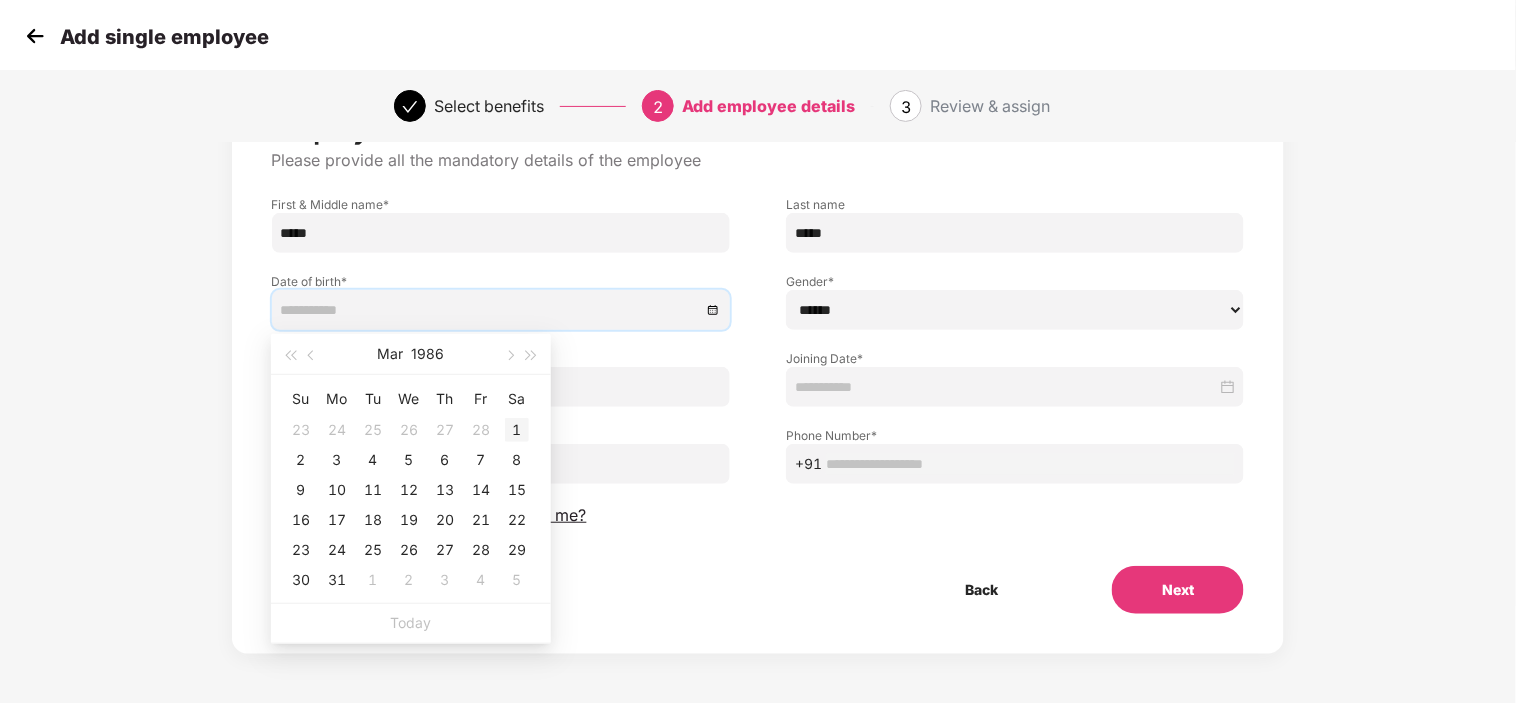 type on "**********" 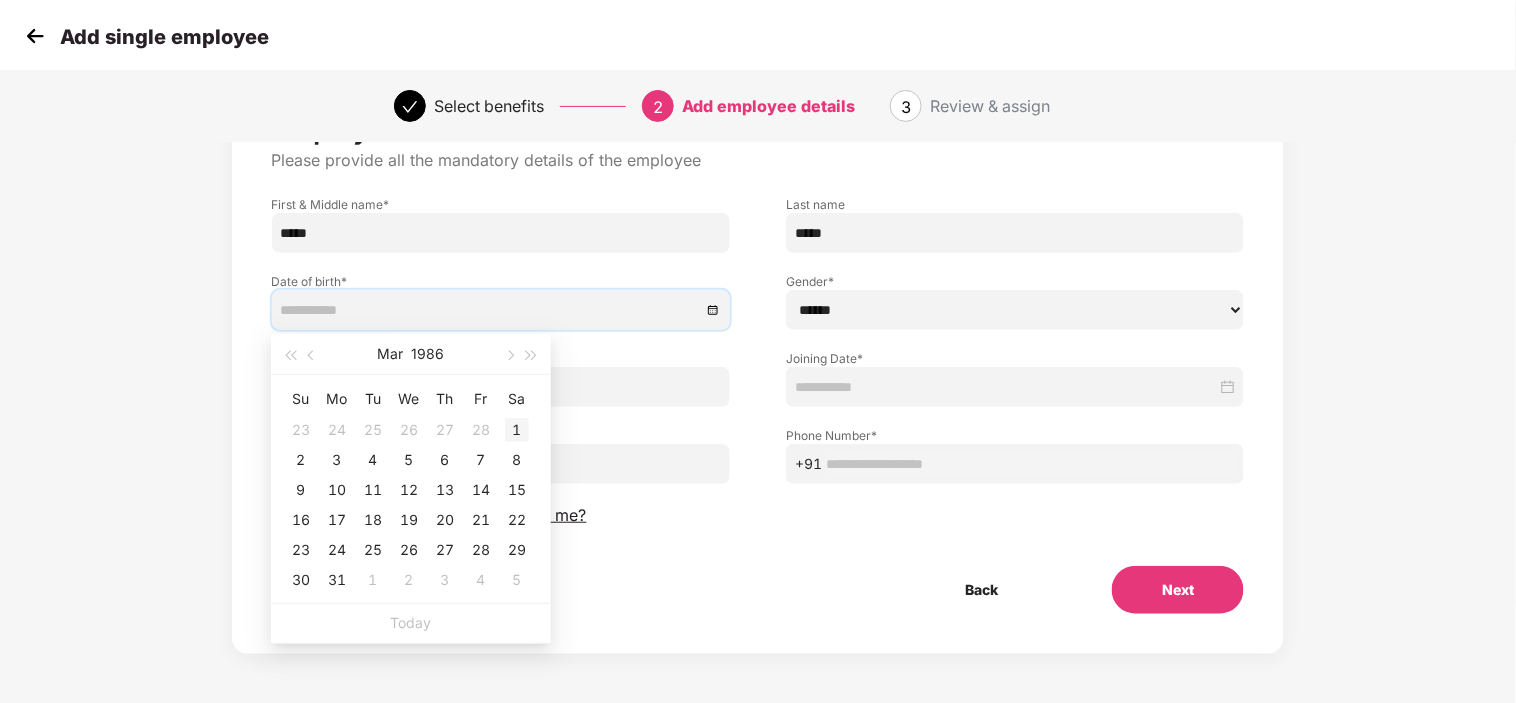 click on "1" at bounding box center (517, 430) 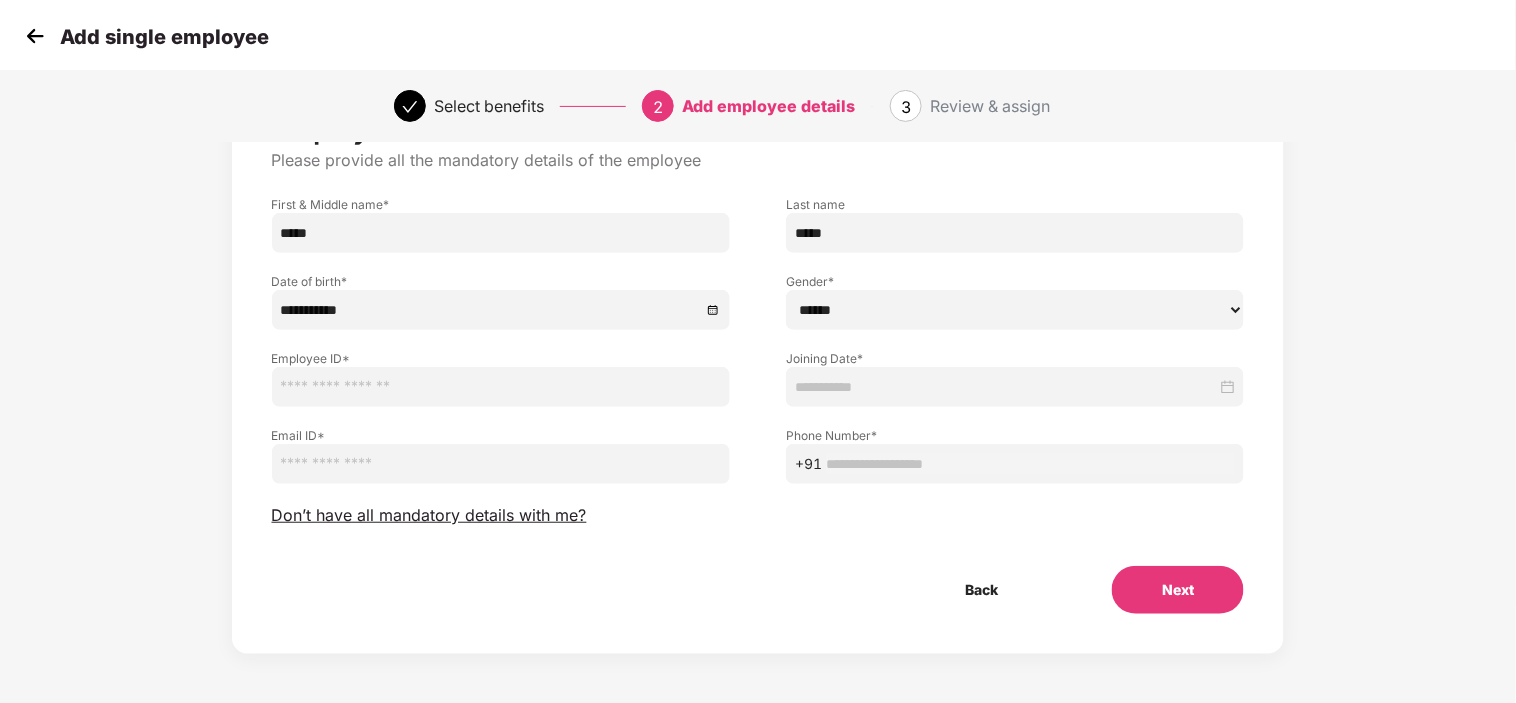 click on "****** **** ******" at bounding box center (1015, 310) 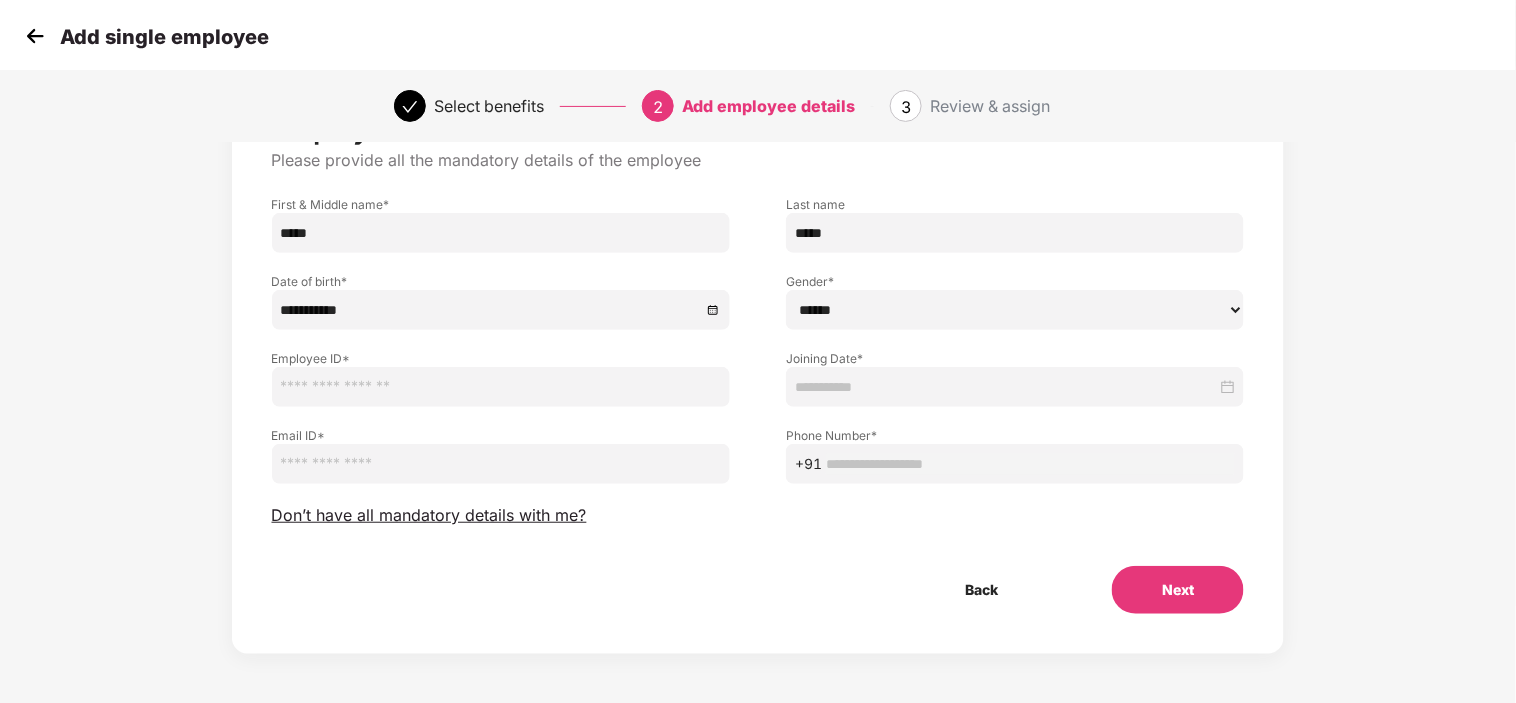 select on "****" 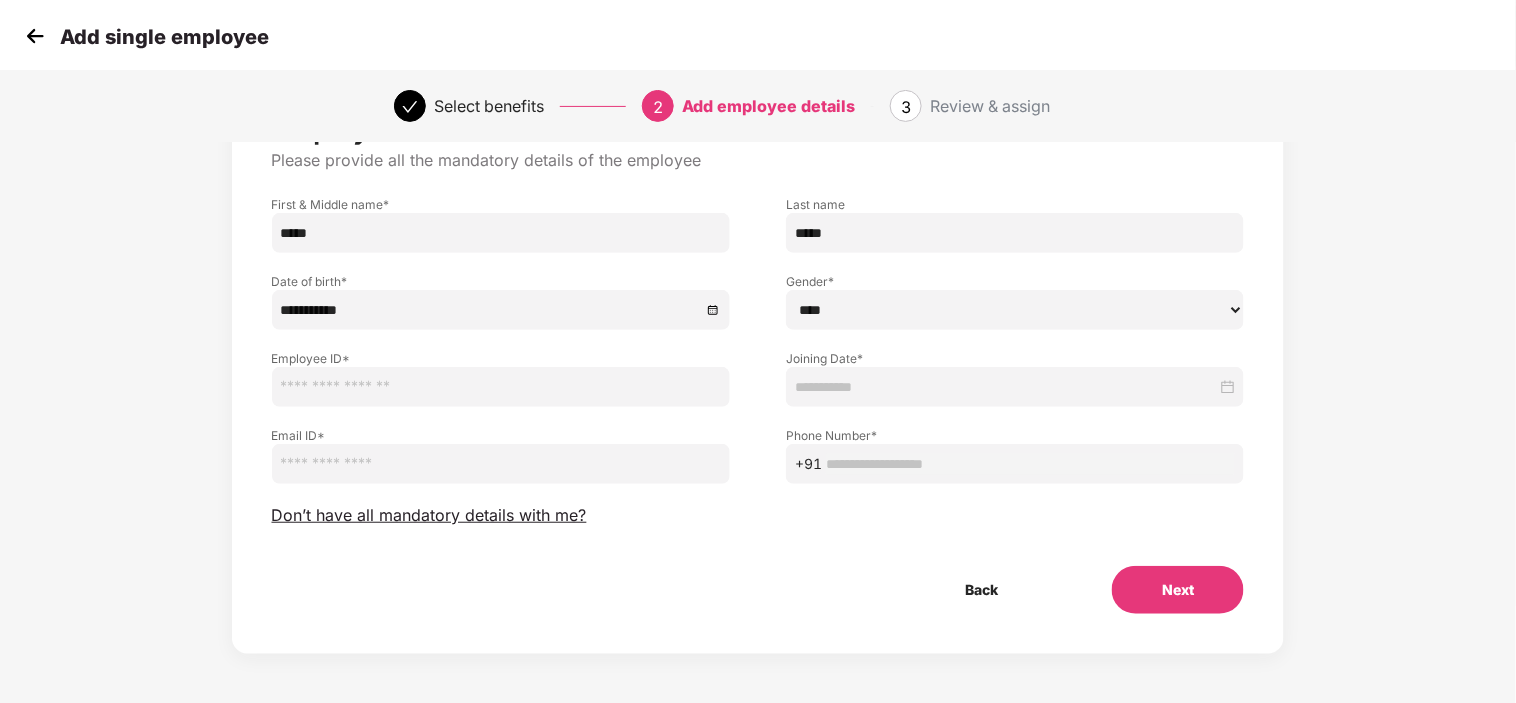 click on "****** **** ******" at bounding box center (1015, 310) 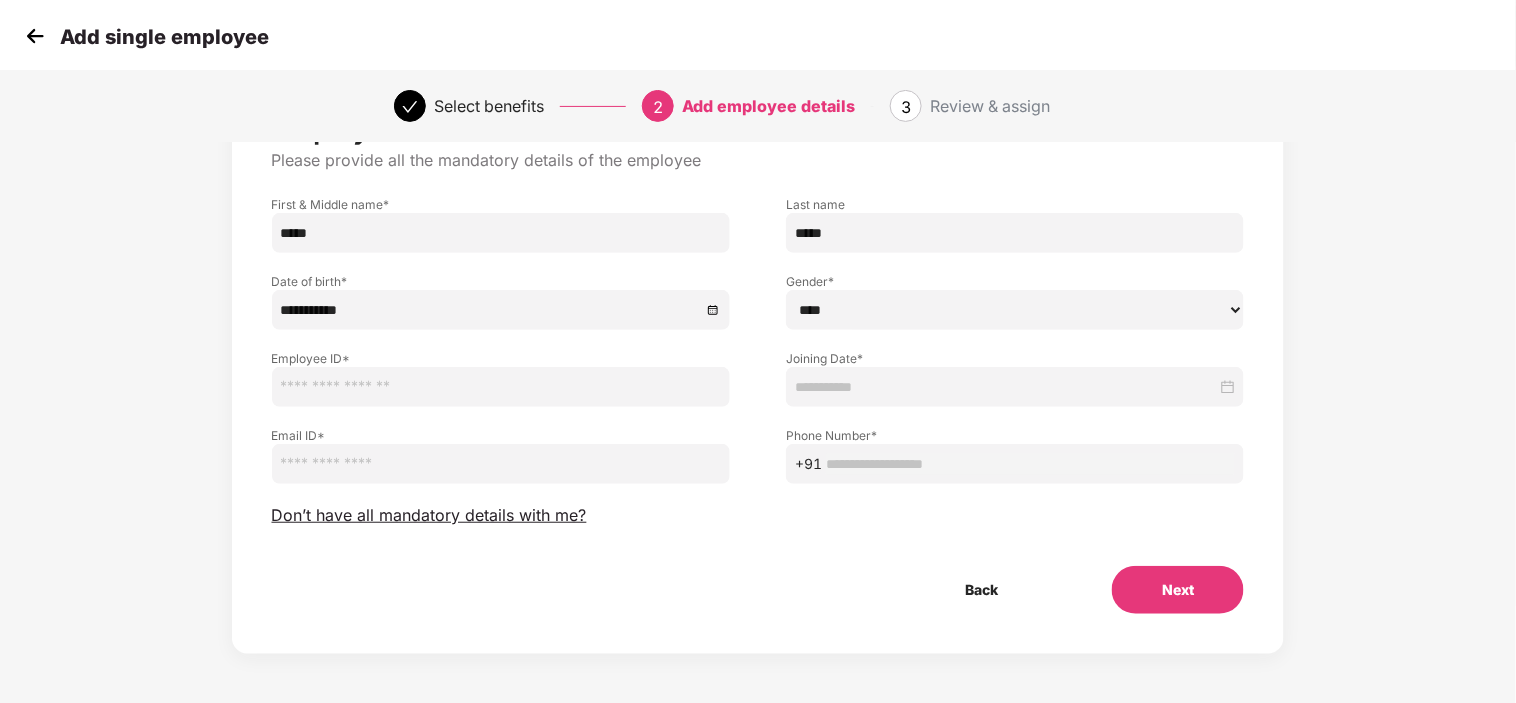 click at bounding box center [501, 387] 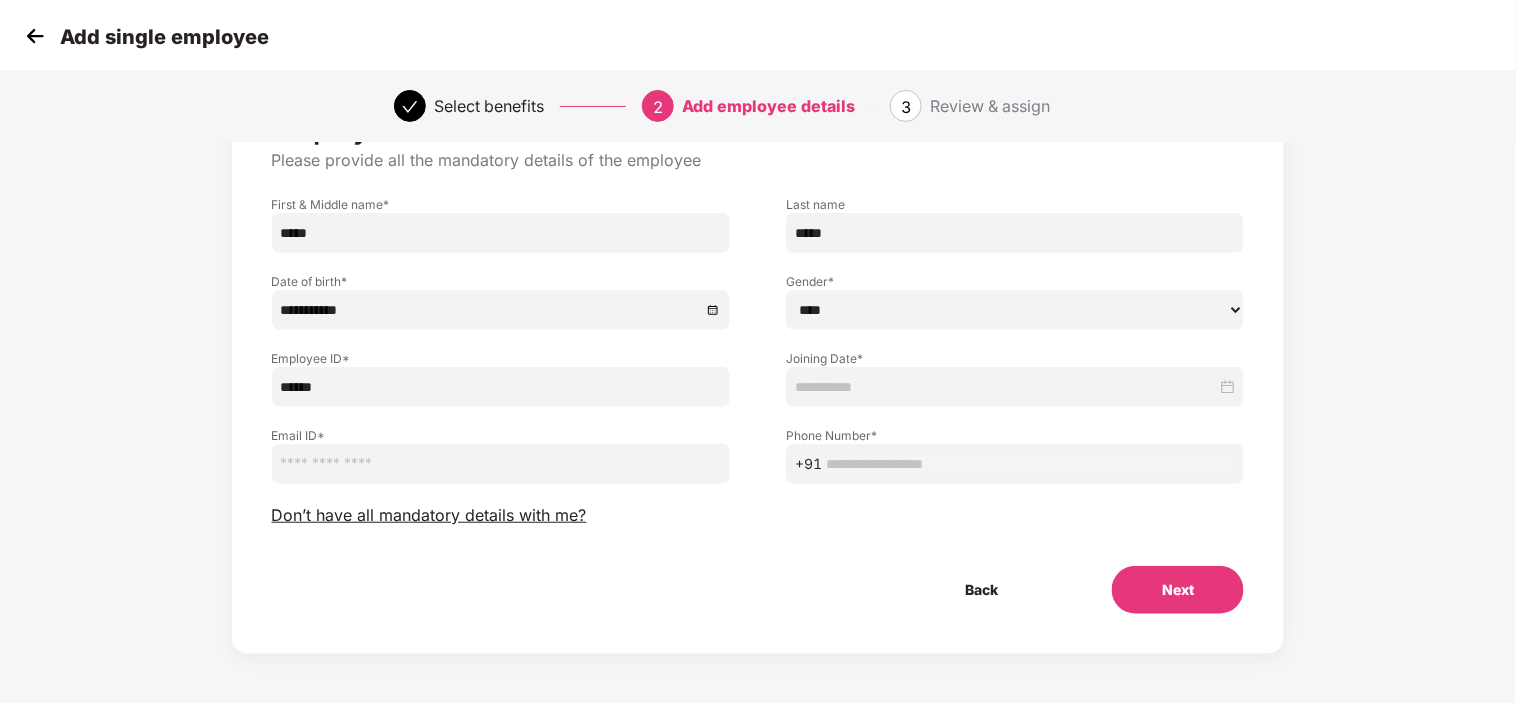 type on "******" 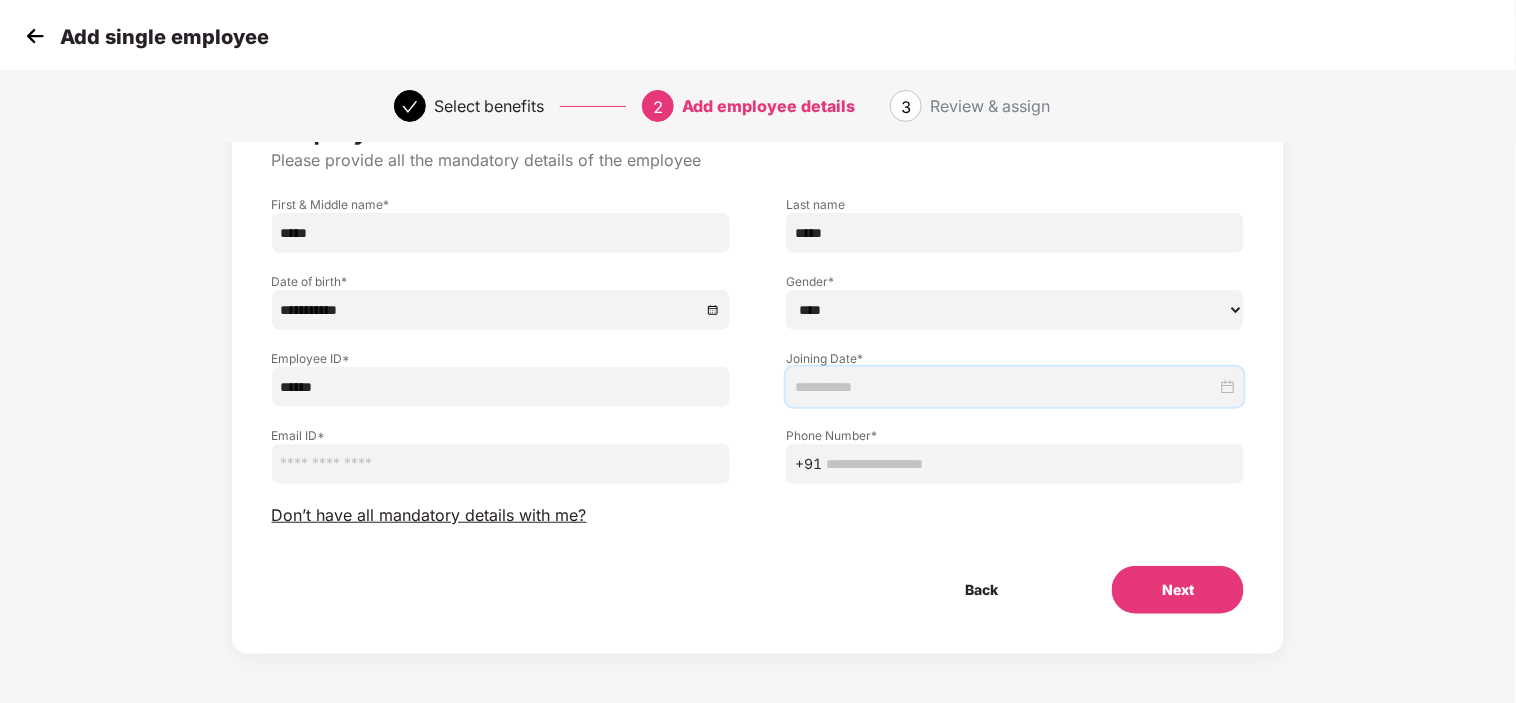 click at bounding box center (1006, 387) 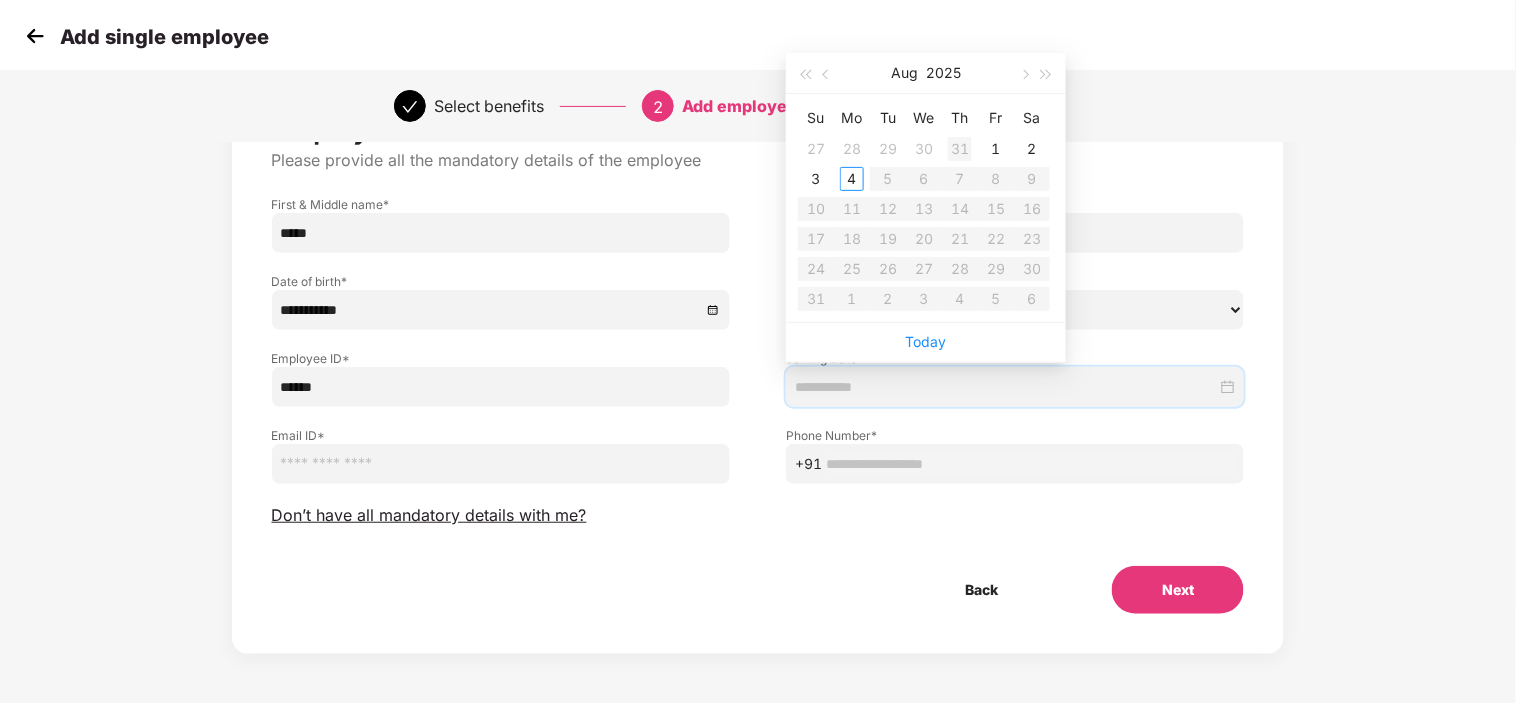 type on "**********" 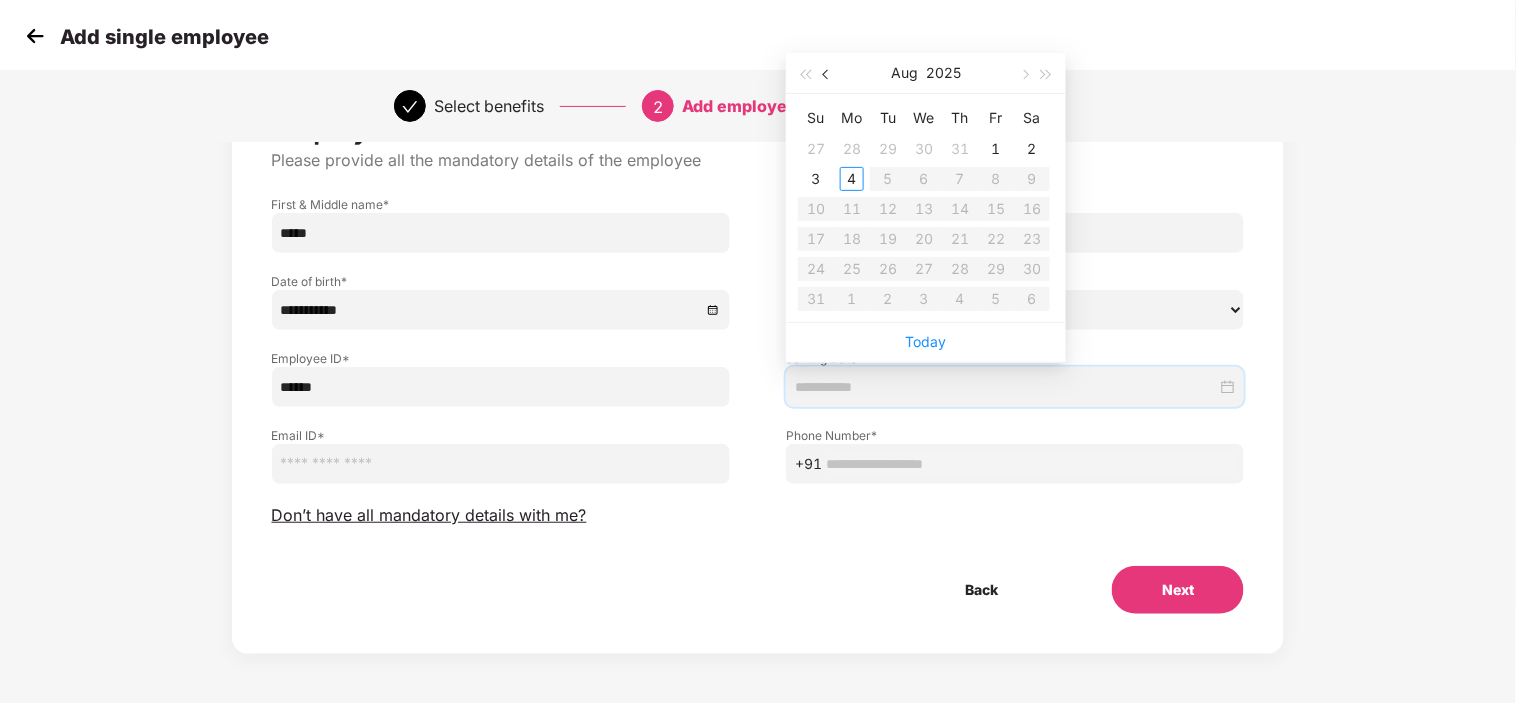 click at bounding box center [828, 75] 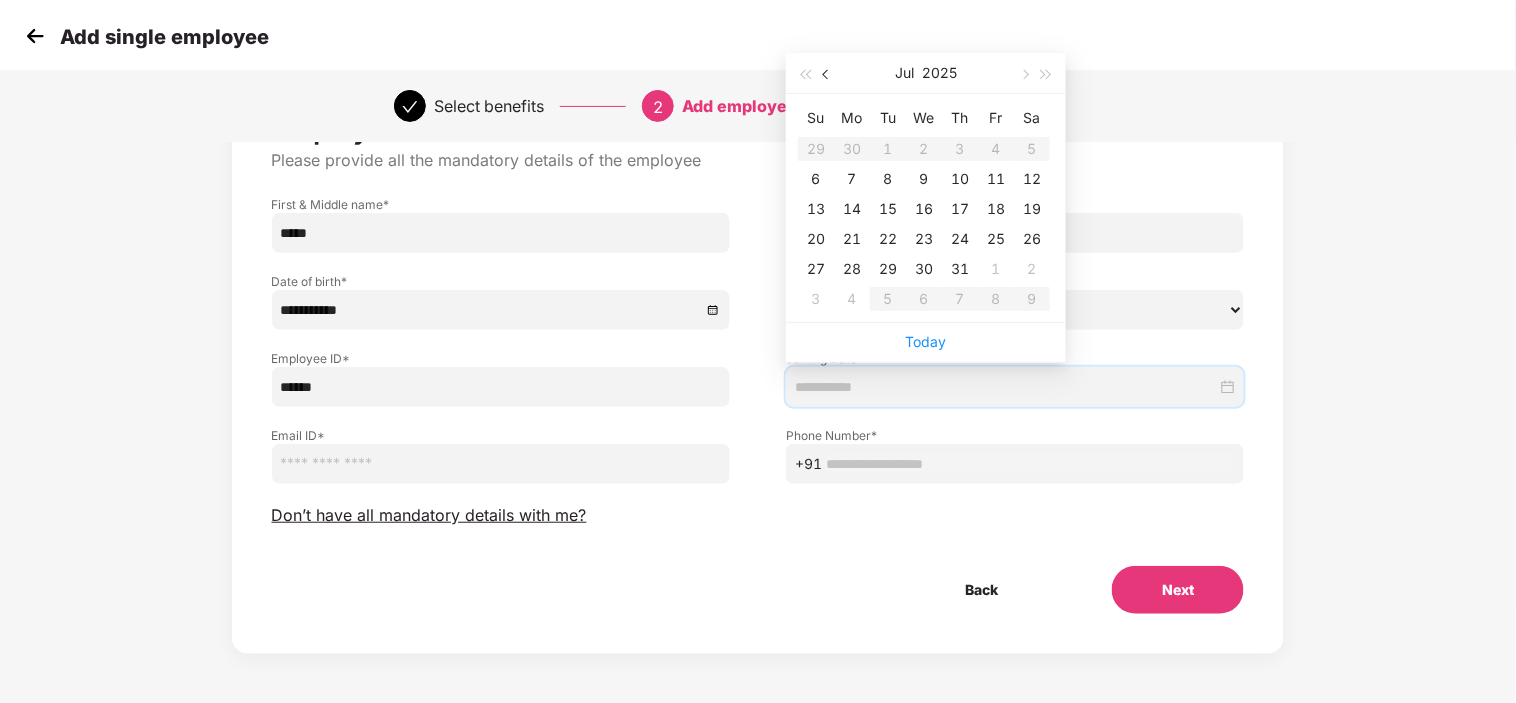 click at bounding box center [828, 75] 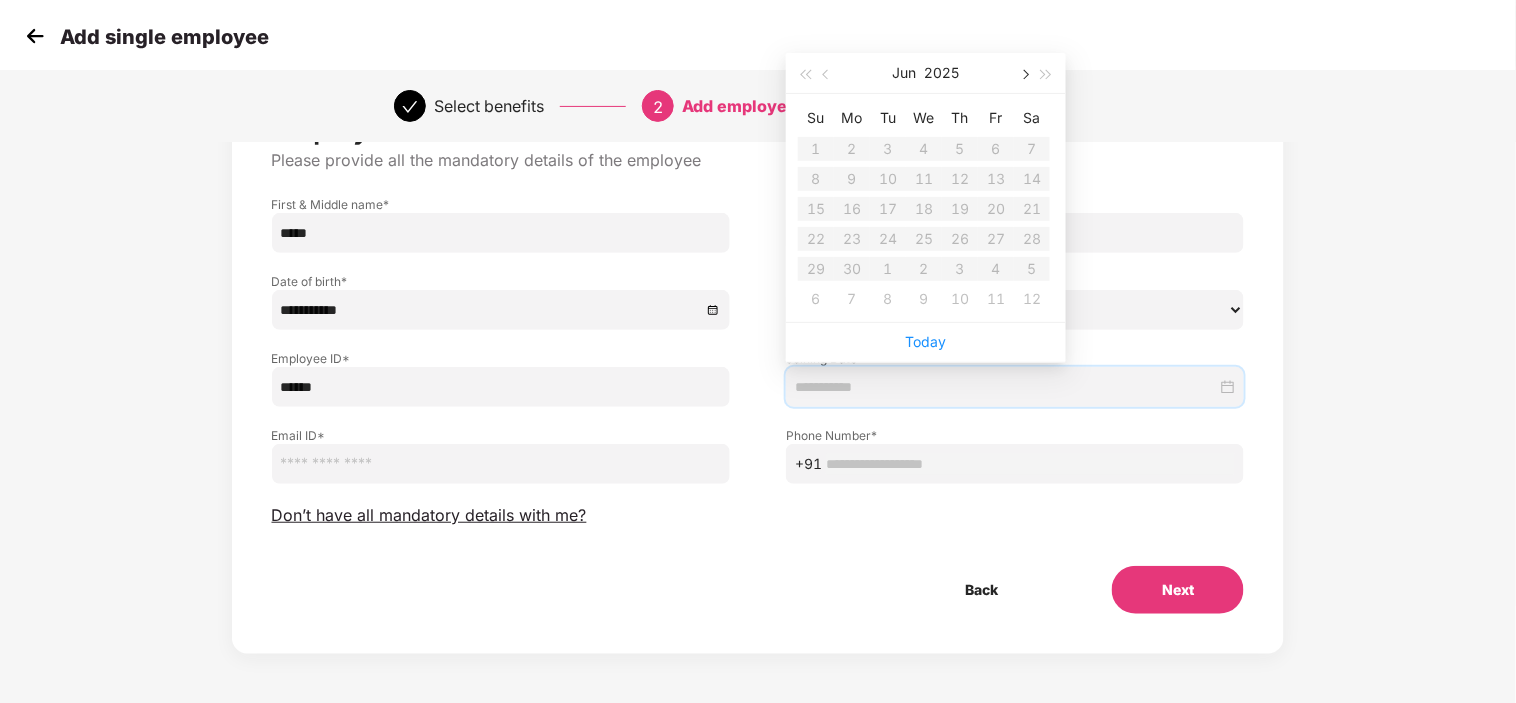 click at bounding box center [1024, 75] 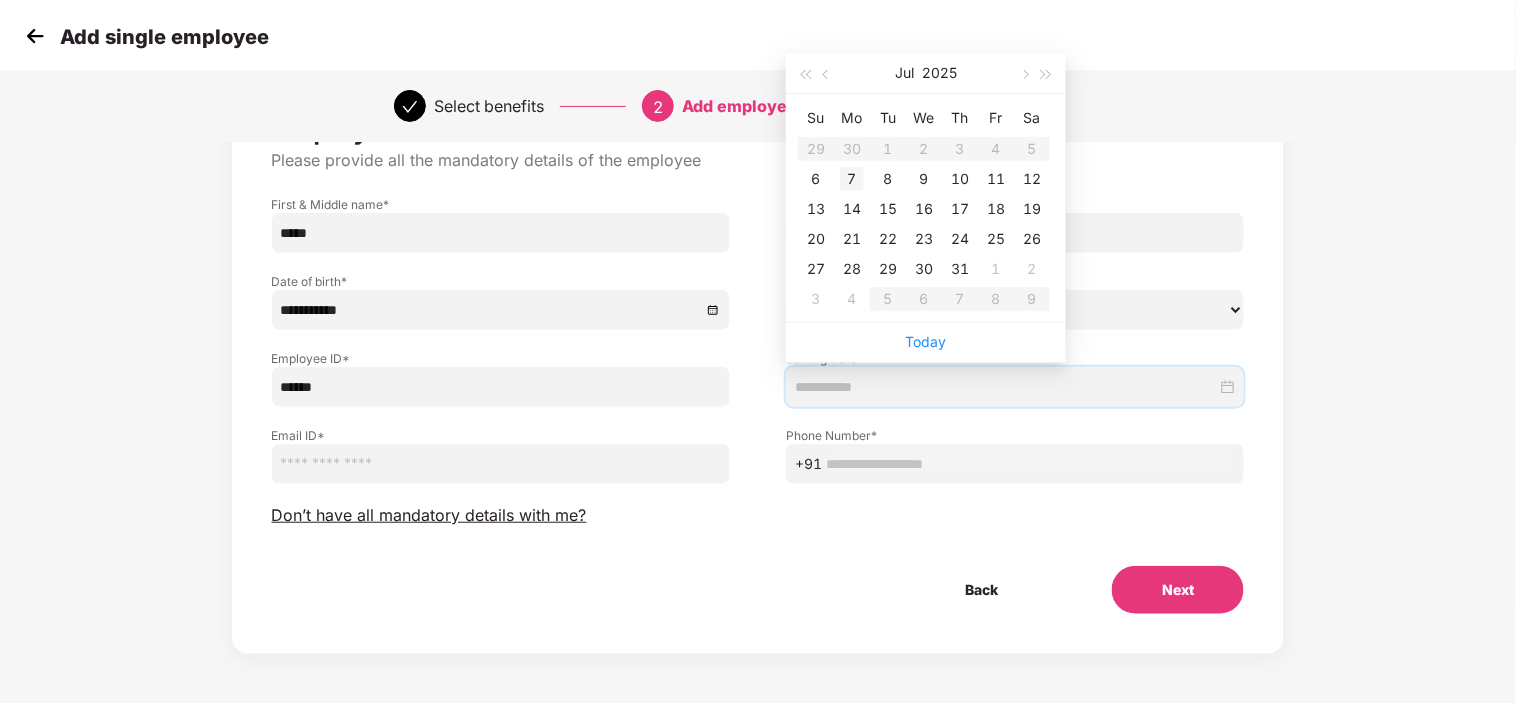 type on "**********" 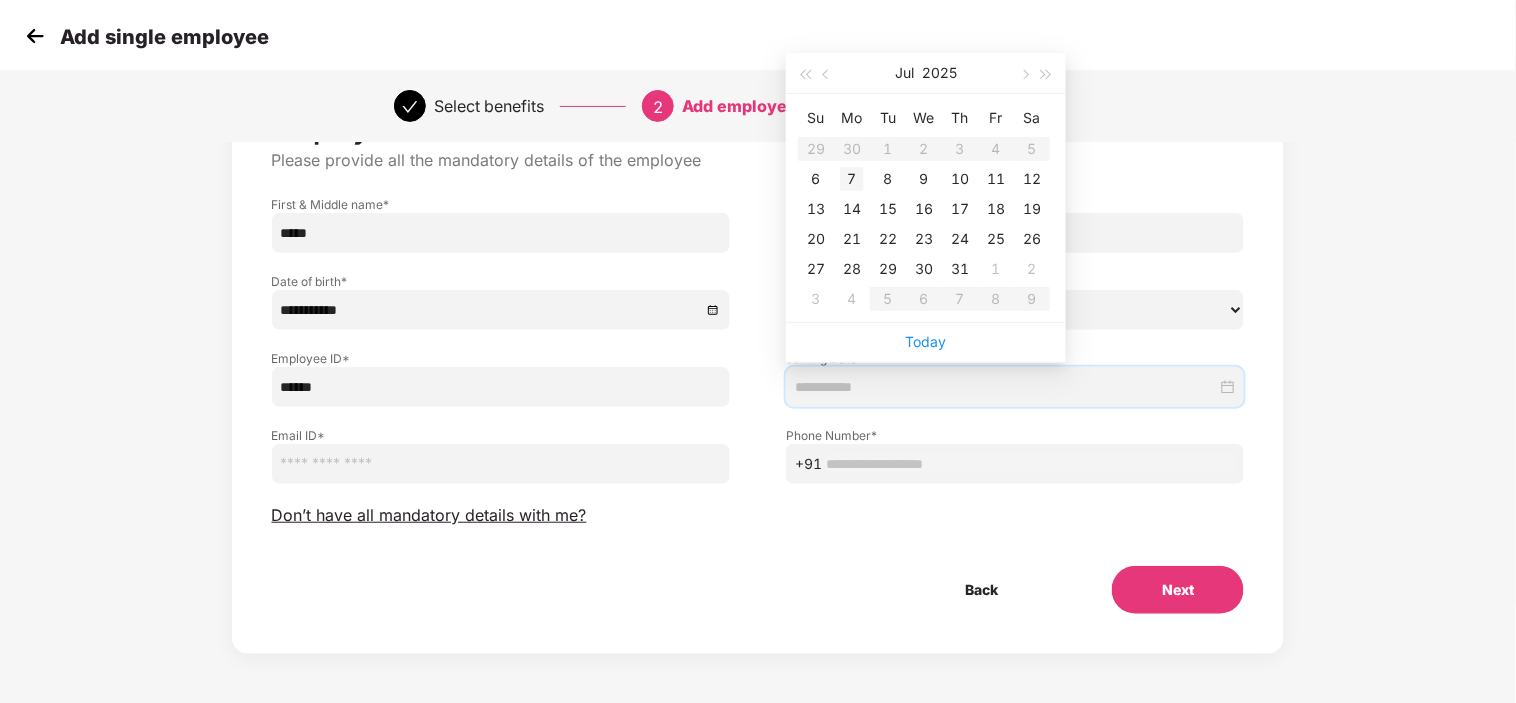 click on "7" at bounding box center [852, 179] 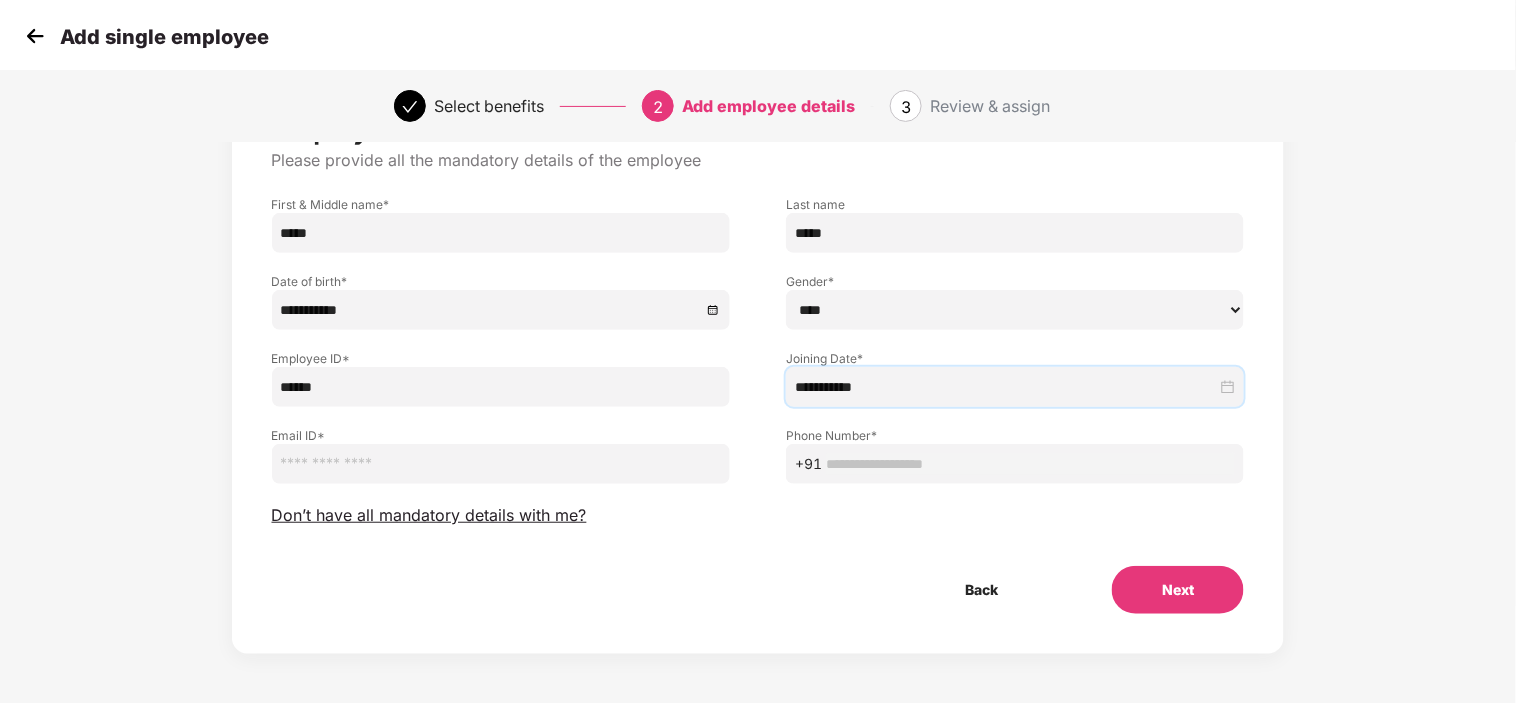 click at bounding box center [1030, 464] 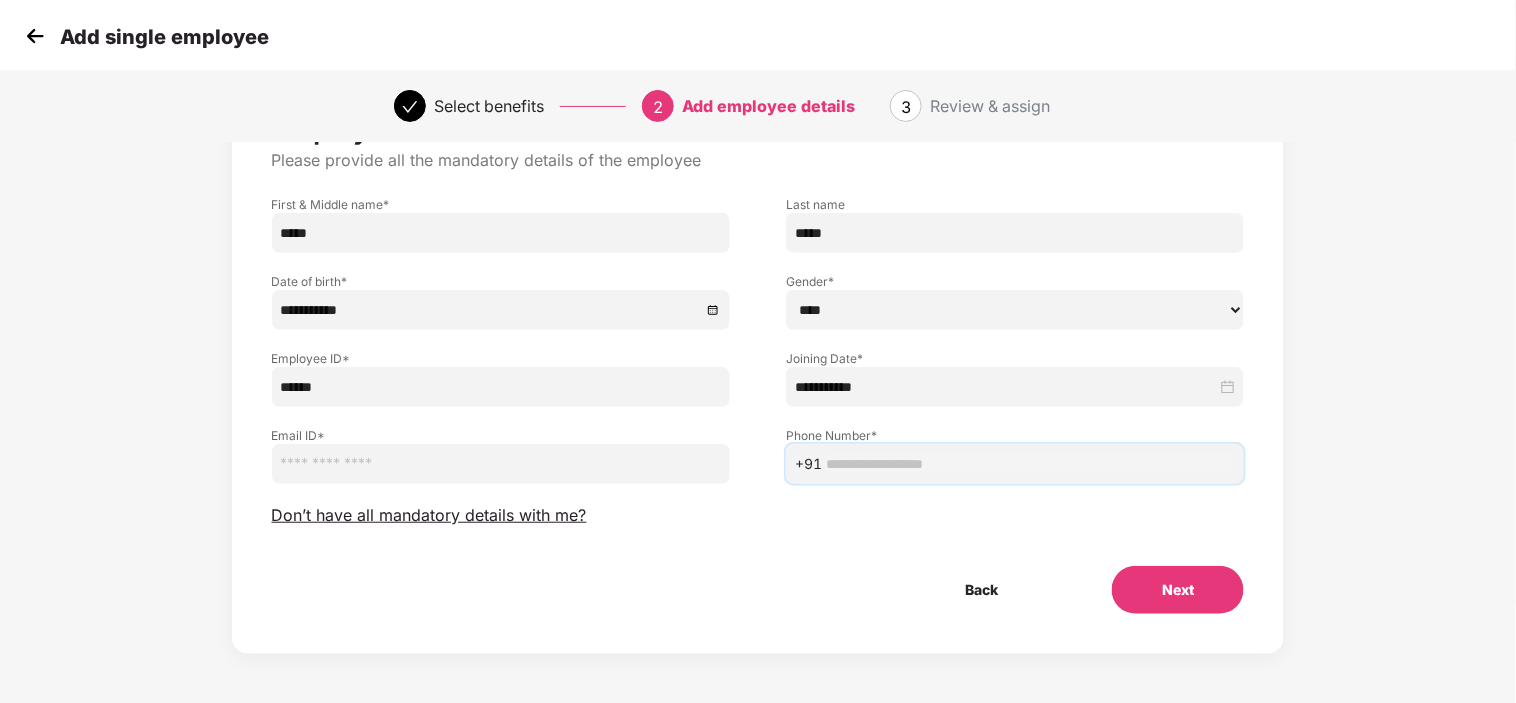 paste on "**********" 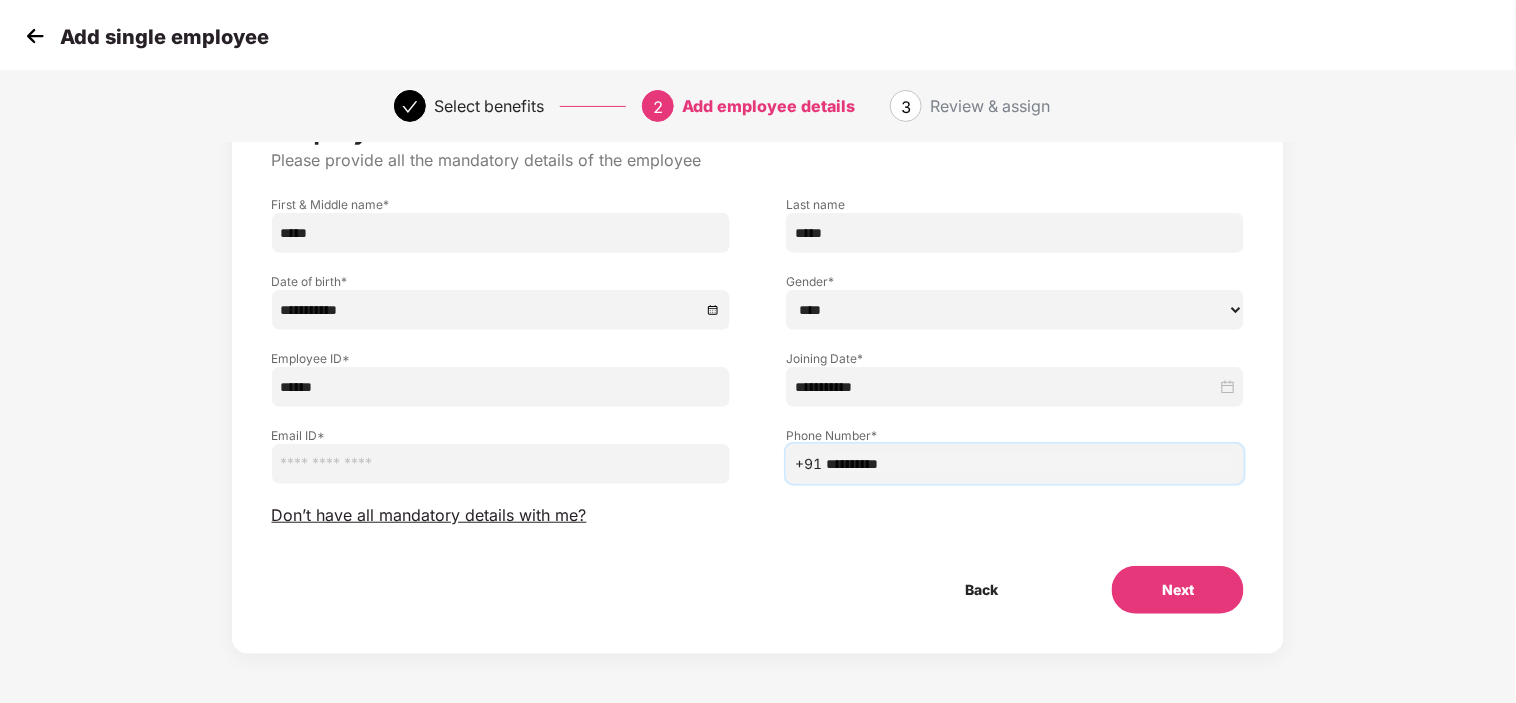 type on "**********" 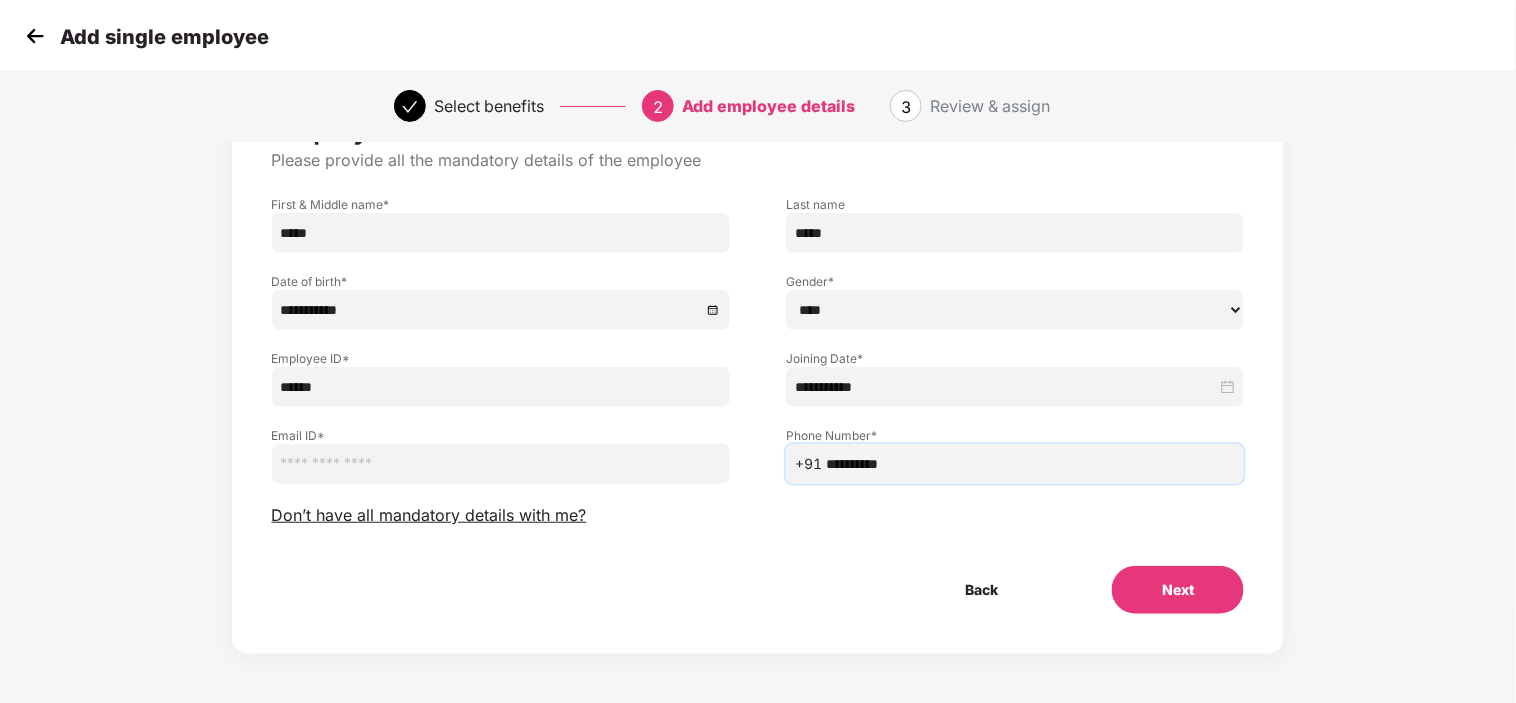 click at bounding box center (501, 464) 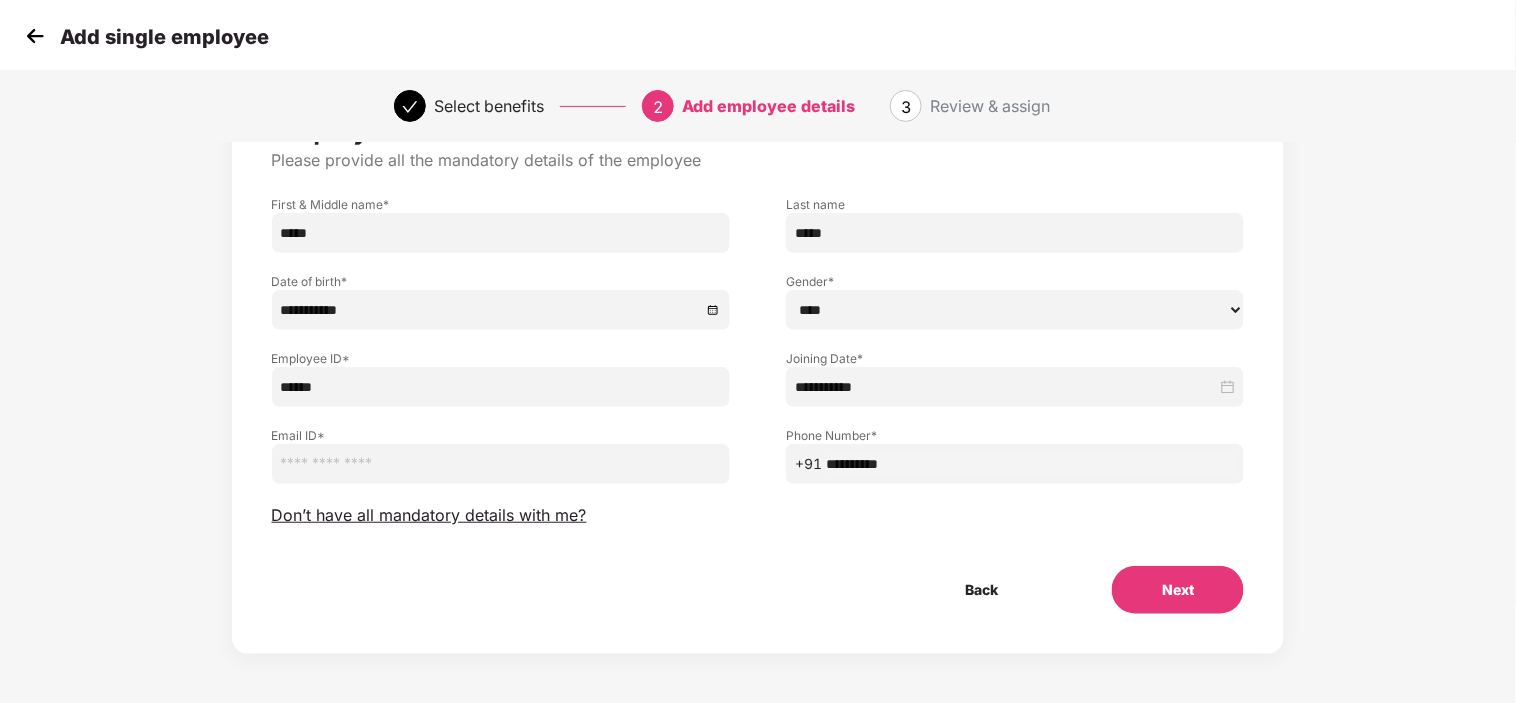 paste on "**********" 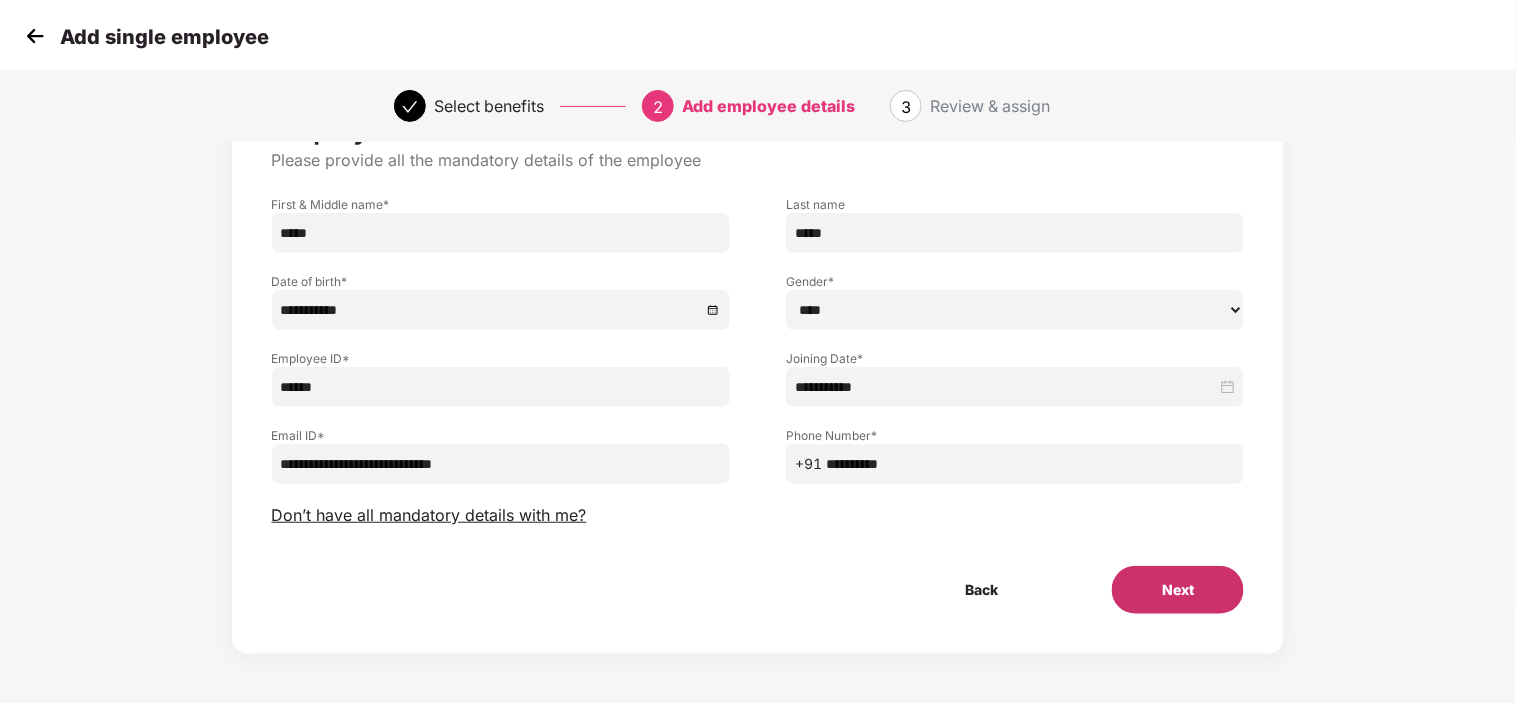 type on "**********" 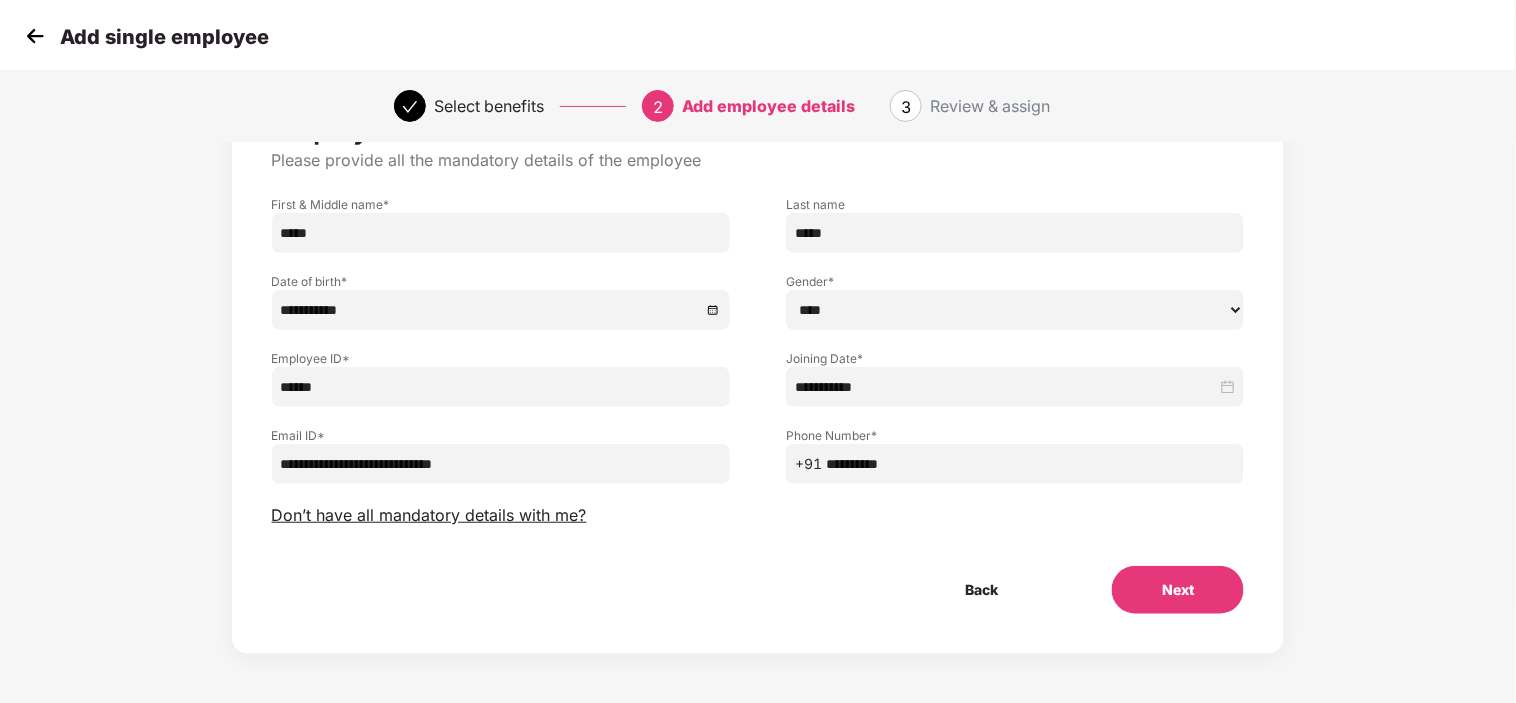 click on "Next" at bounding box center (1178, 590) 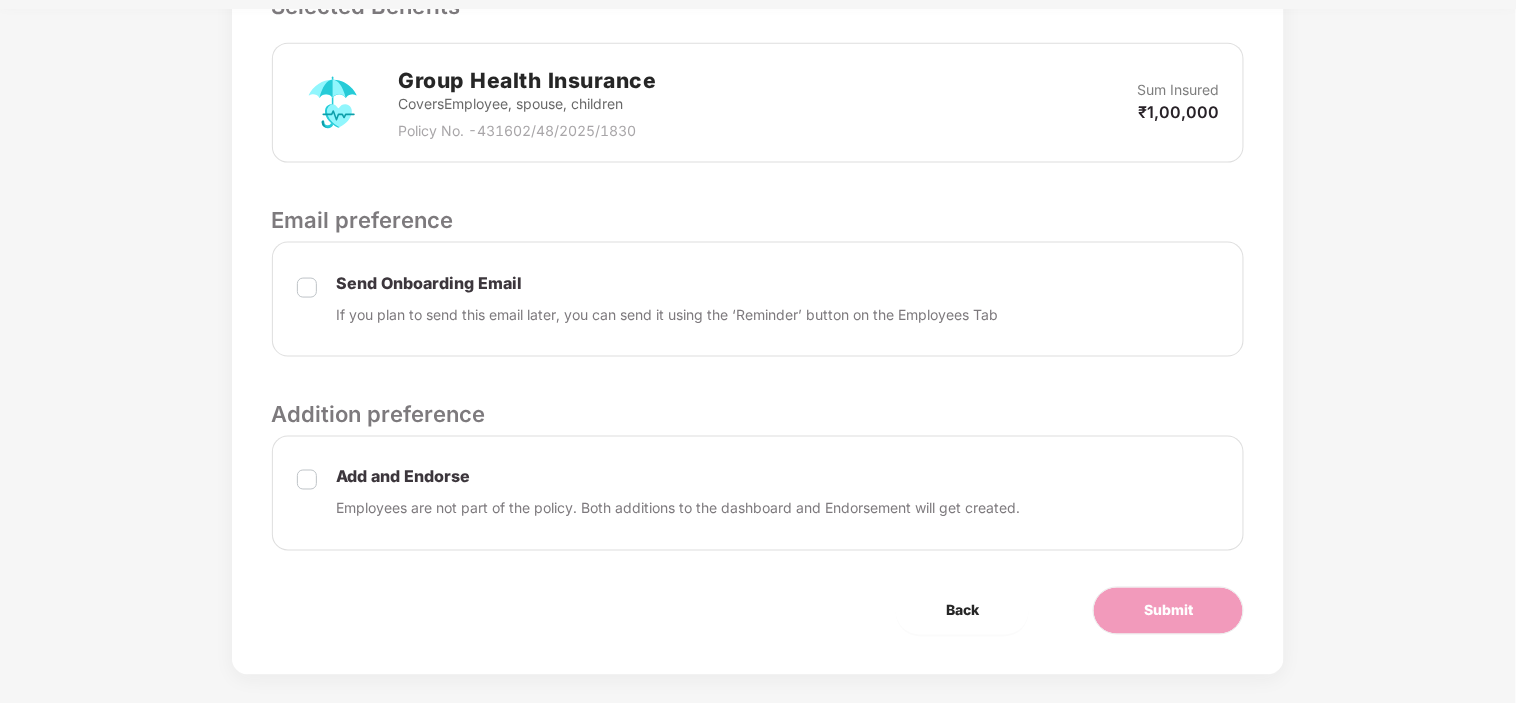 scroll, scrollTop: 716, scrollLeft: 0, axis: vertical 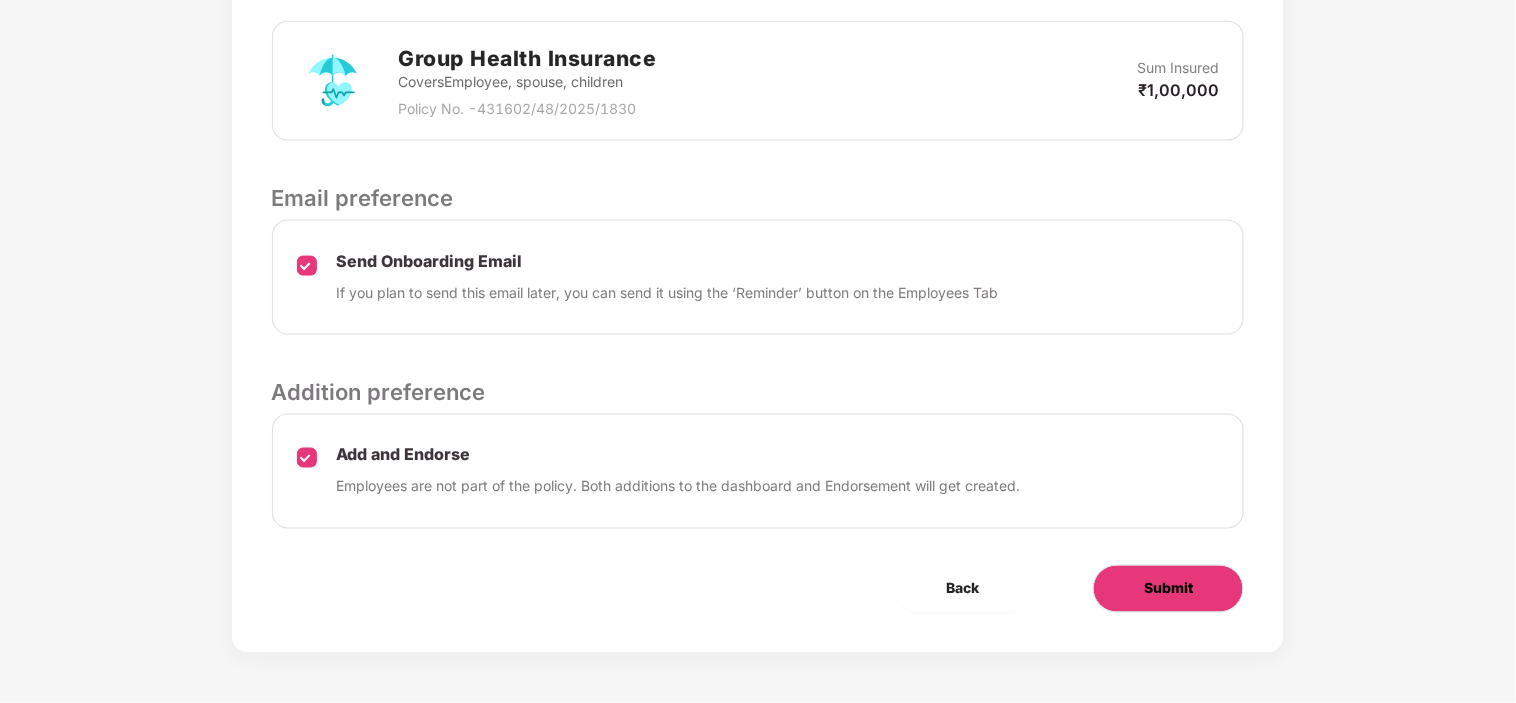 click on "Submit" at bounding box center [1168, 589] 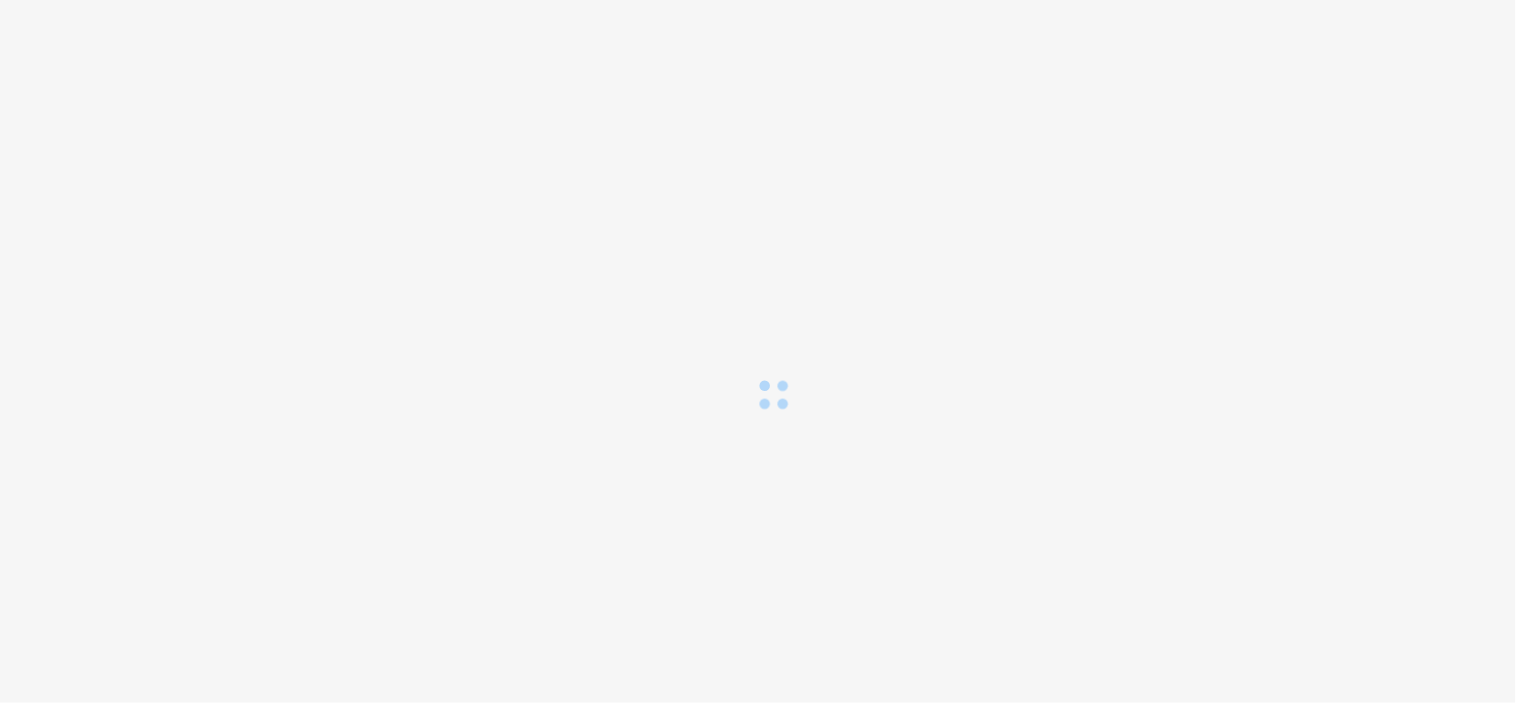 scroll, scrollTop: 0, scrollLeft: 0, axis: both 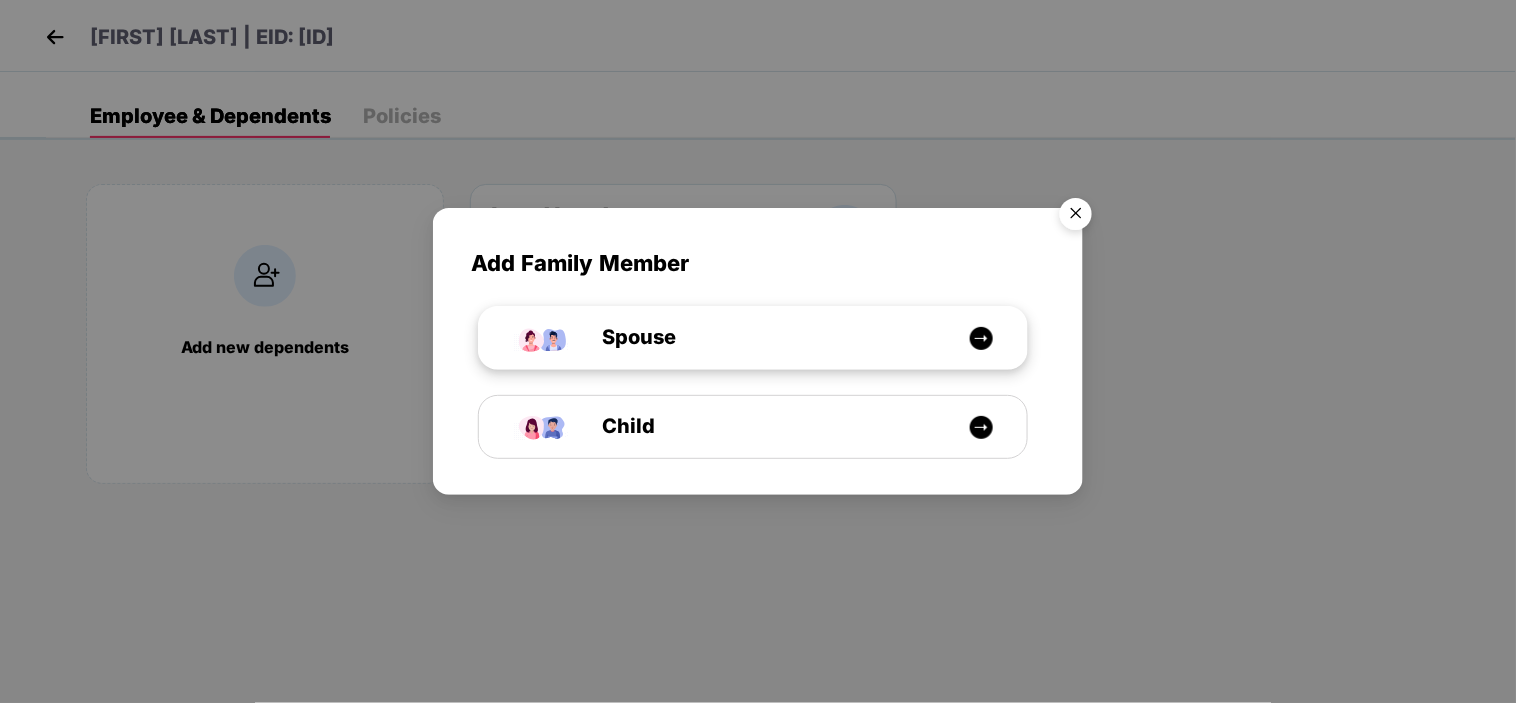 click on "Spouse" at bounding box center (763, 337) 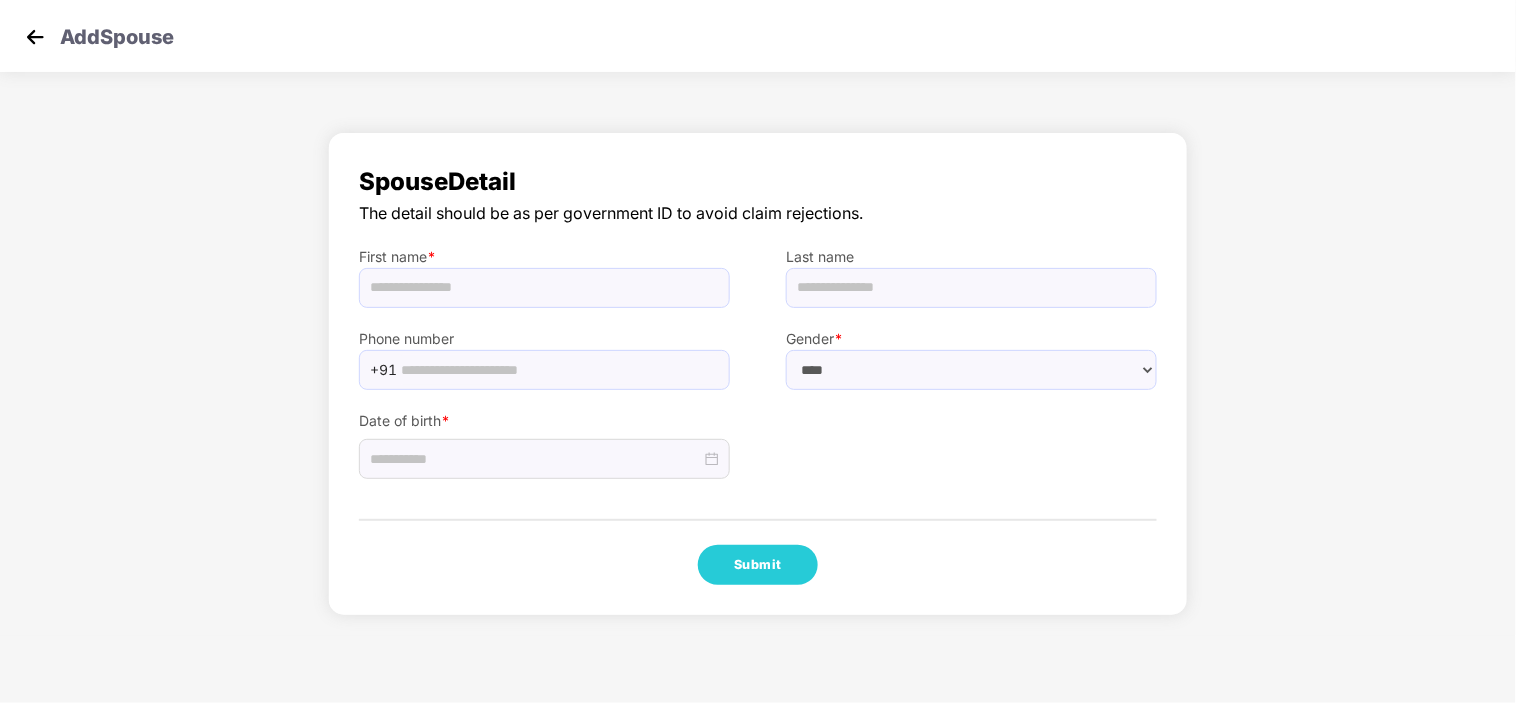 select on "******" 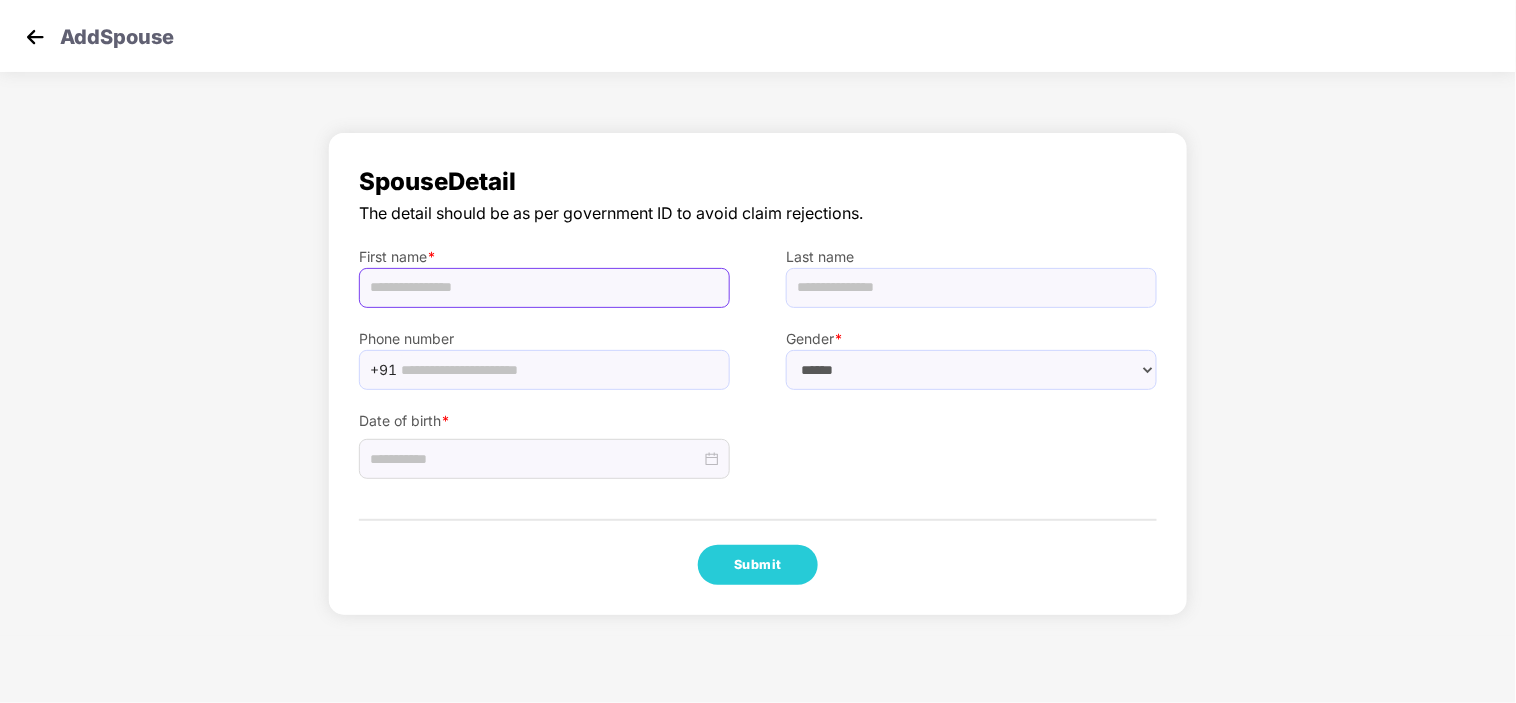 click at bounding box center [544, 288] 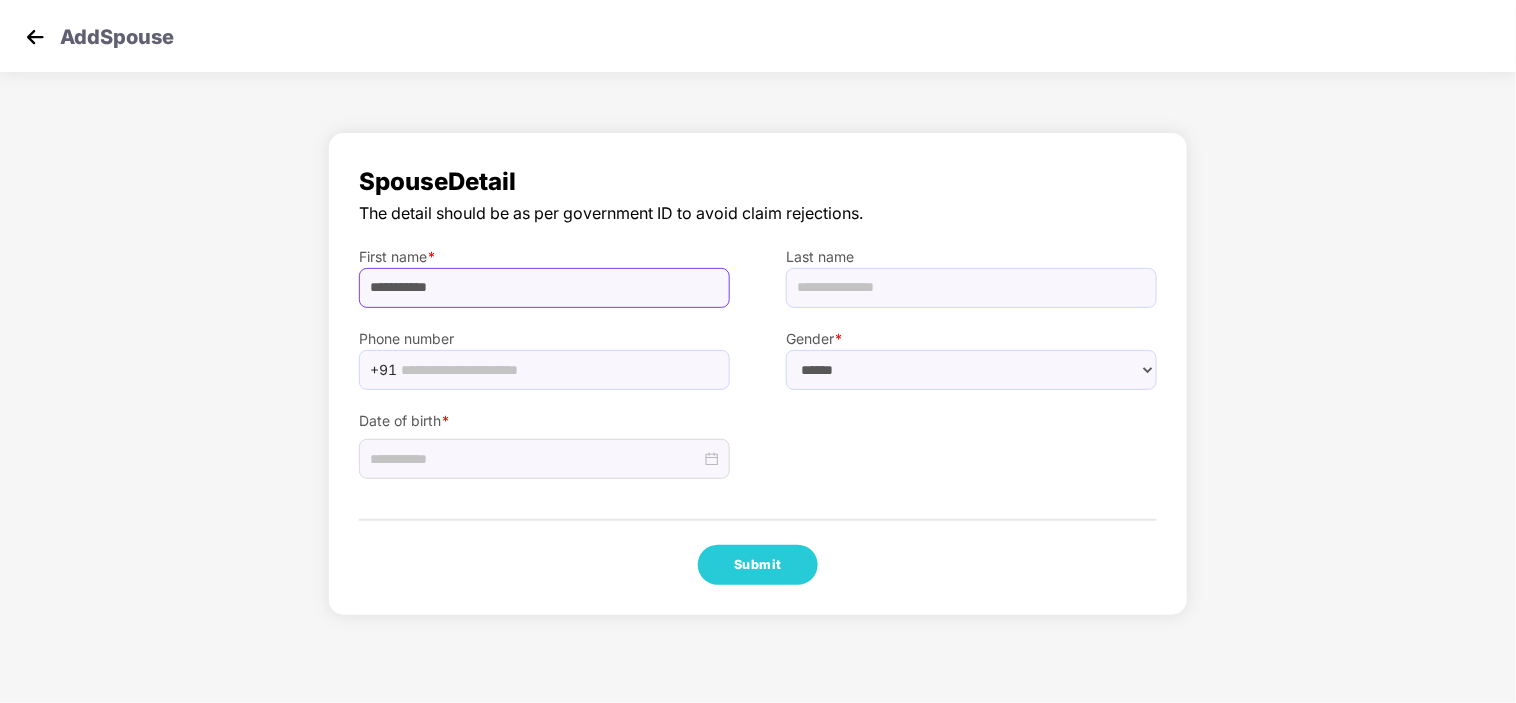 type on "**********" 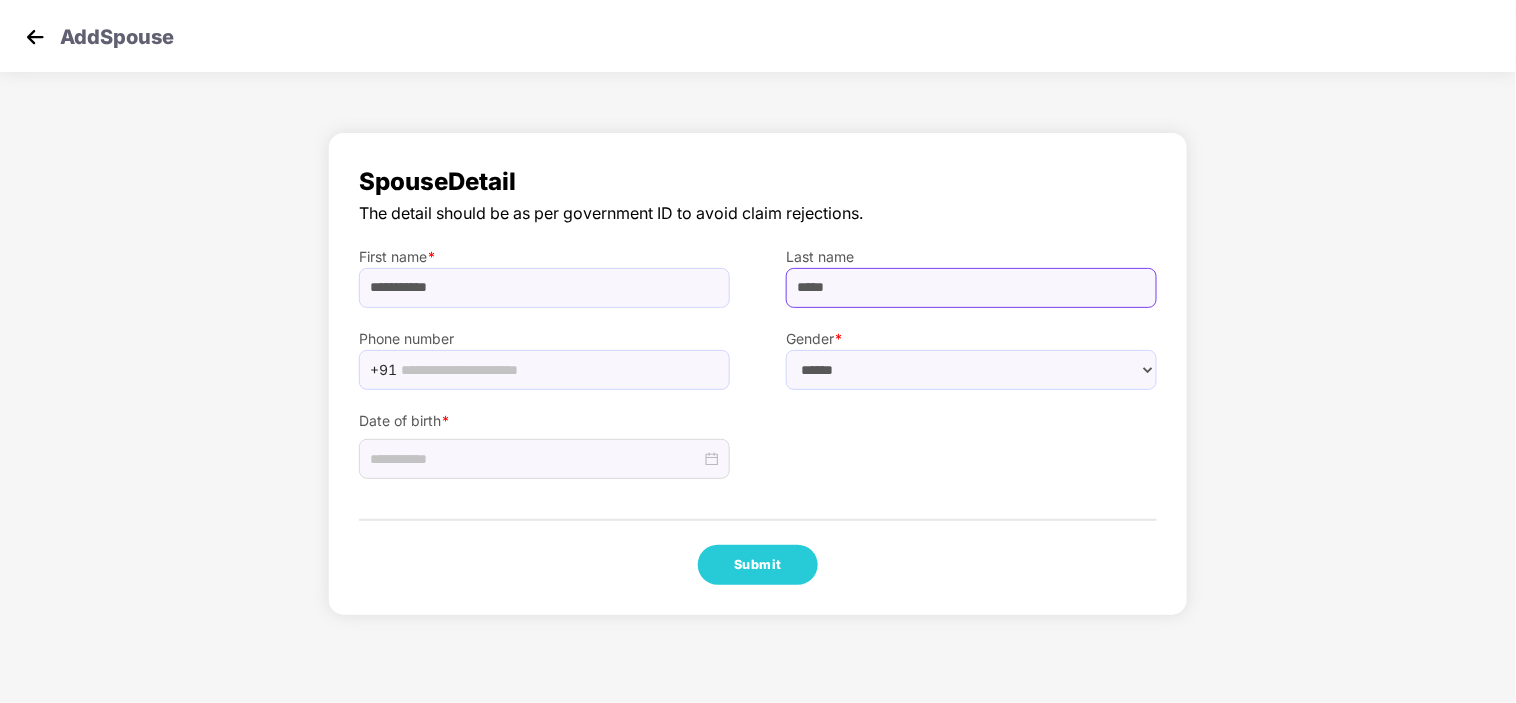 type on "*****" 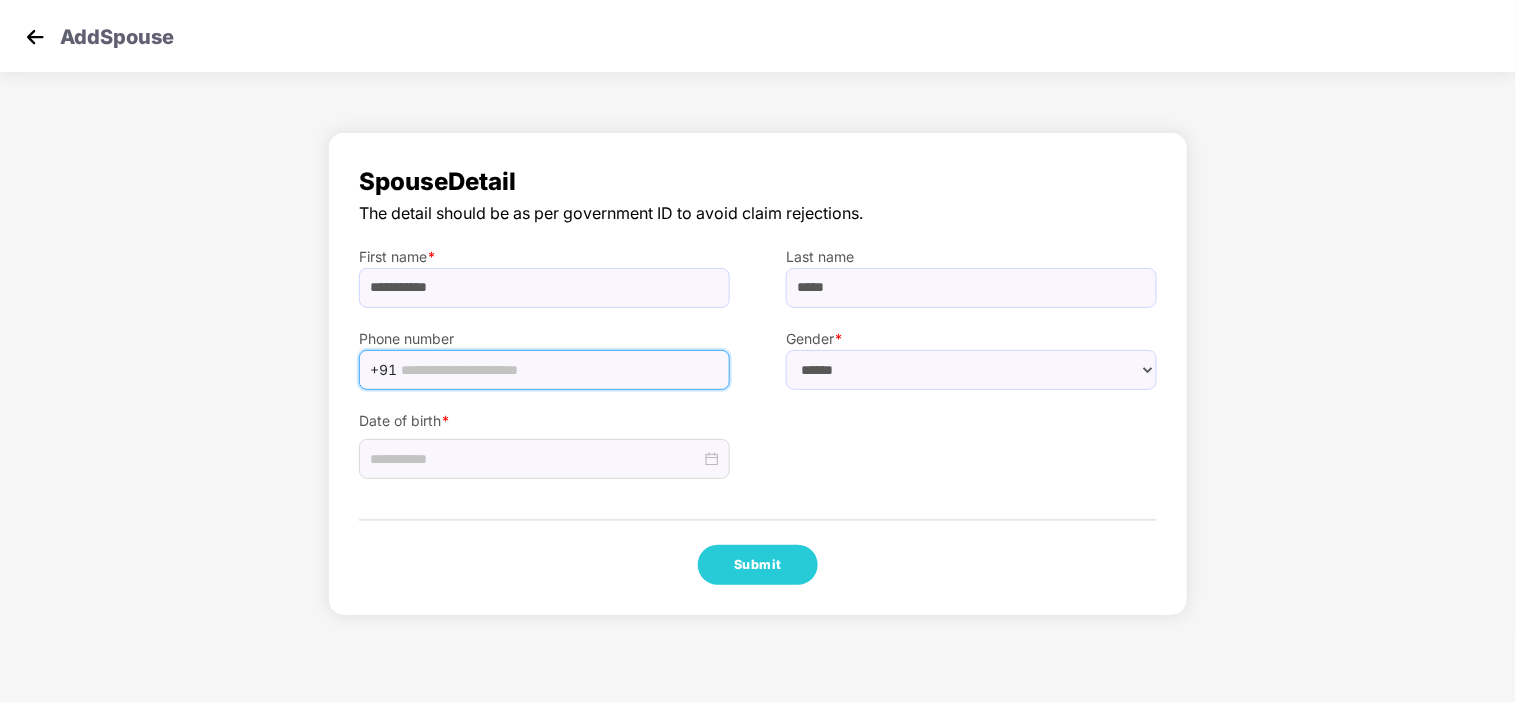click at bounding box center [559, 370] 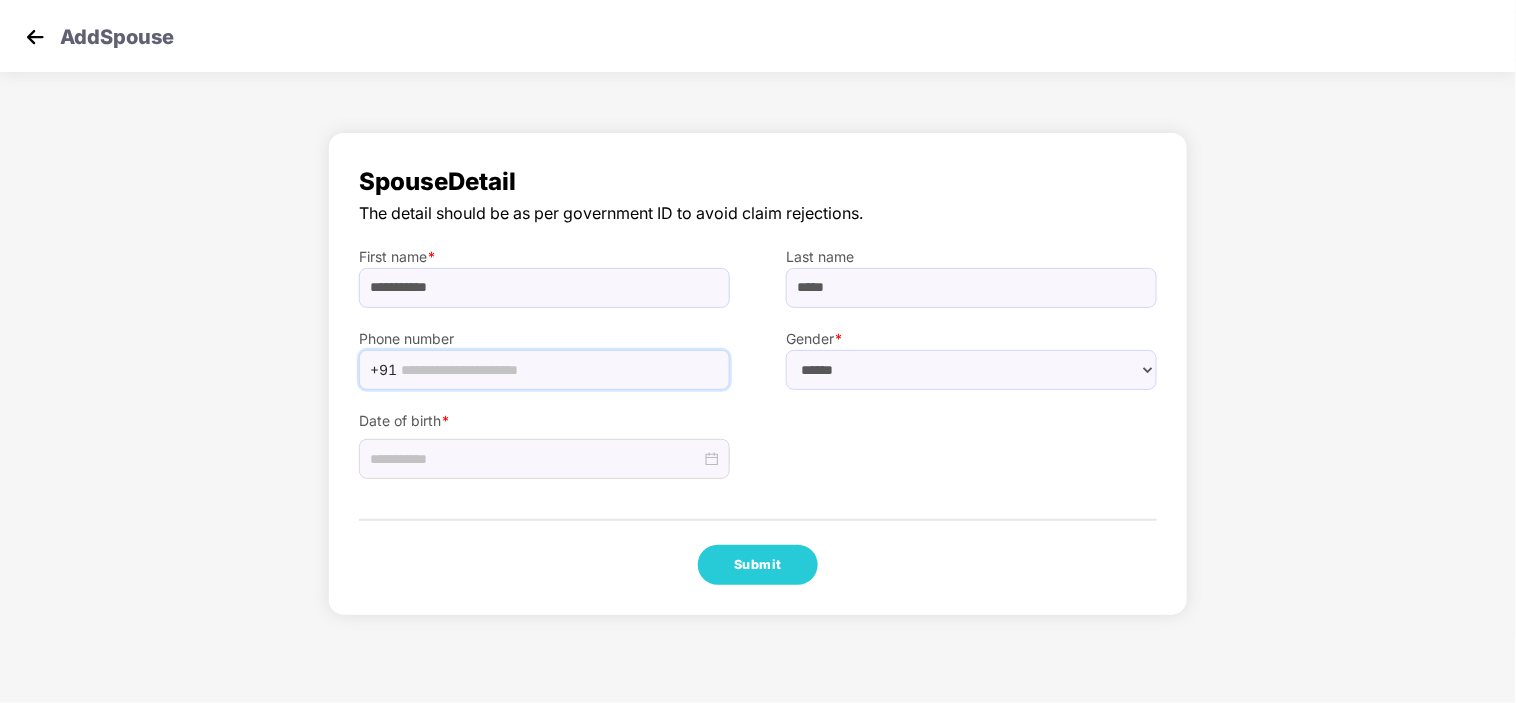 paste on "**********" 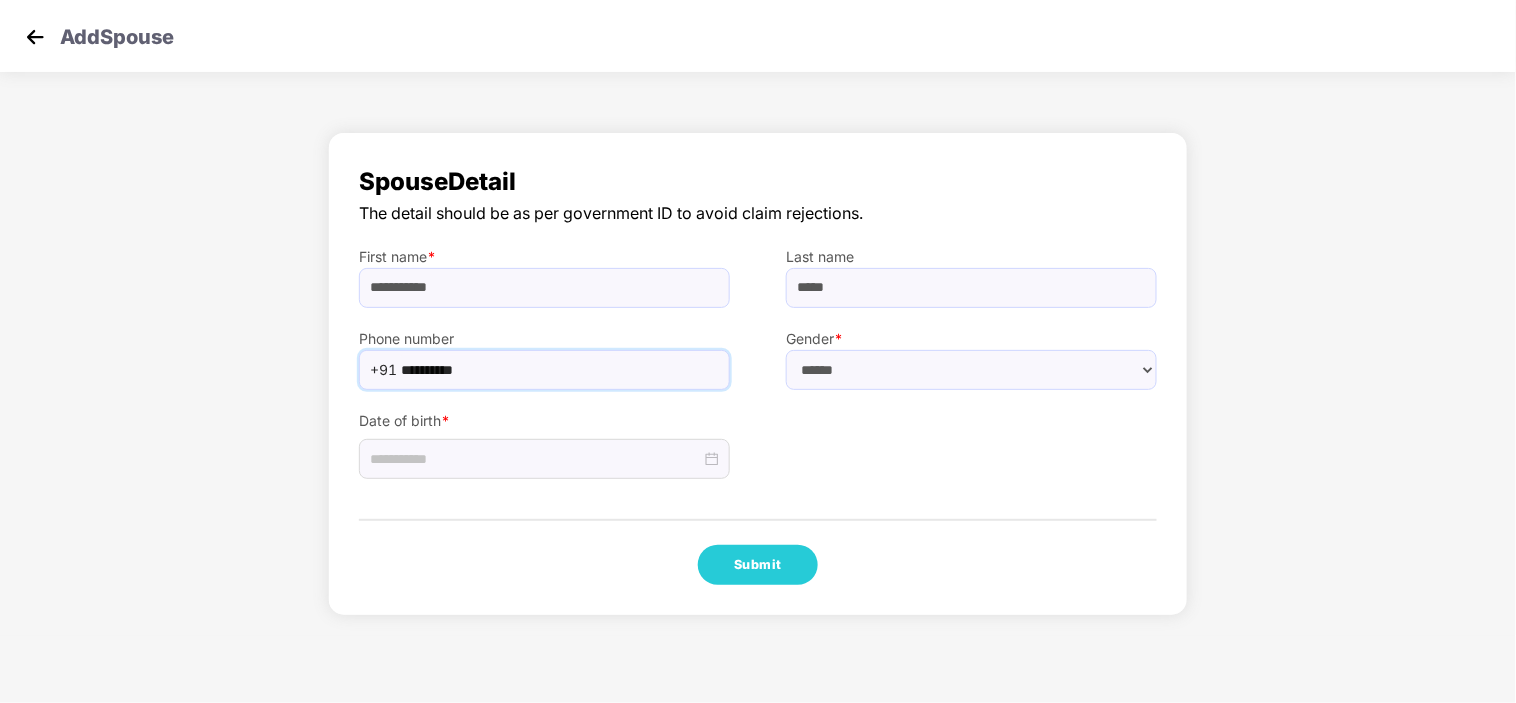 type on "**********" 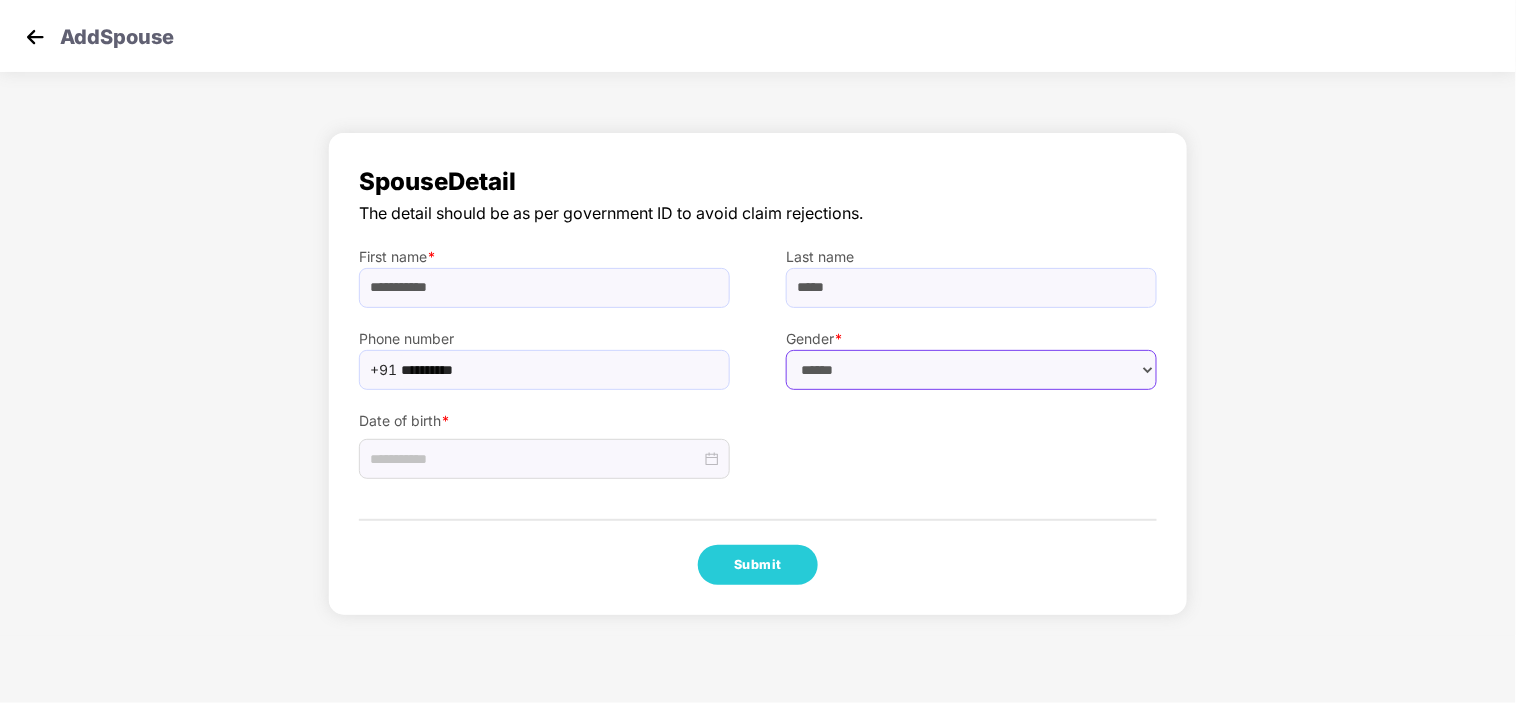 click on "****** **** ******" at bounding box center [971, 370] 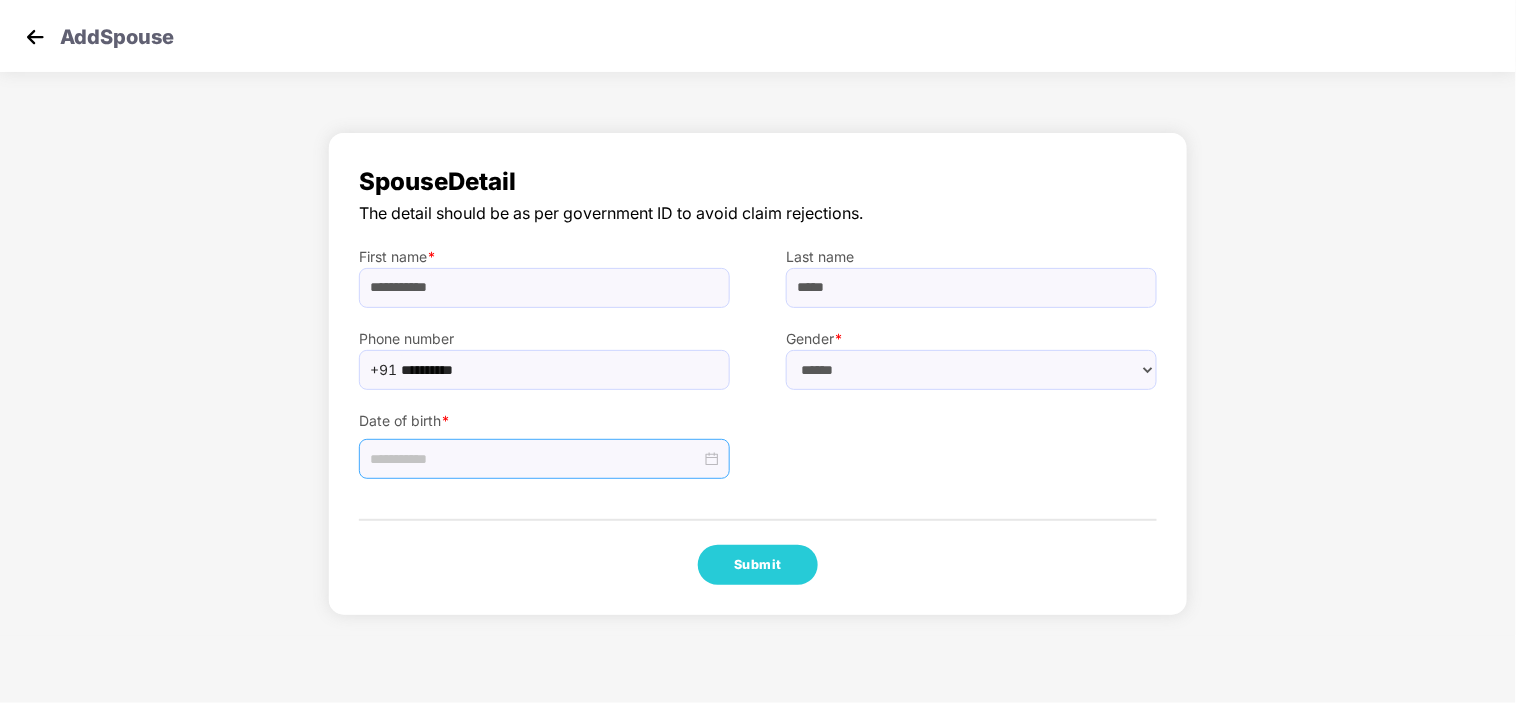 click at bounding box center [535, 459] 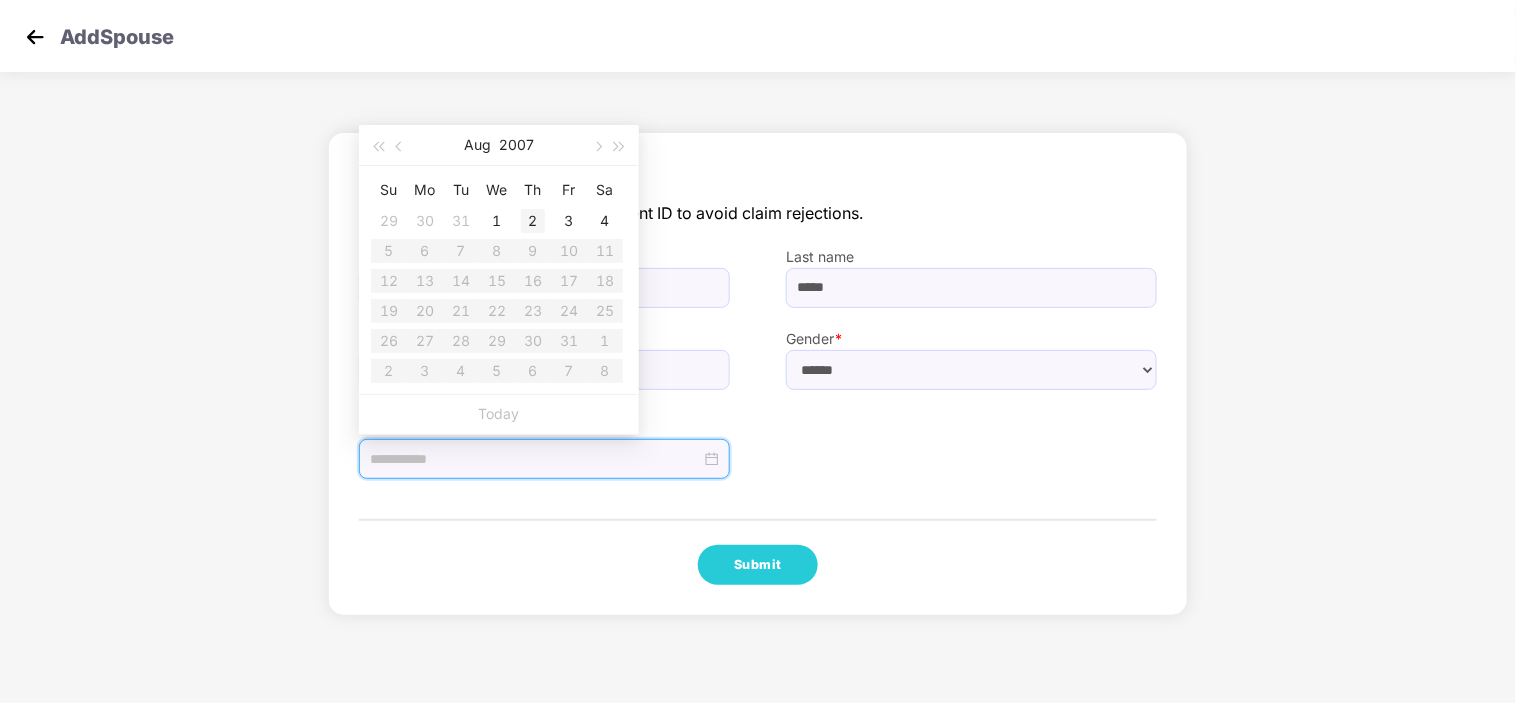 type on "**********" 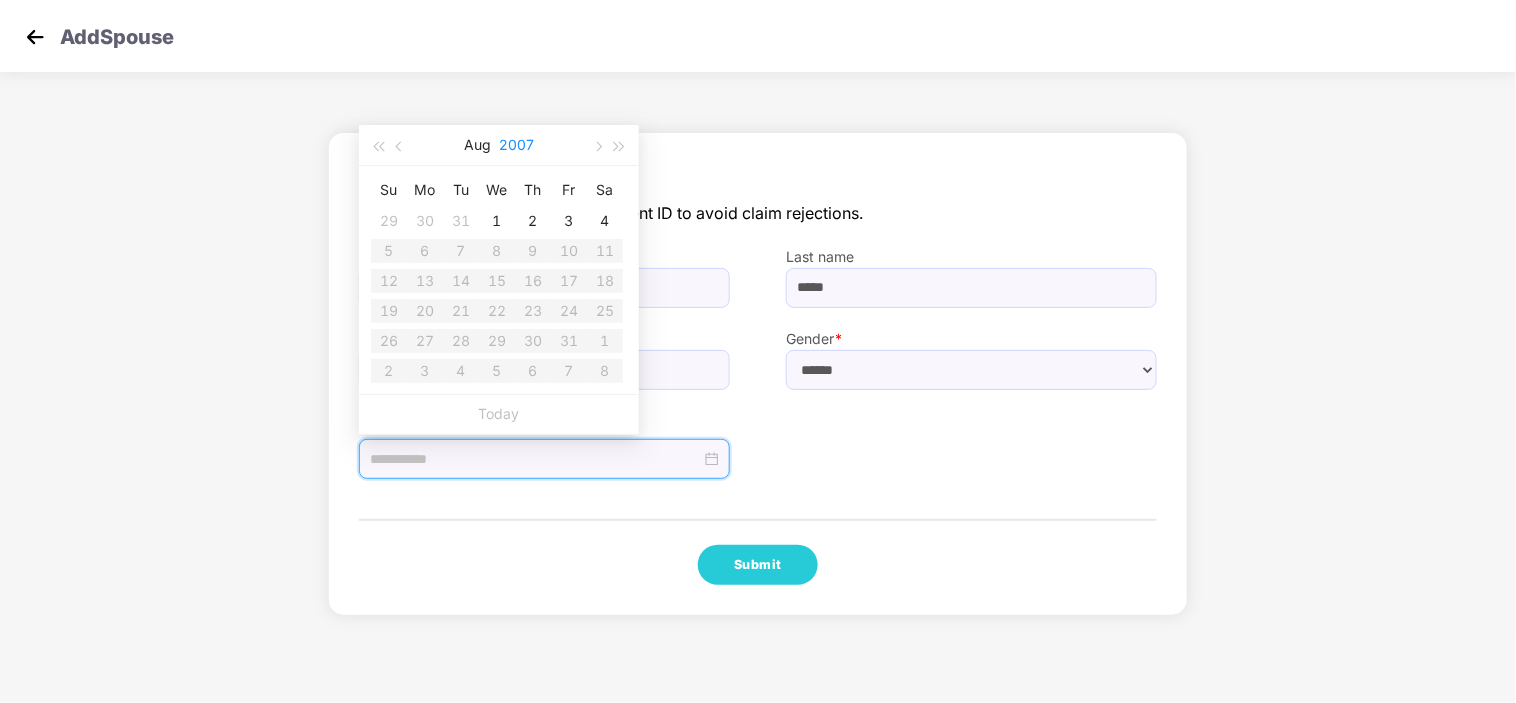 click on "2007" at bounding box center (516, 145) 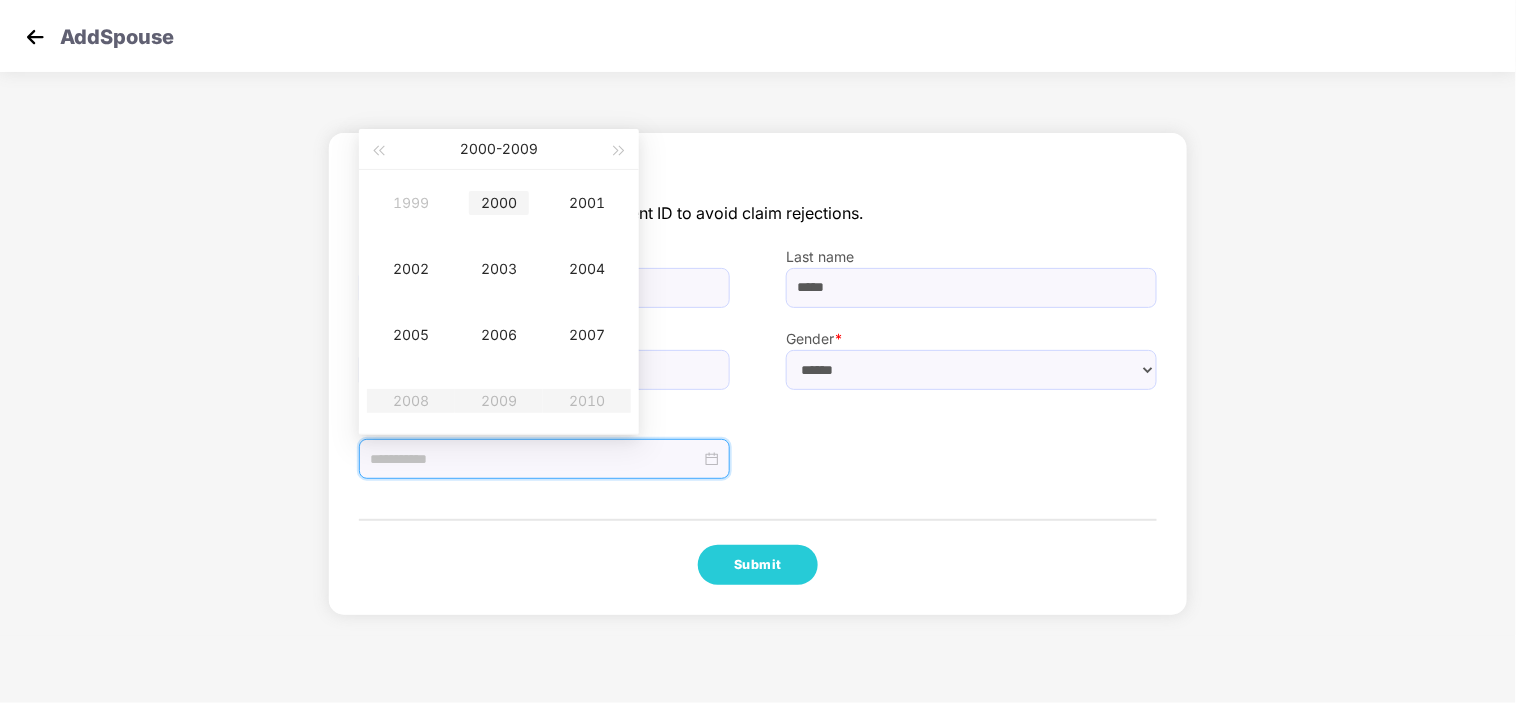 type on "**********" 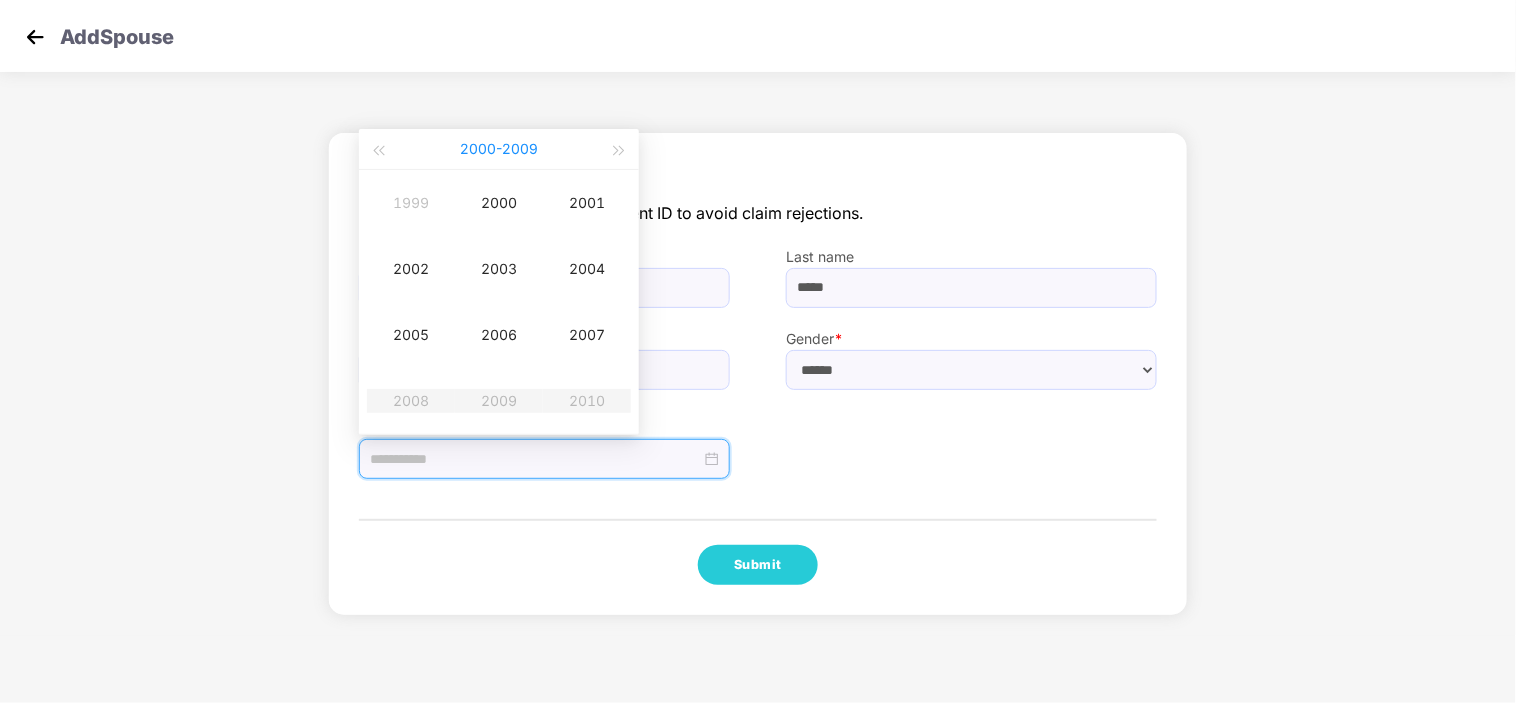 click on "2000 - 2009" at bounding box center (499, 149) 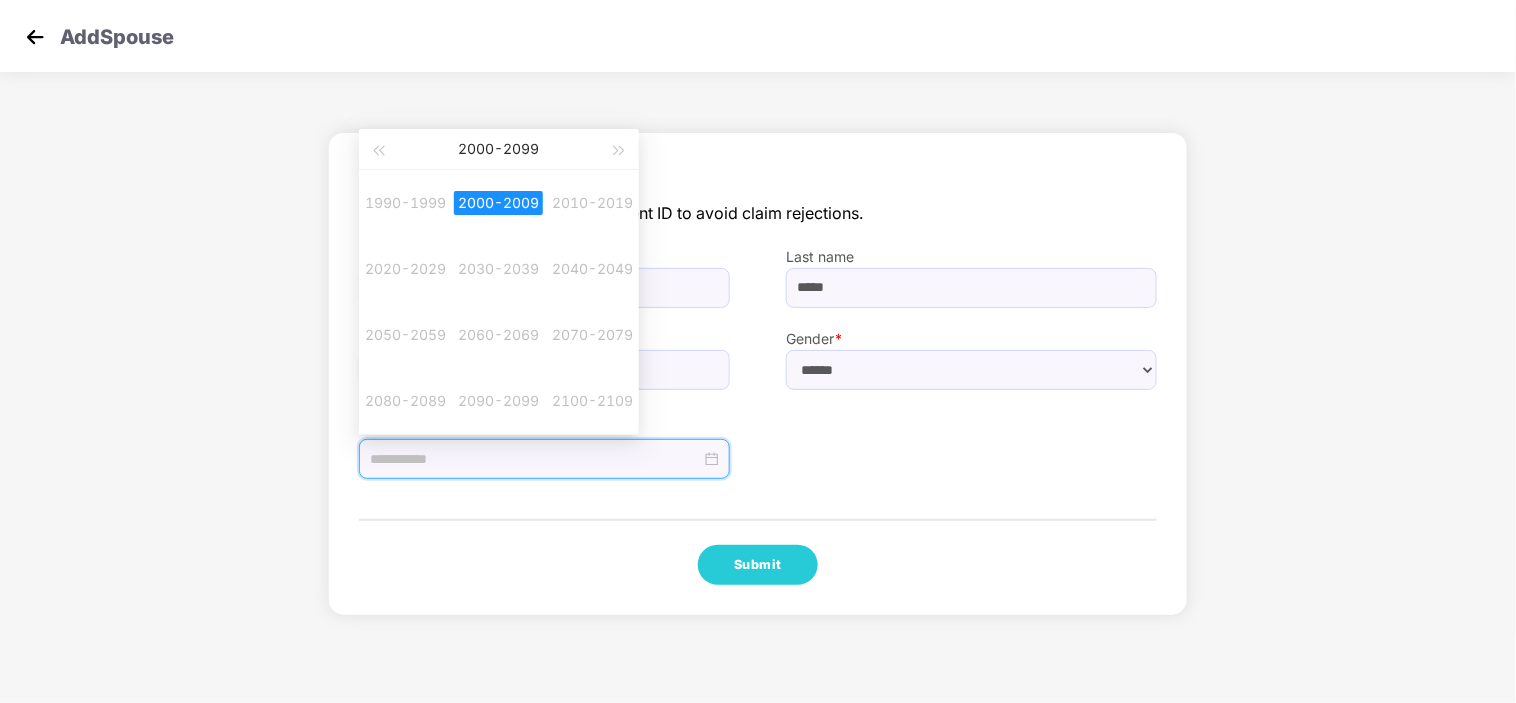type on "**********" 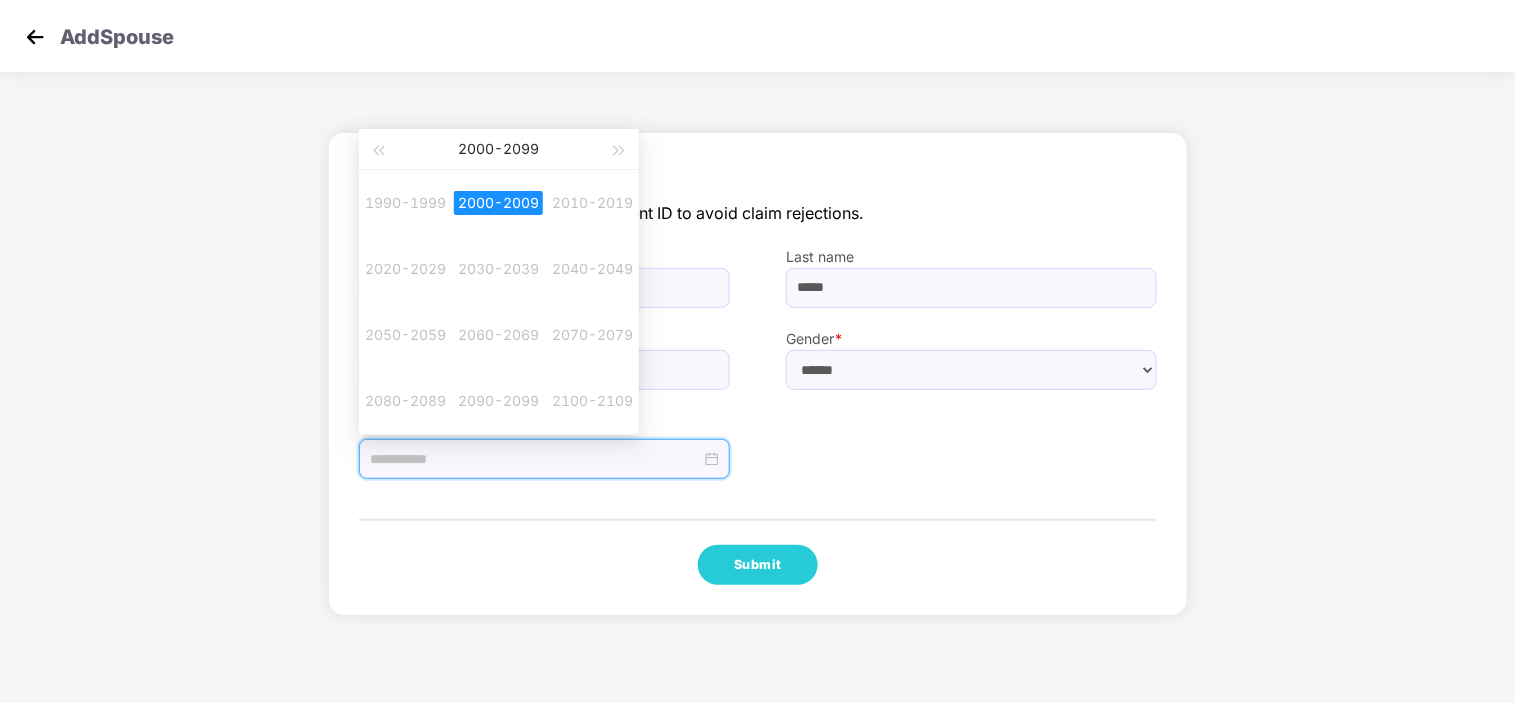 type on "**********" 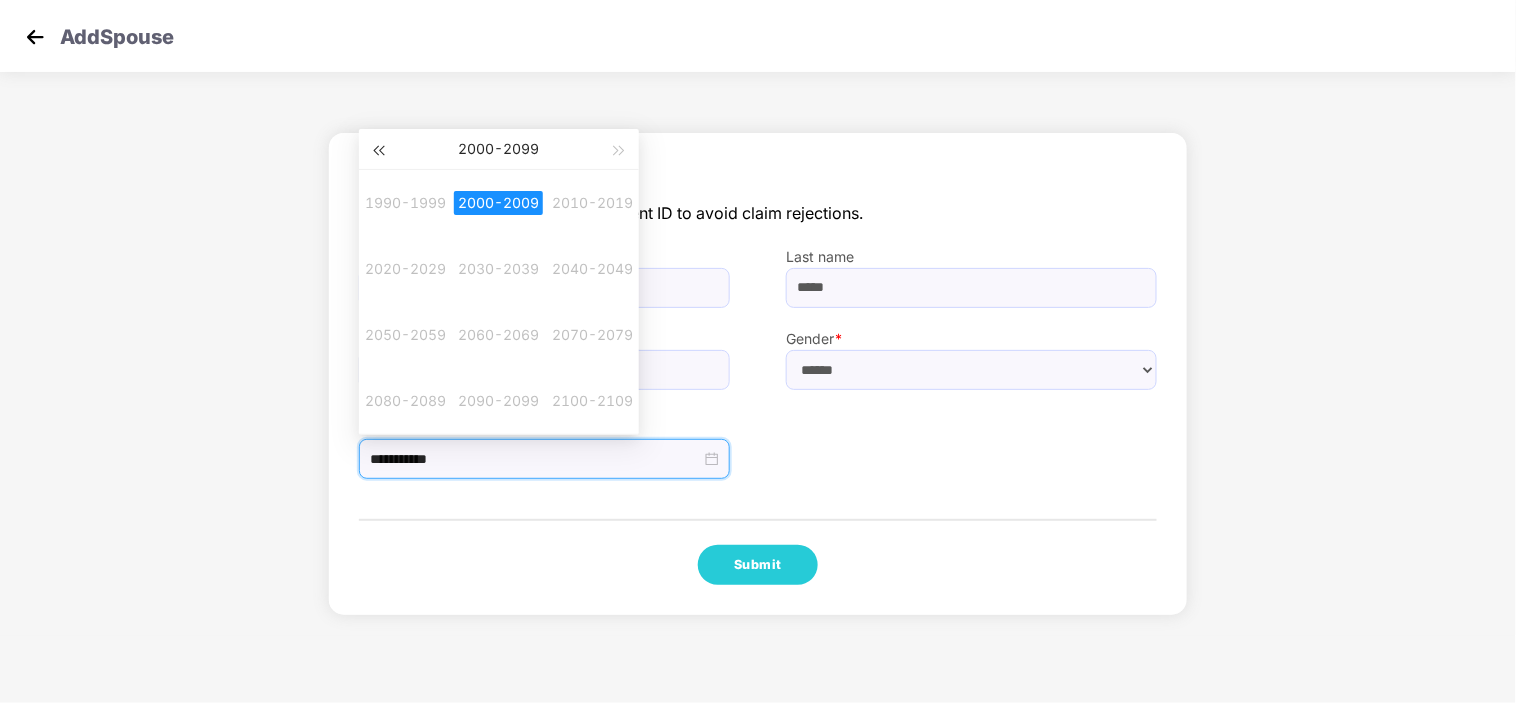 click at bounding box center [378, 149] 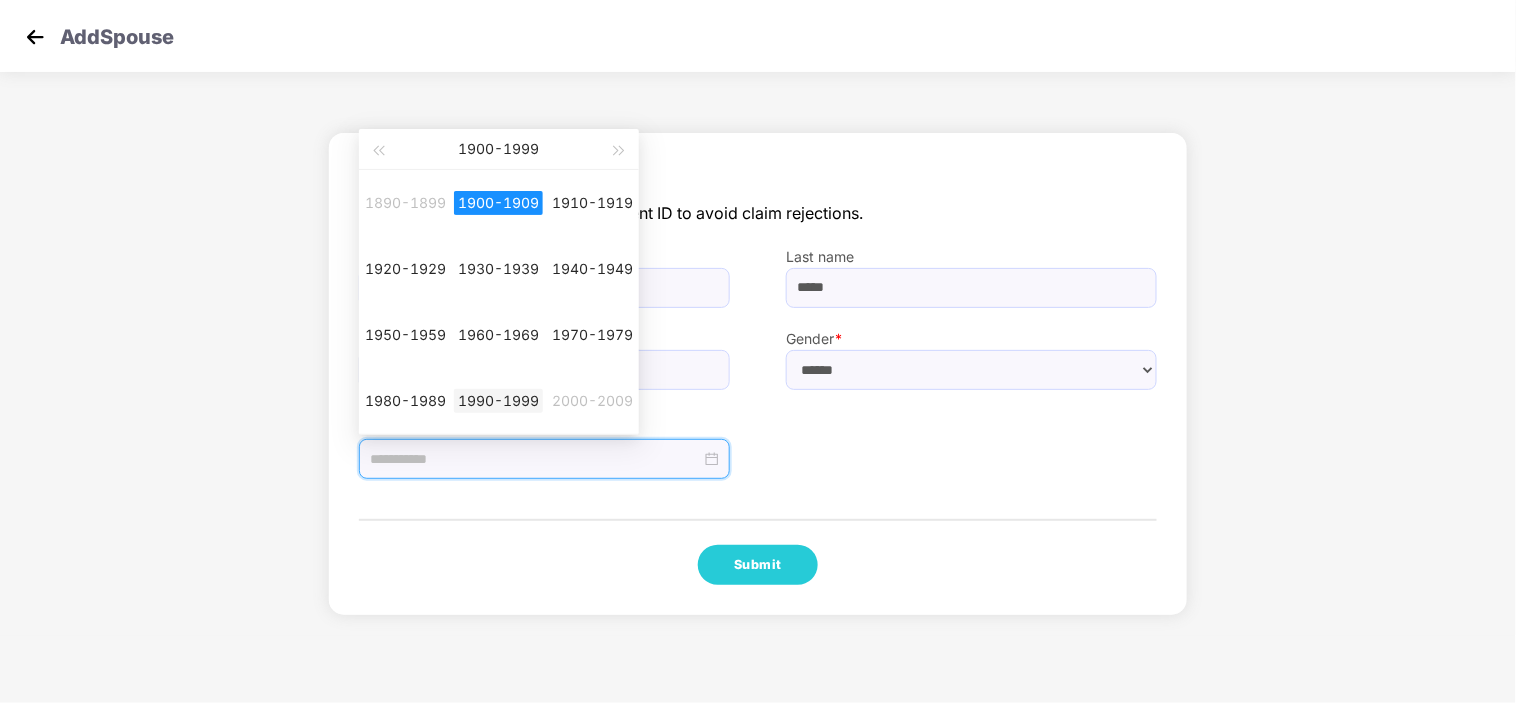 type on "**********" 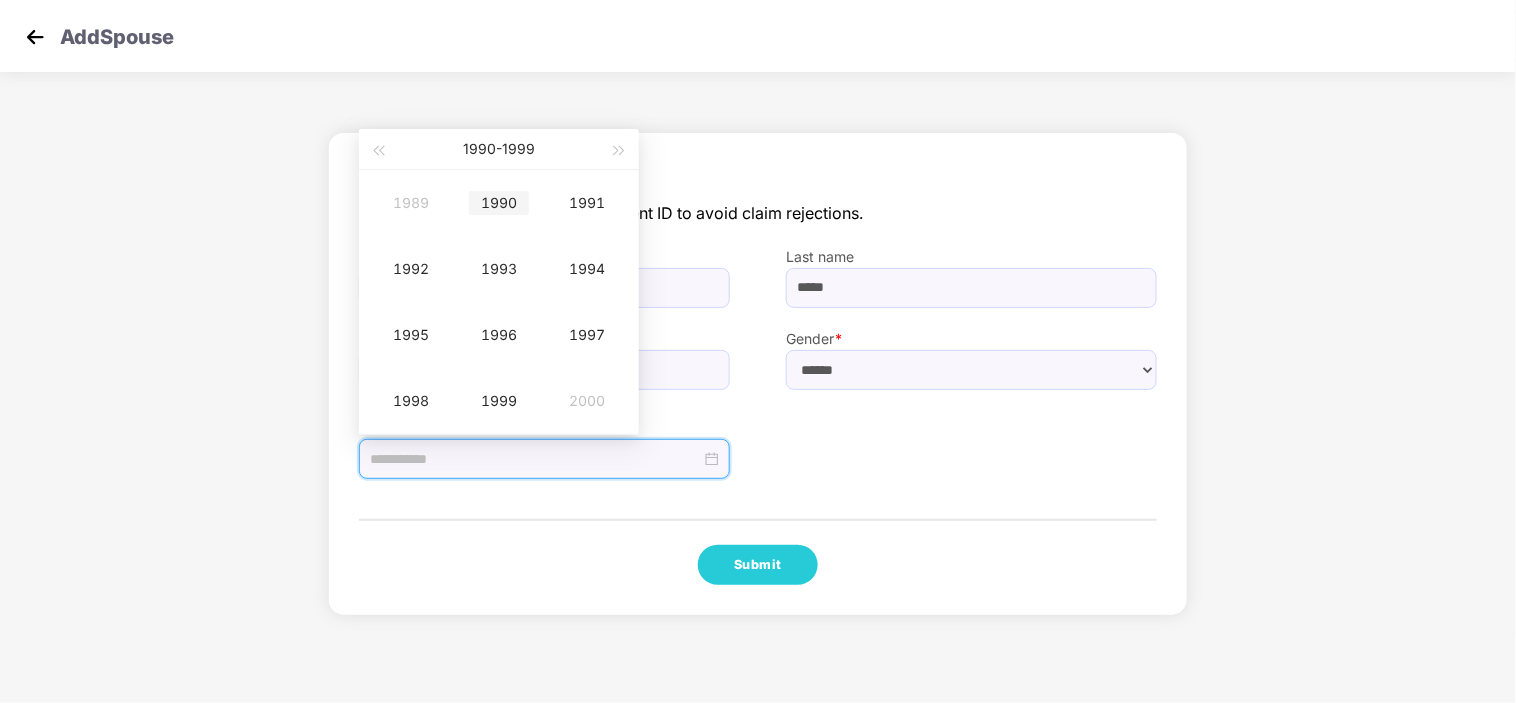 type on "**********" 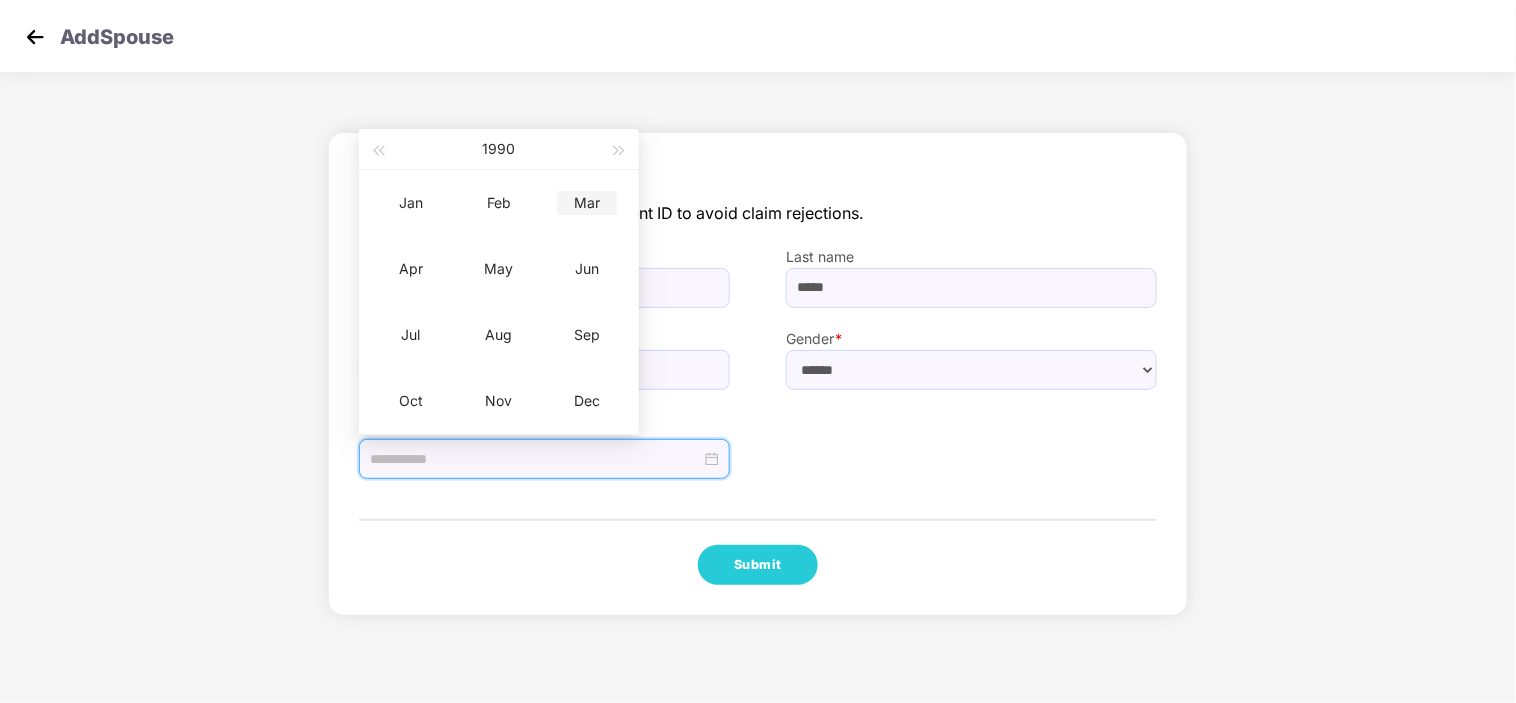 type on "**********" 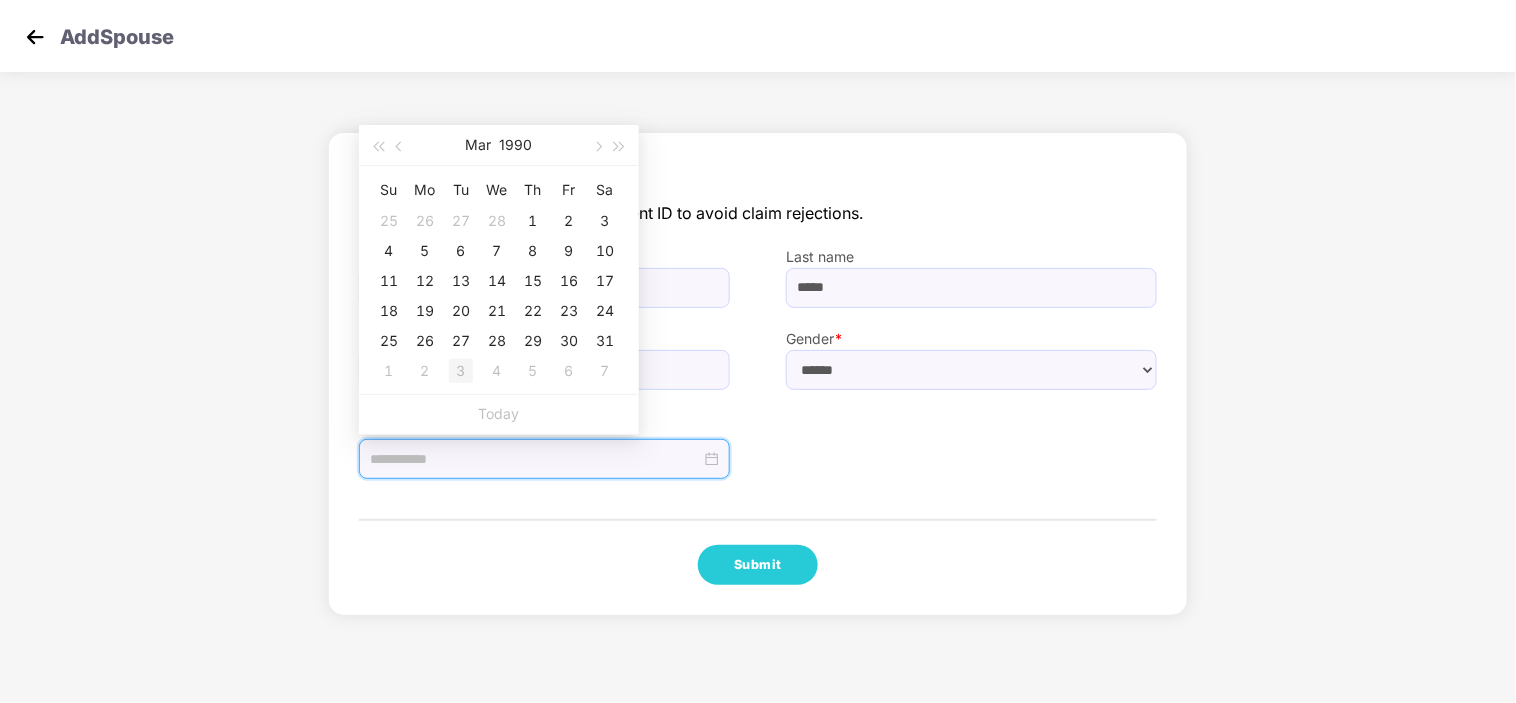 type on "**********" 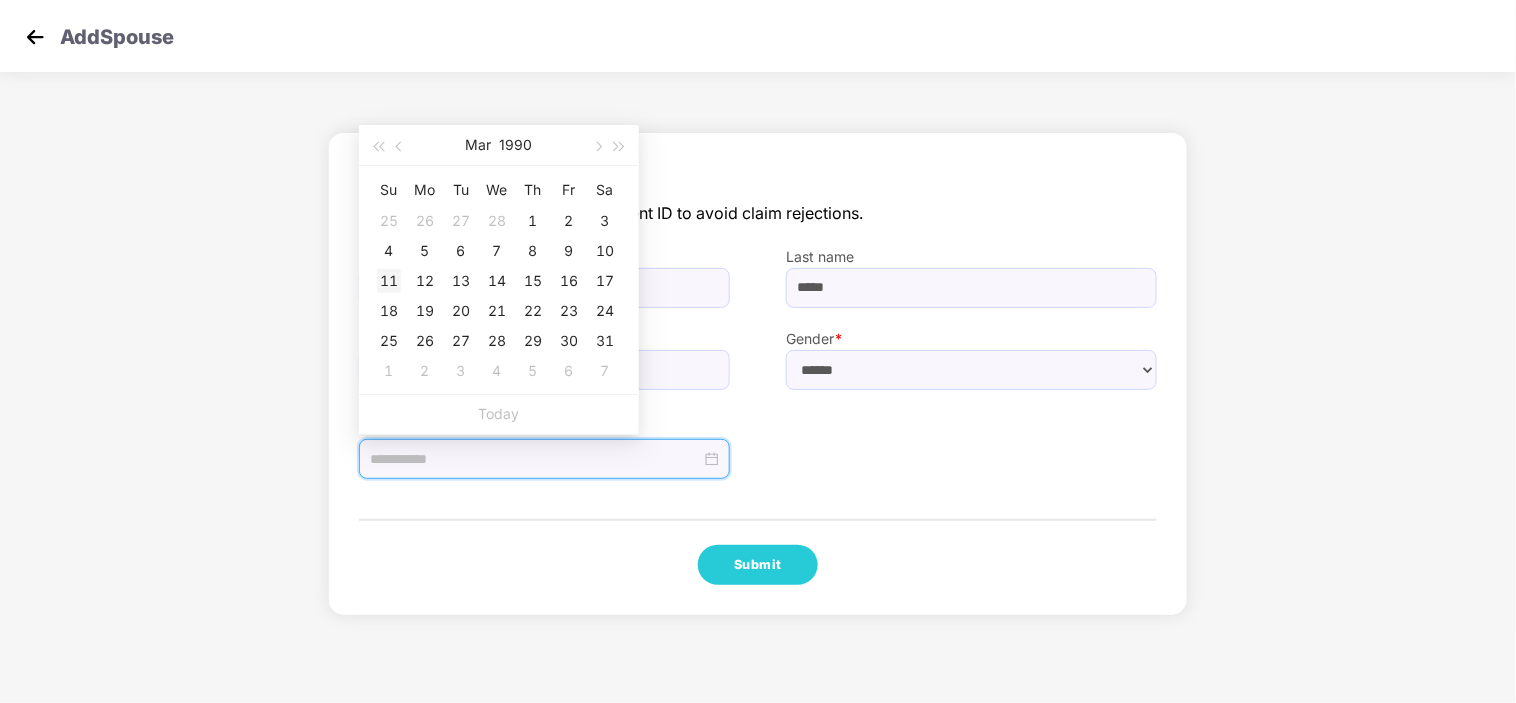 type on "**********" 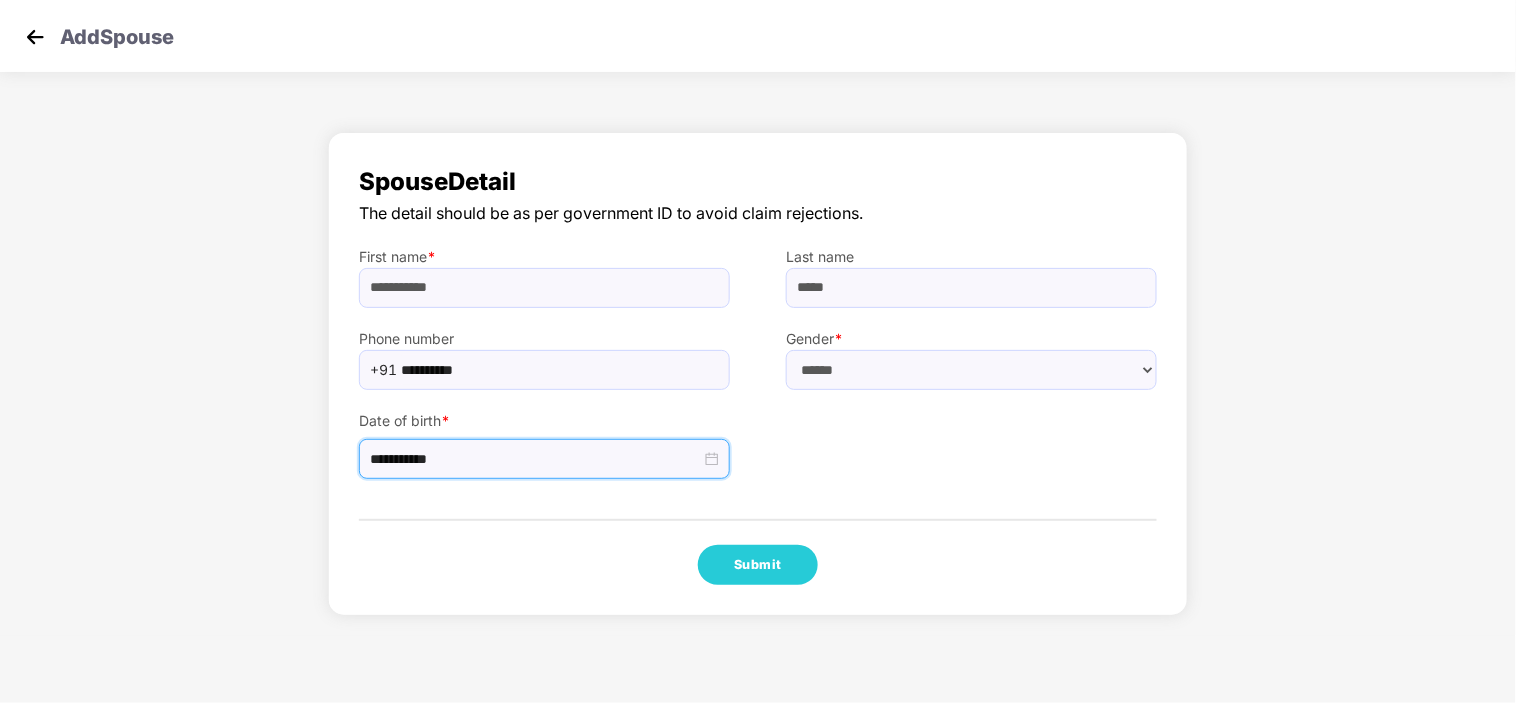 click on "Spouse  Detail The detail should be as per government ID to avoid claim rejections. First name  * [FIRST] Last name * [LAST] Phone number +[COUNTRYCODE] * [PHONE] Gender  * [GENDER] **** ****** Date of birth  * [DOB] Submit" at bounding box center [758, 374] 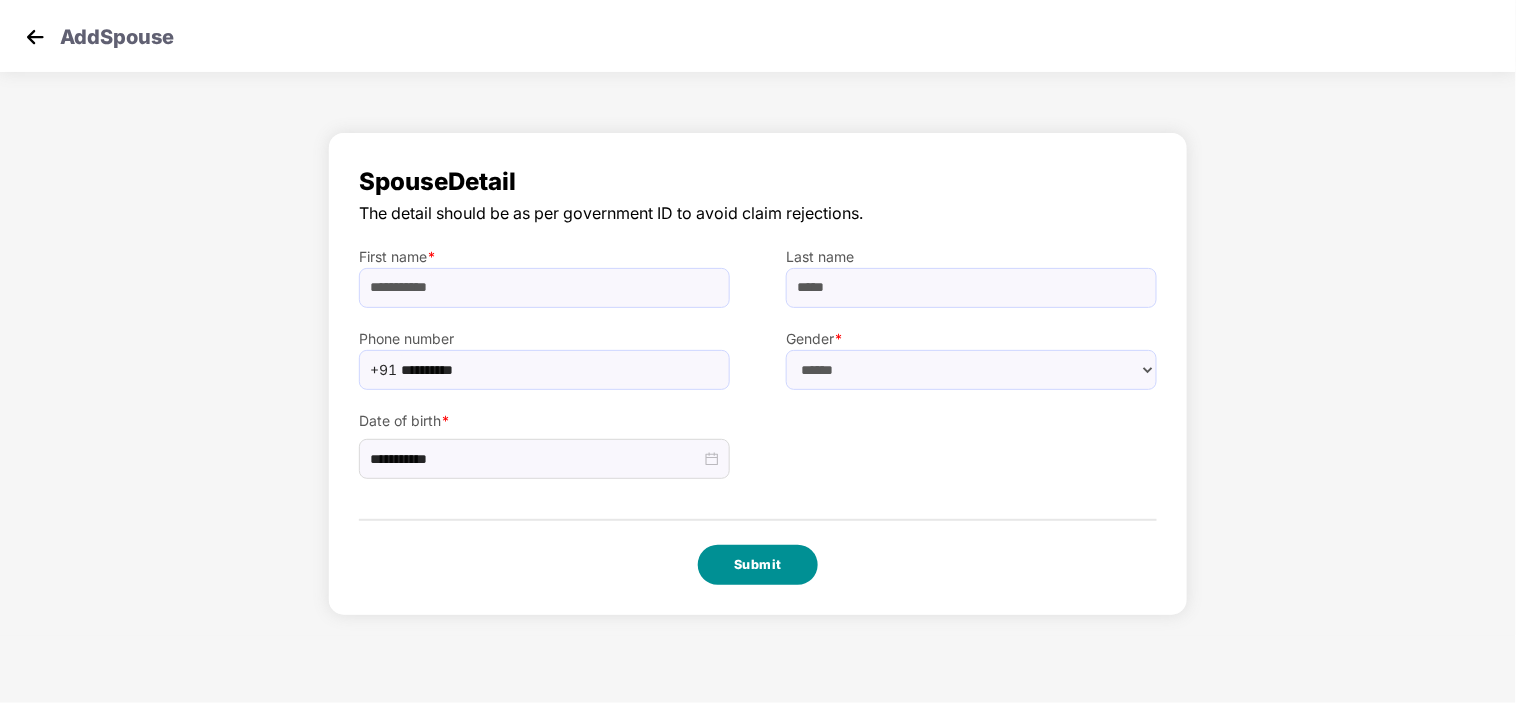 click on "Submit" at bounding box center [758, 565] 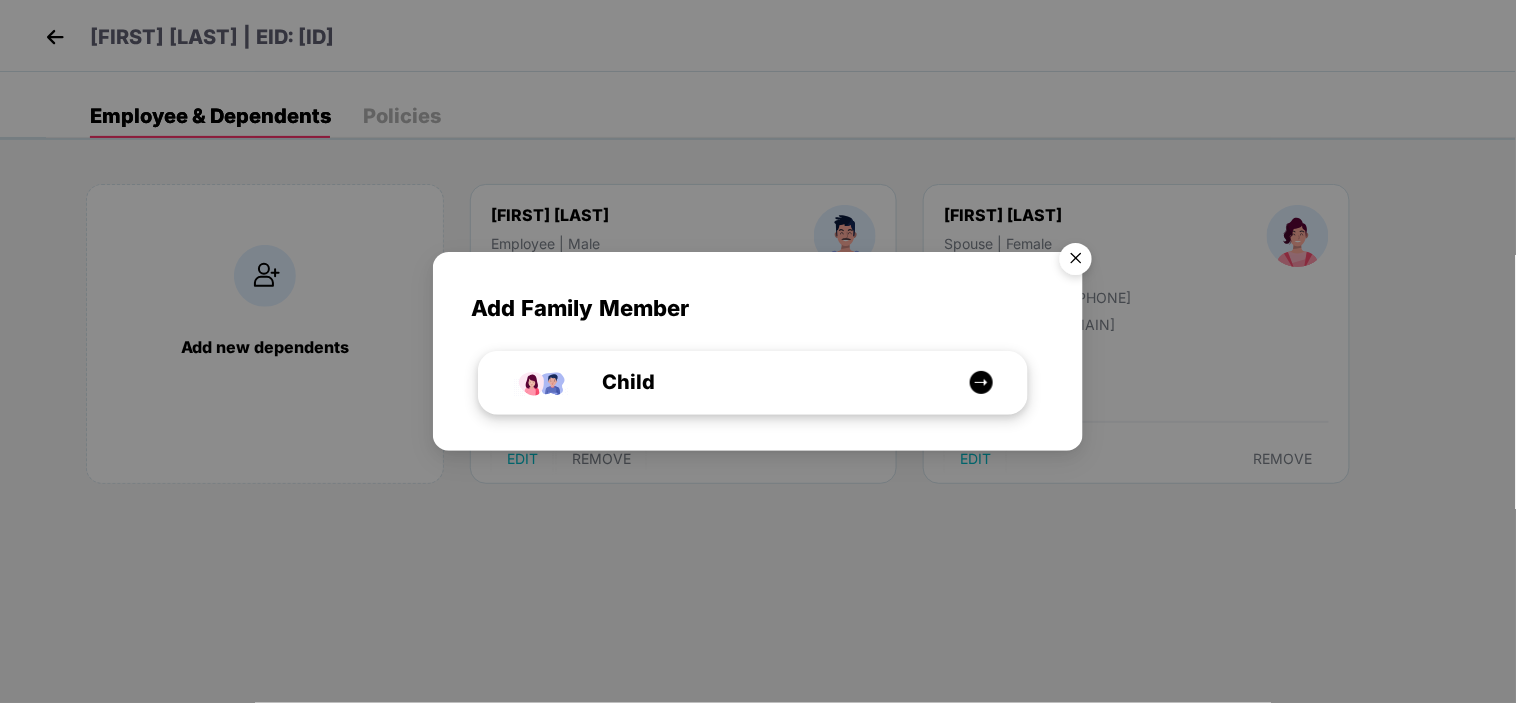 click on "Child" at bounding box center (763, 382) 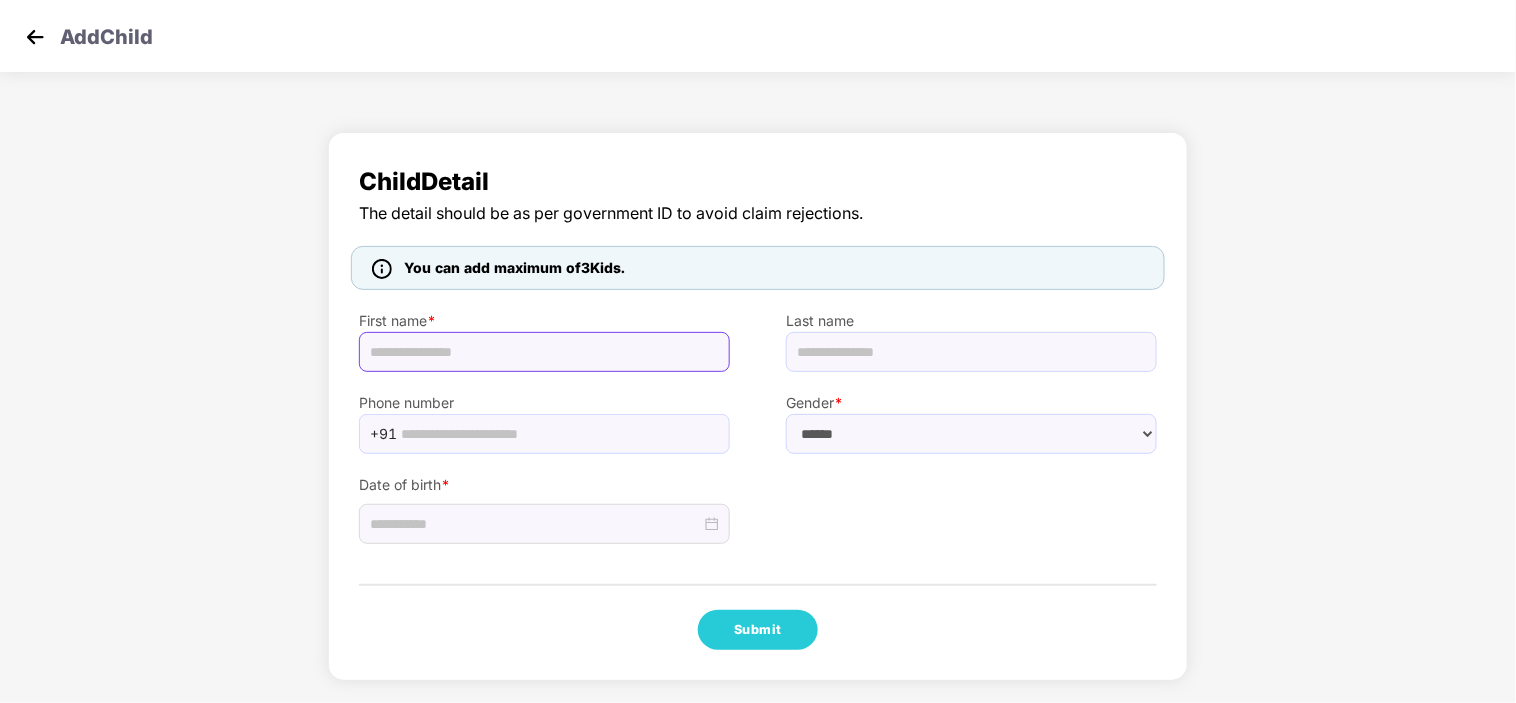 click at bounding box center [544, 352] 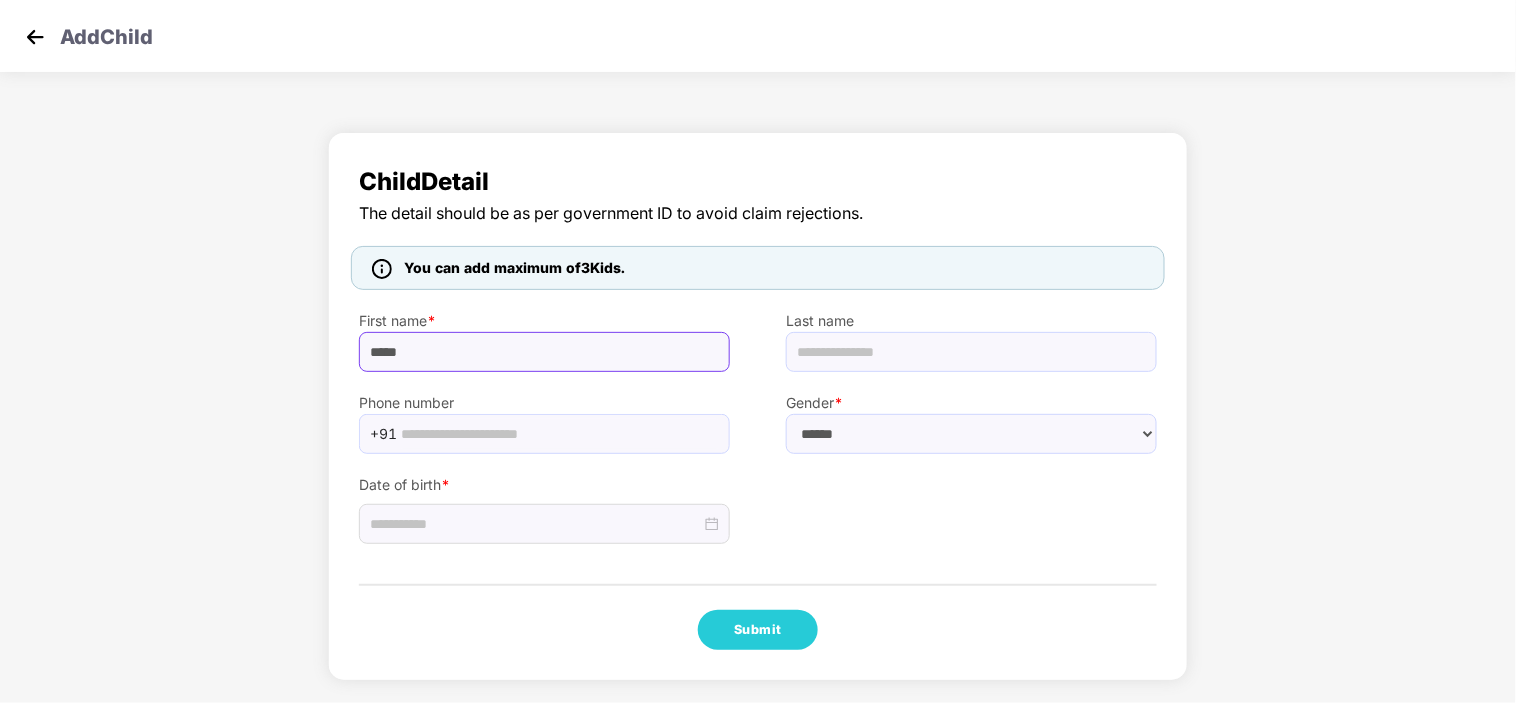 type on "*****" 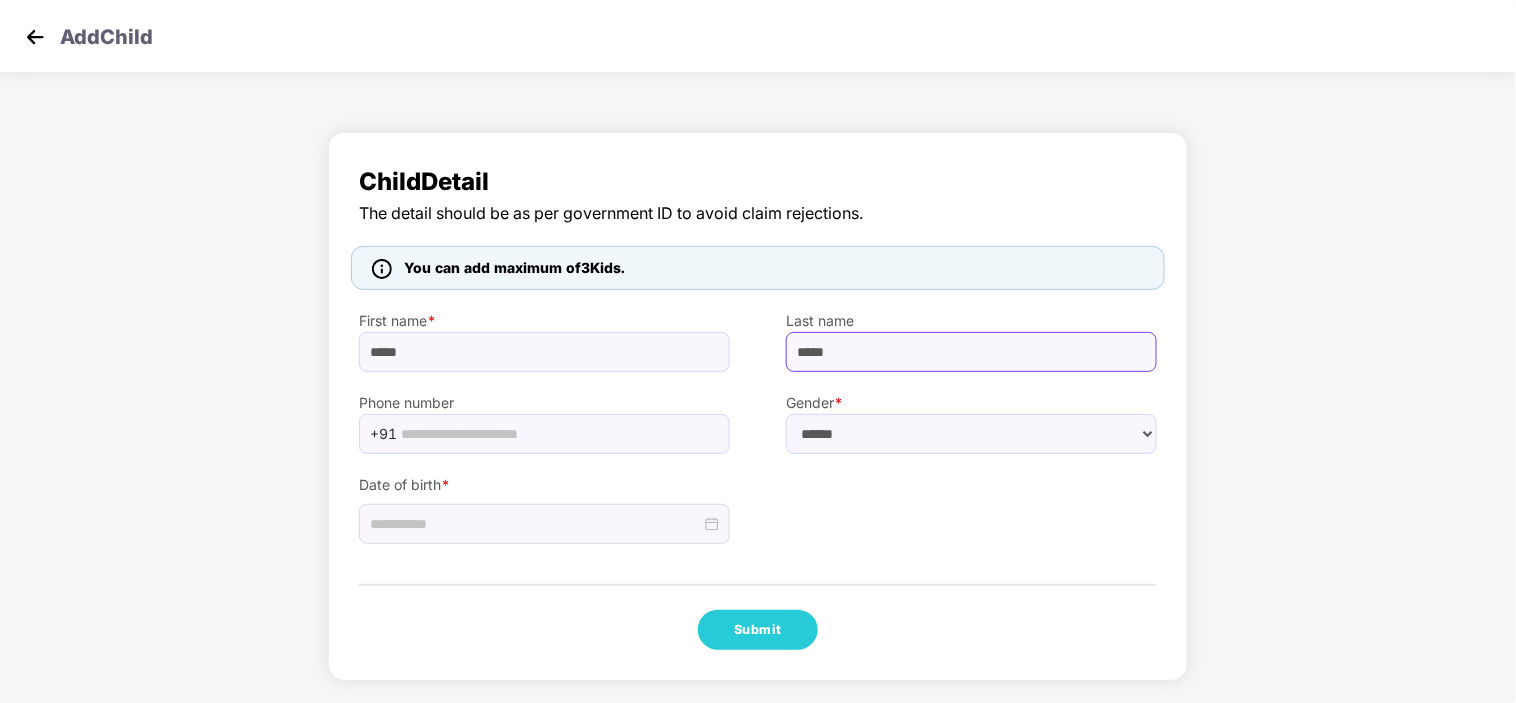 type on "*****" 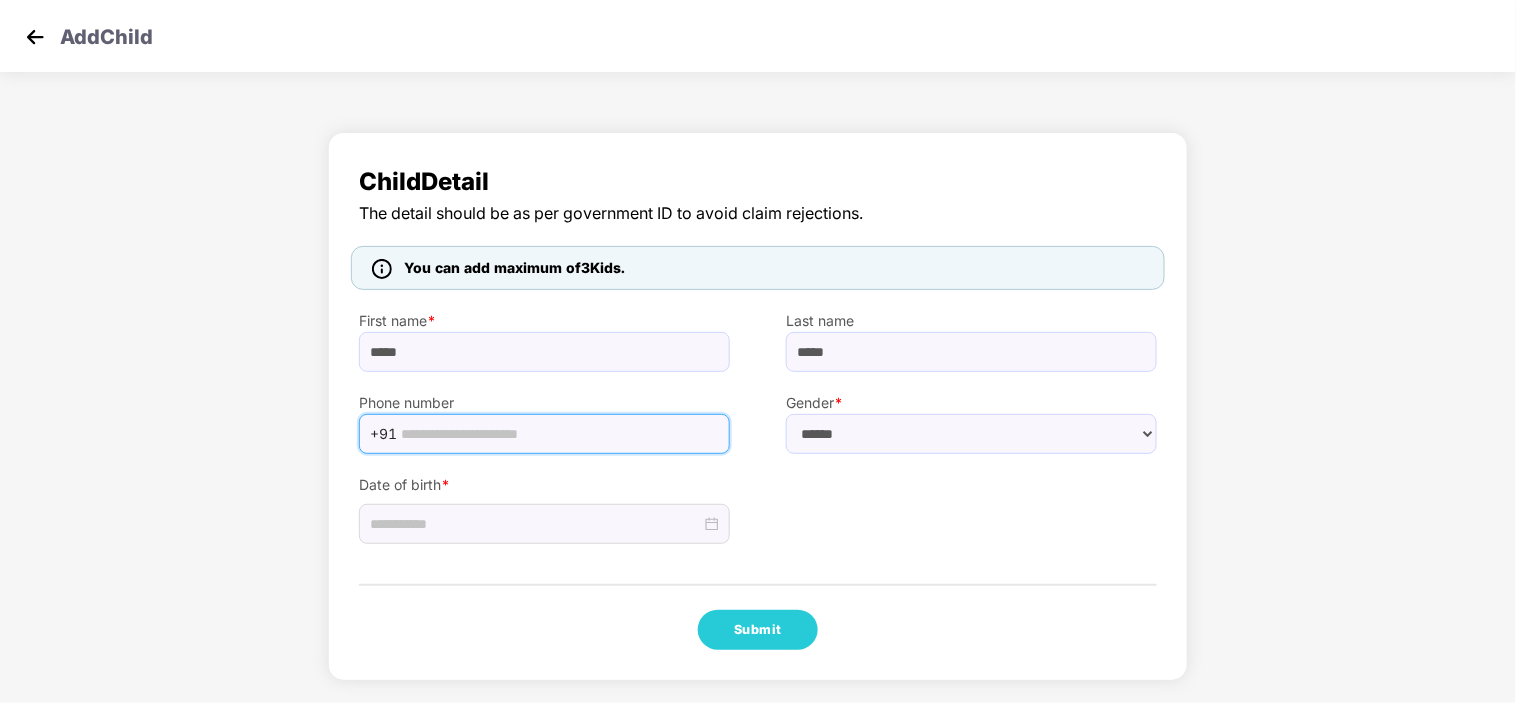 paste on "**********" 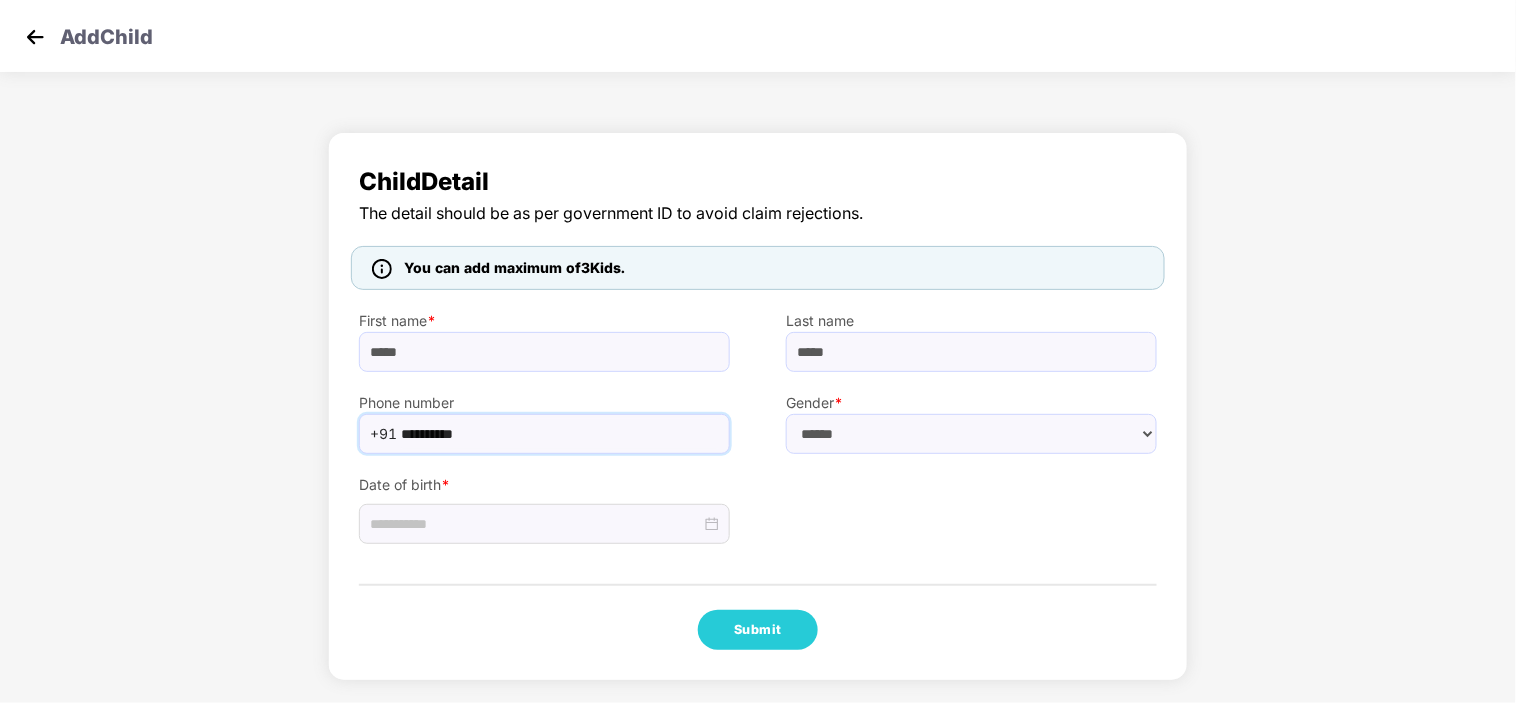 type on "**********" 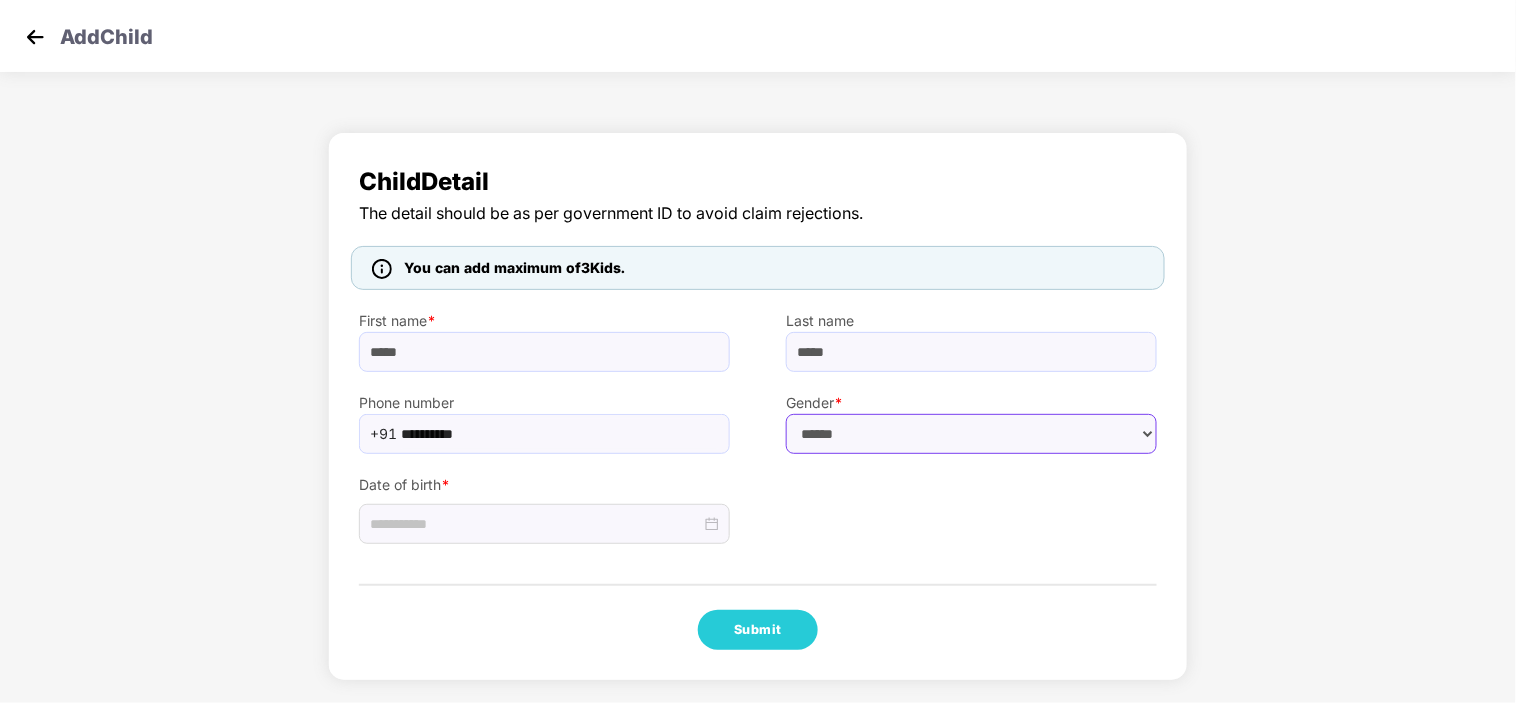 click on "****** **** ******" at bounding box center (971, 434) 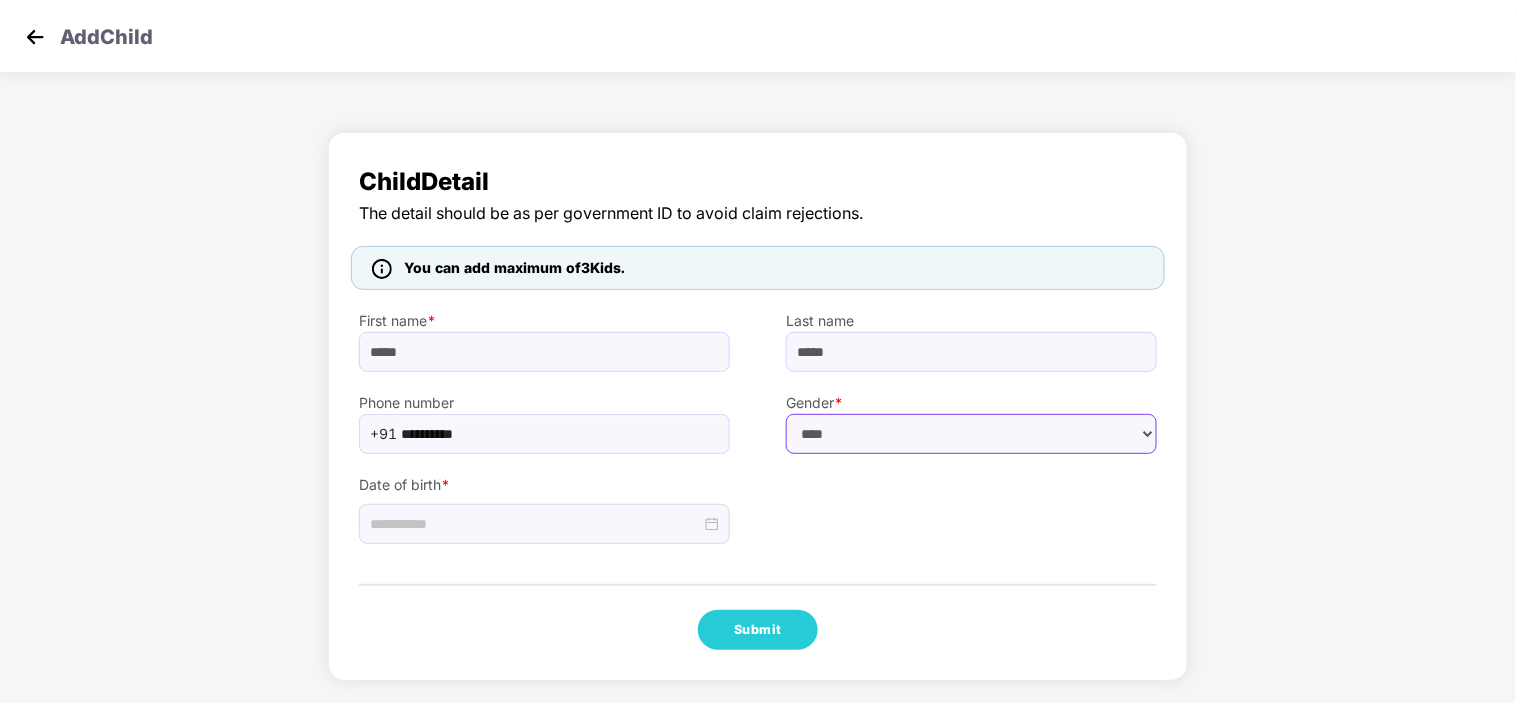 click on "****** **** ******" at bounding box center [971, 434] 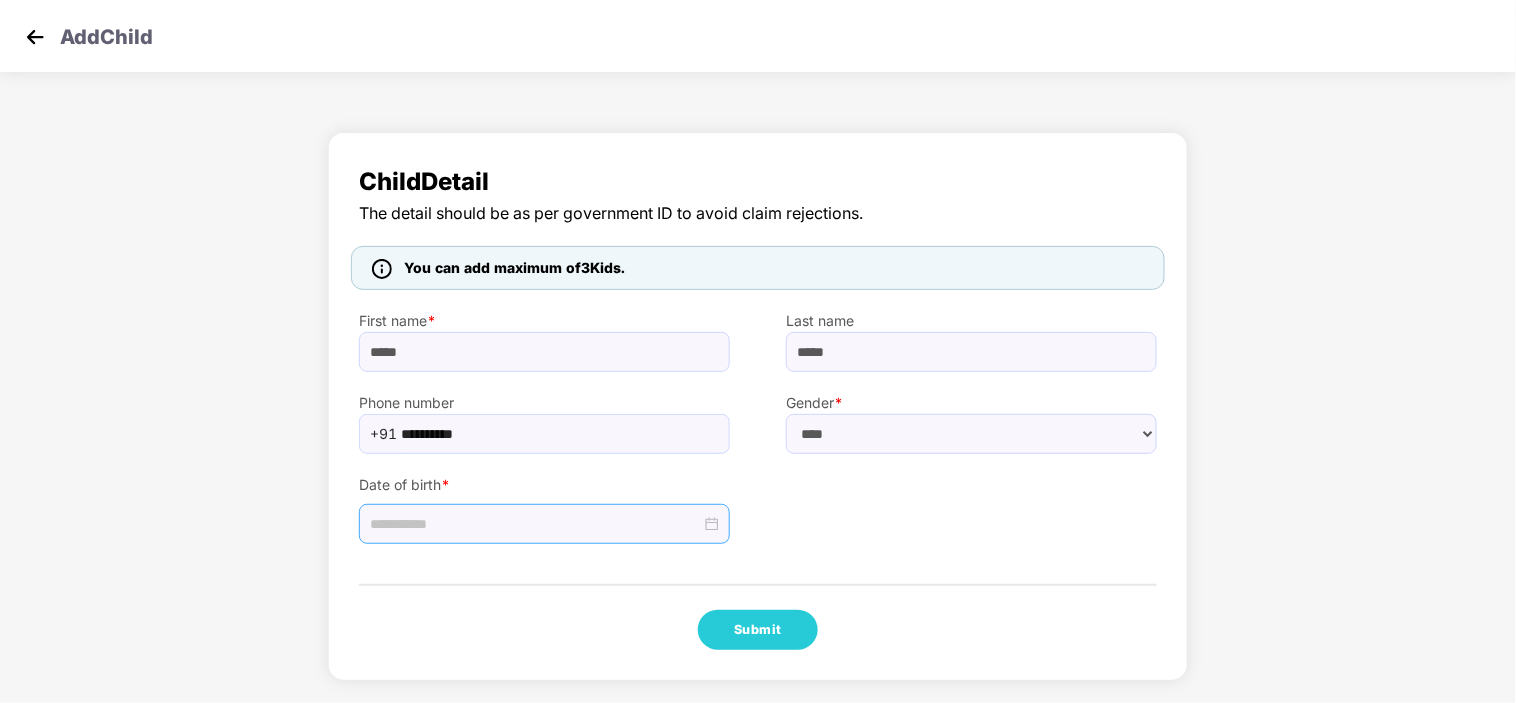 click at bounding box center [544, 524] 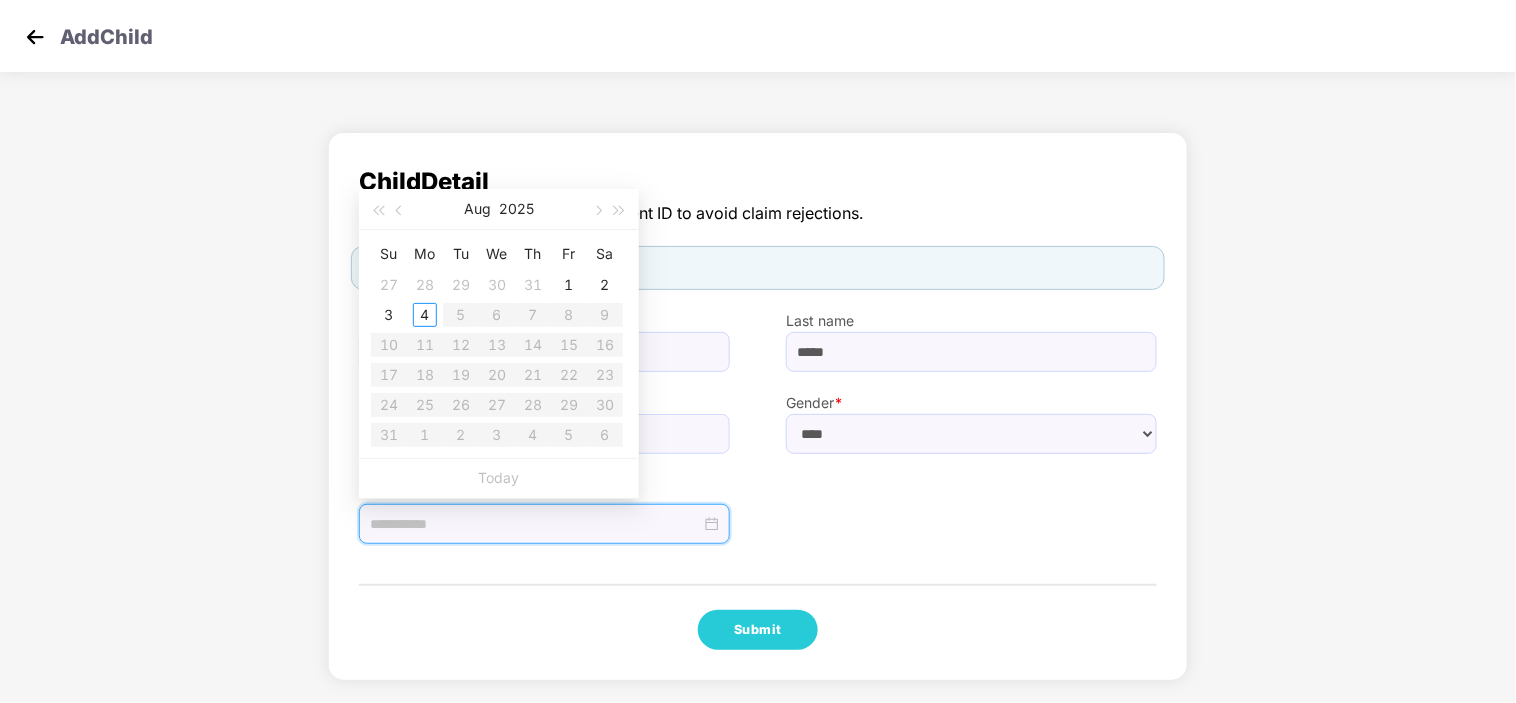 type on "**********" 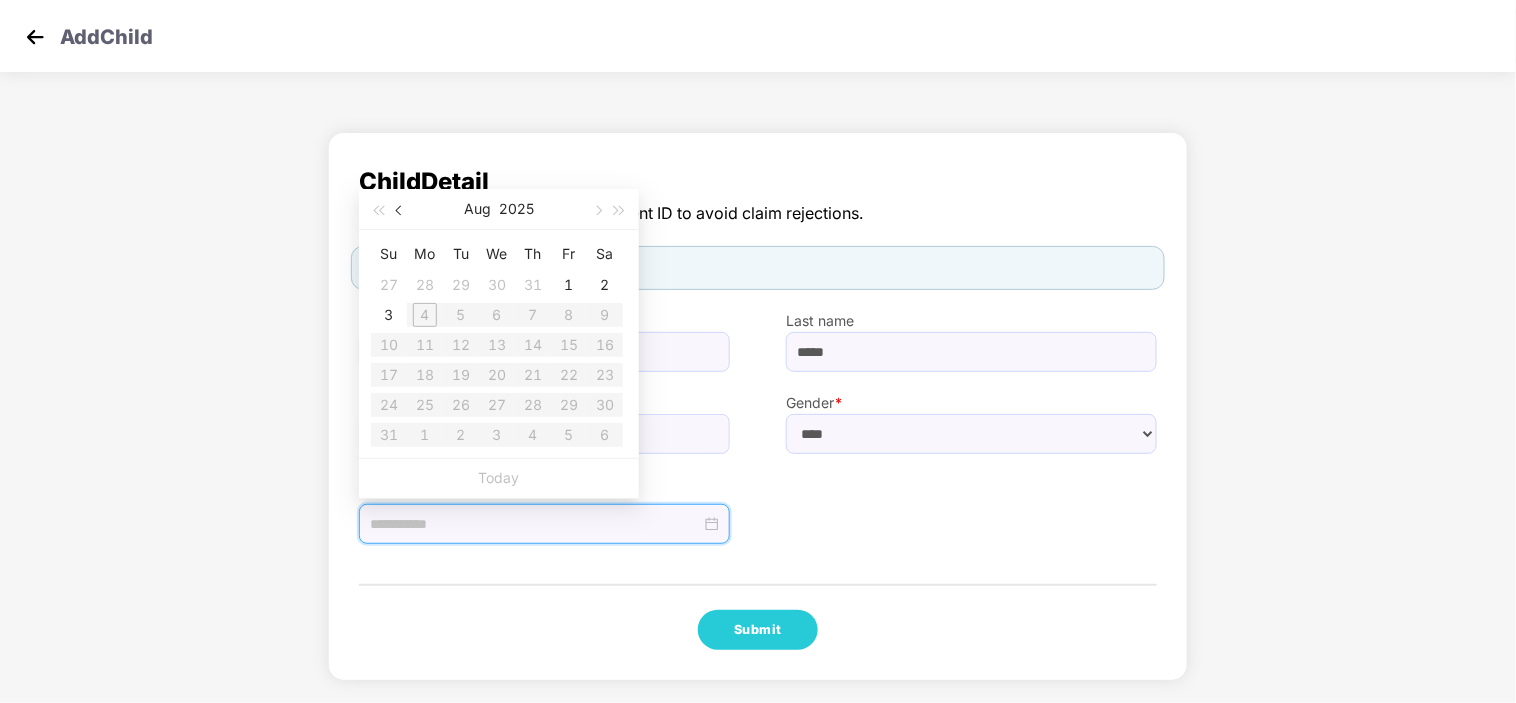 click at bounding box center [400, 209] 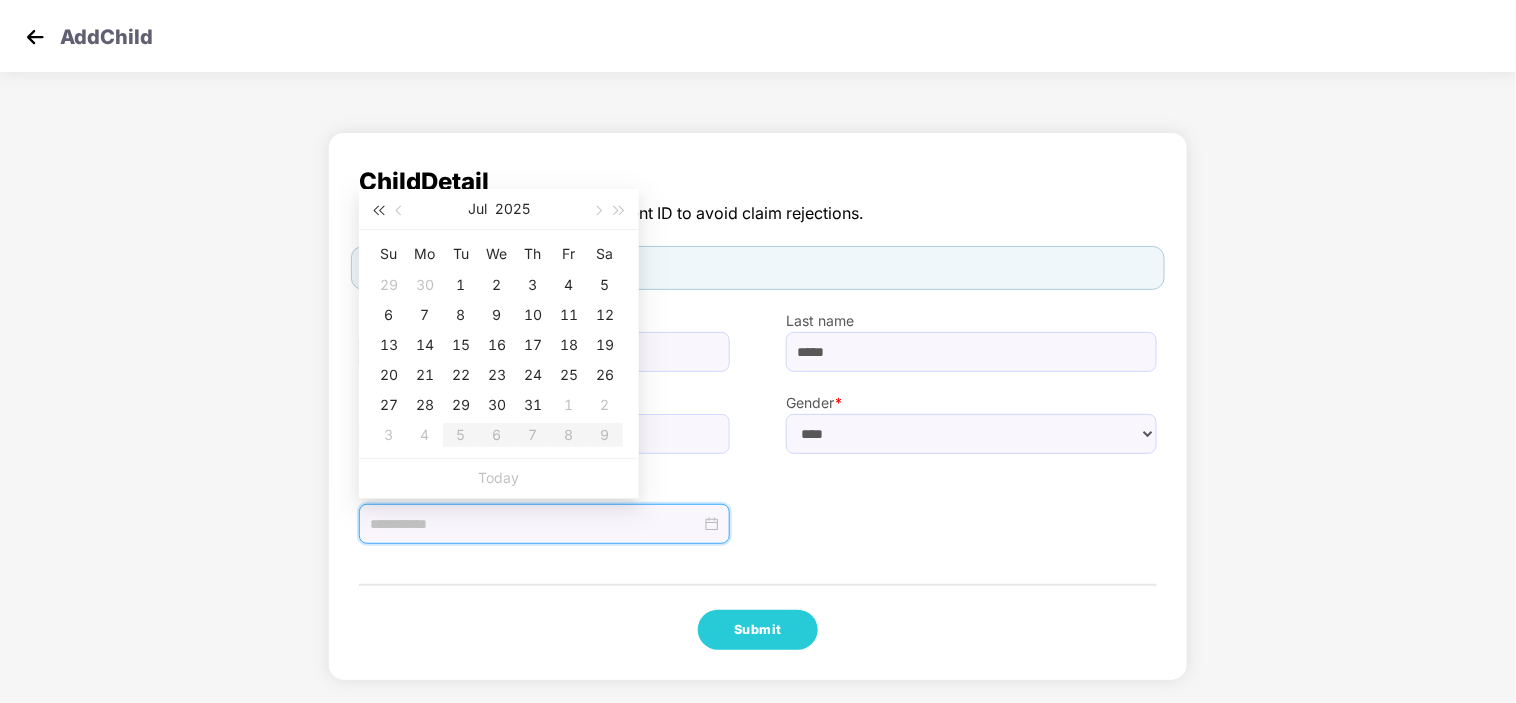 click at bounding box center [378, 211] 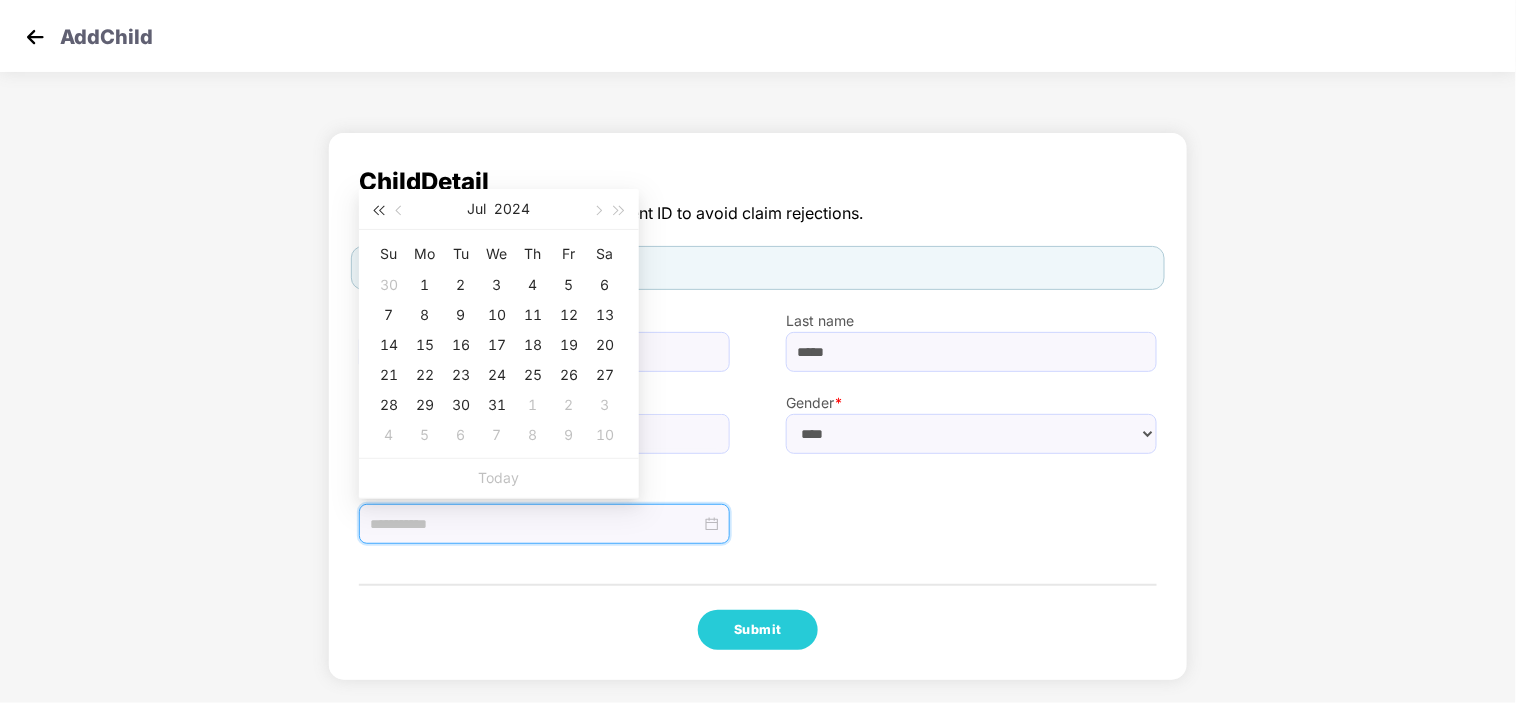 click at bounding box center (378, 211) 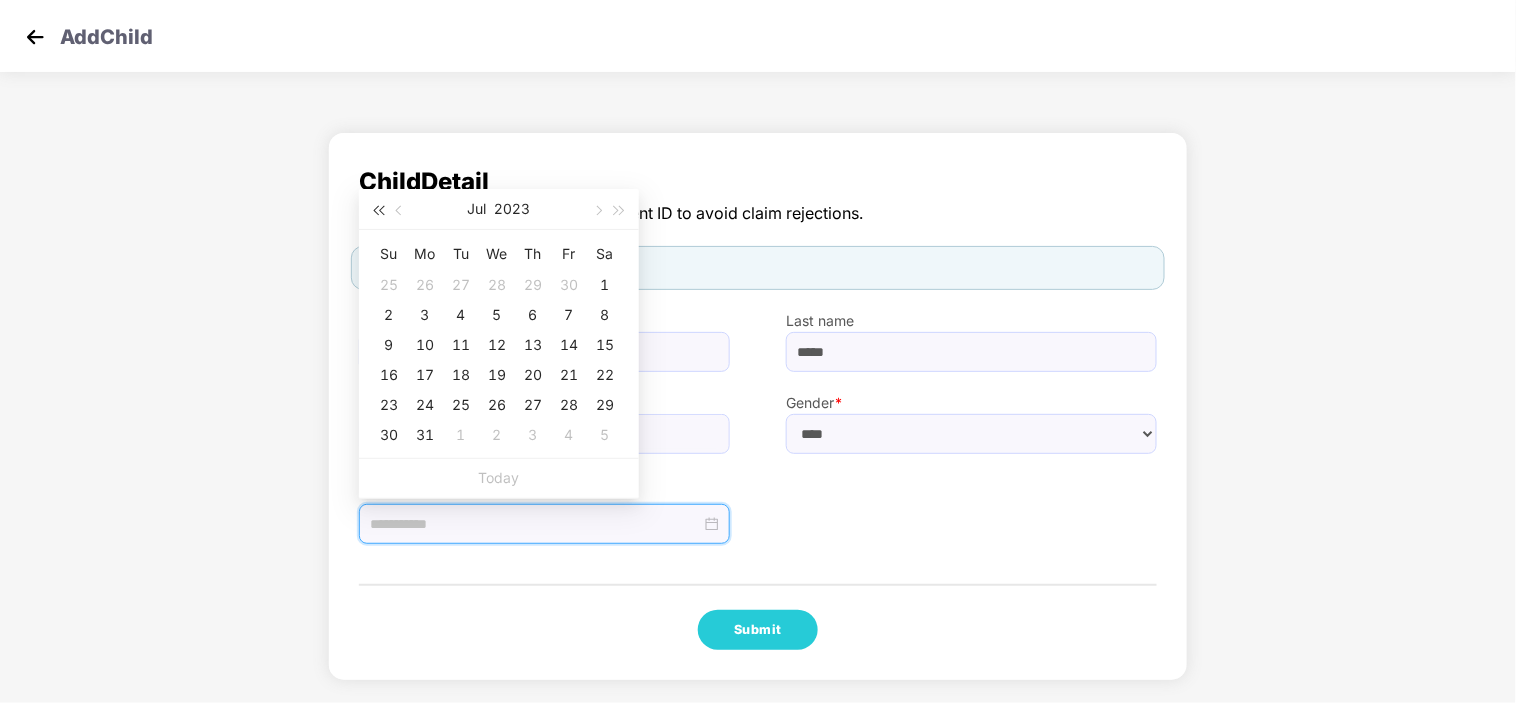 click at bounding box center [378, 211] 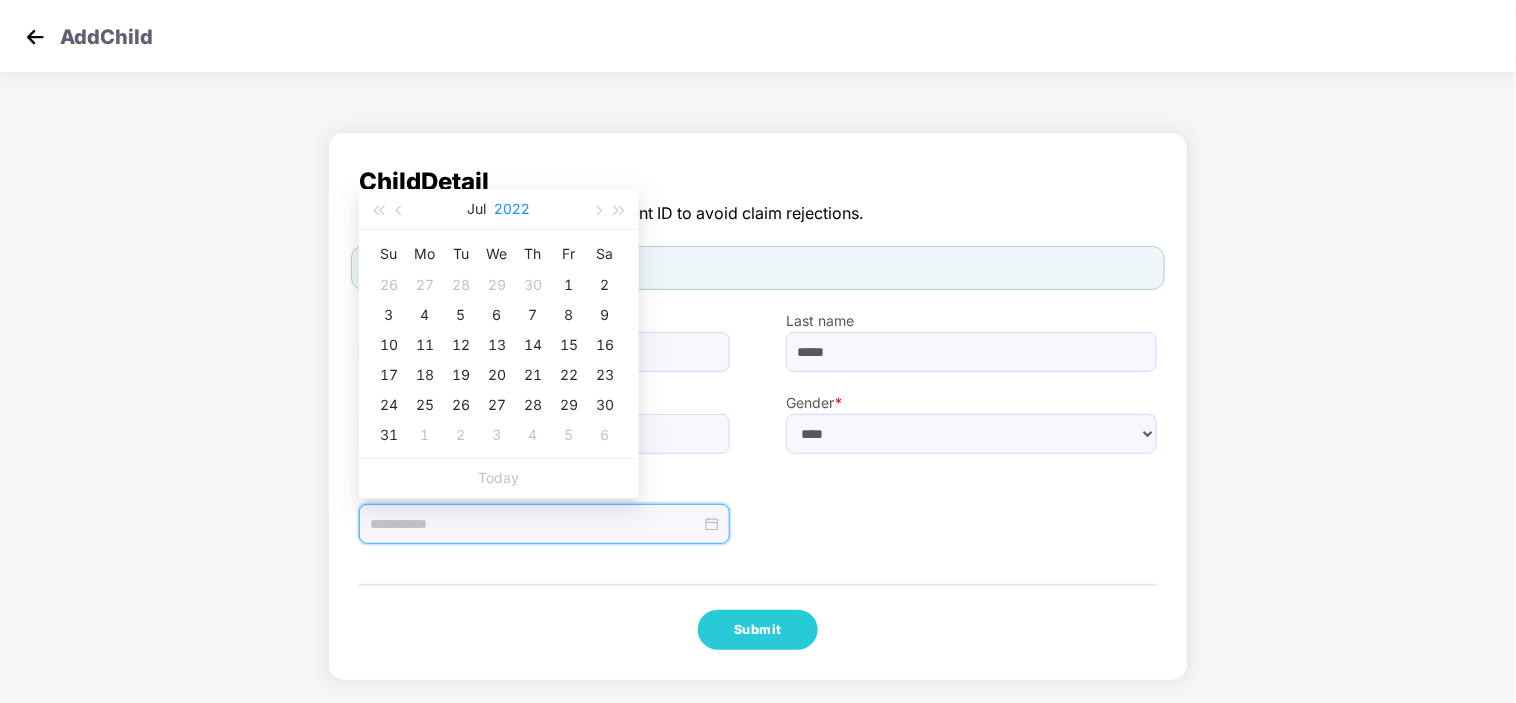 click on "2022" at bounding box center [513, 209] 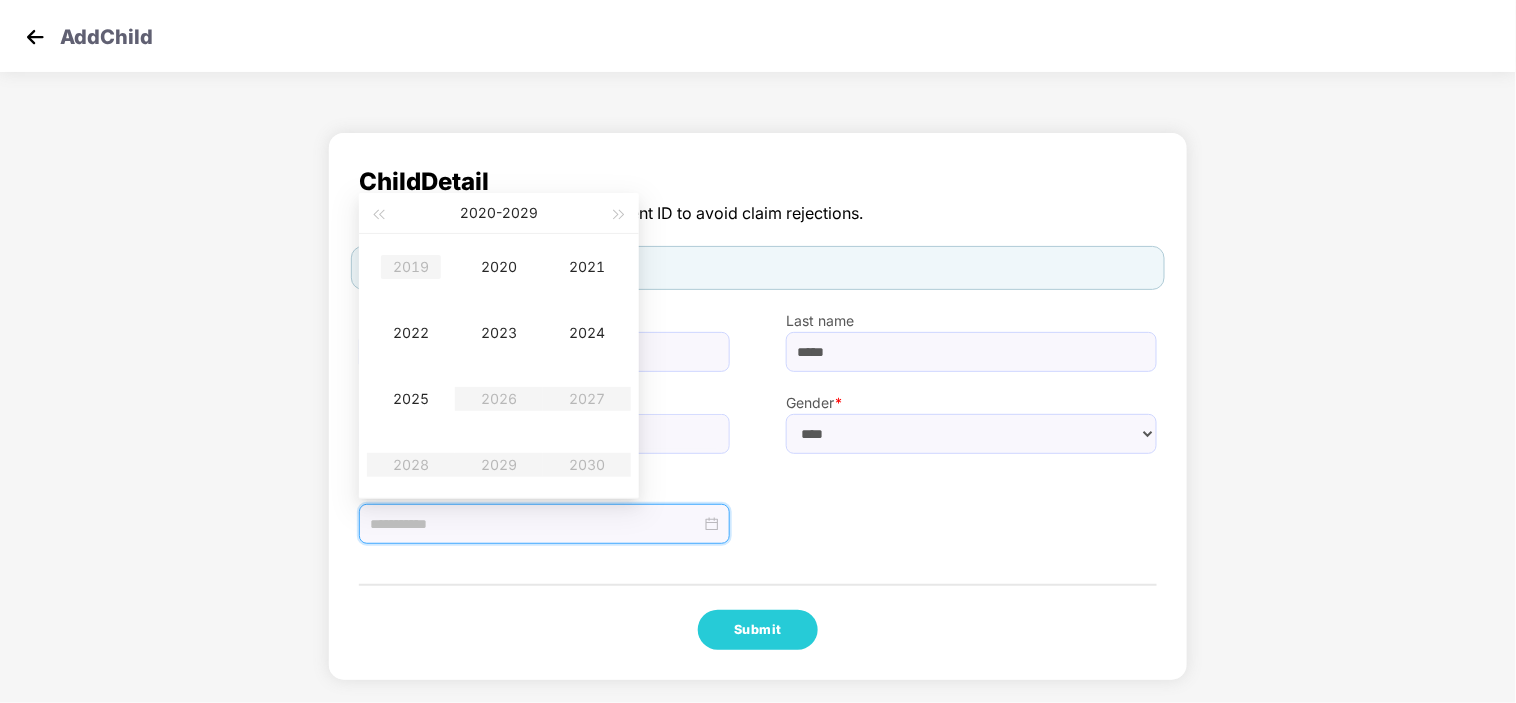 type on "**********" 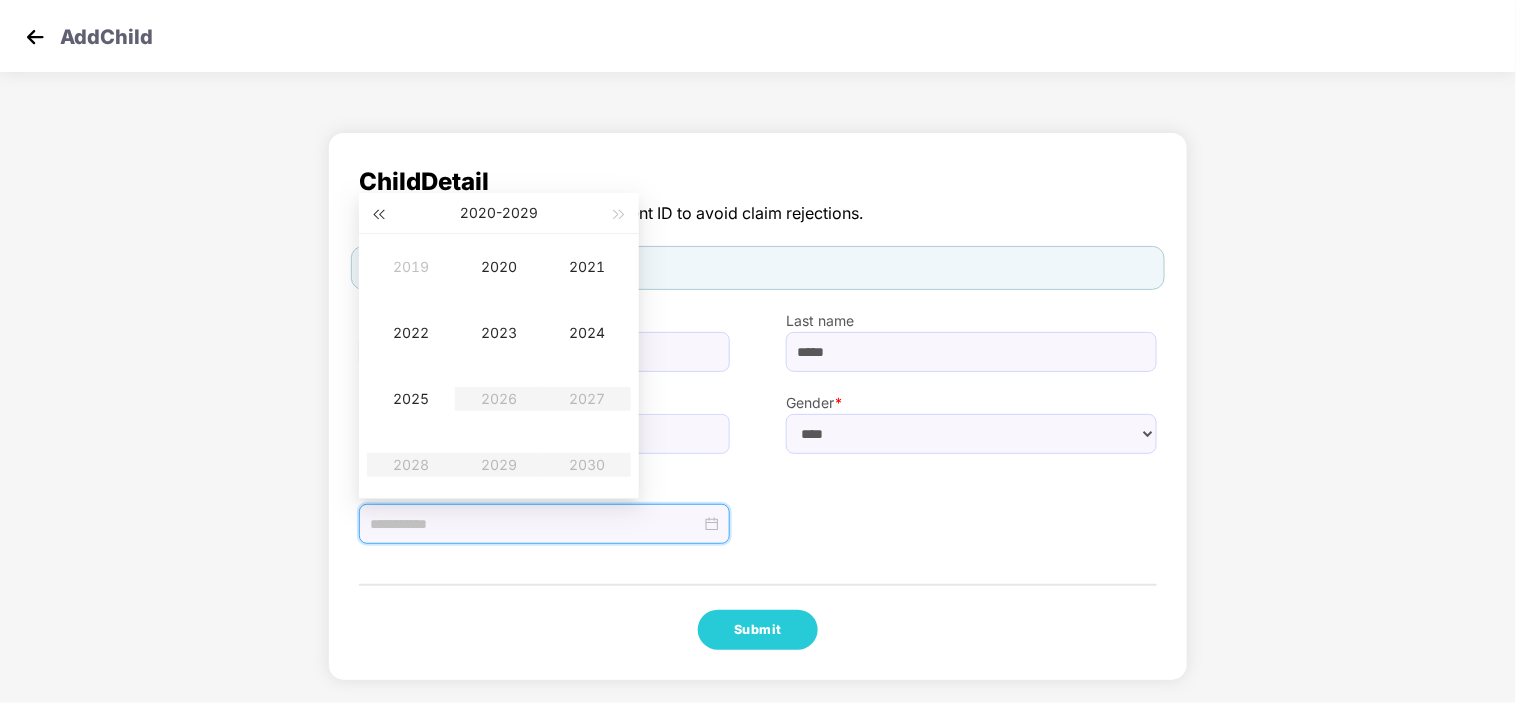 click at bounding box center (378, 213) 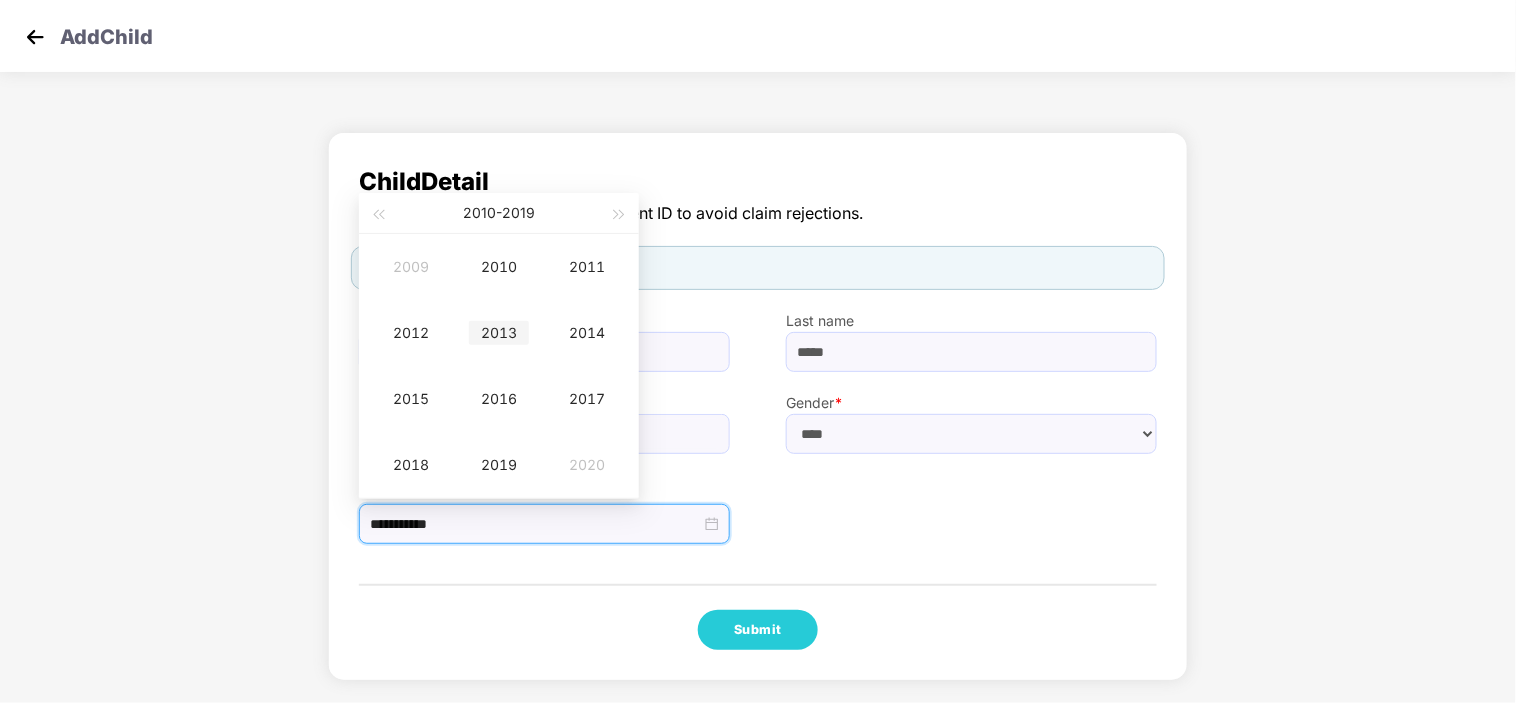 type on "**********" 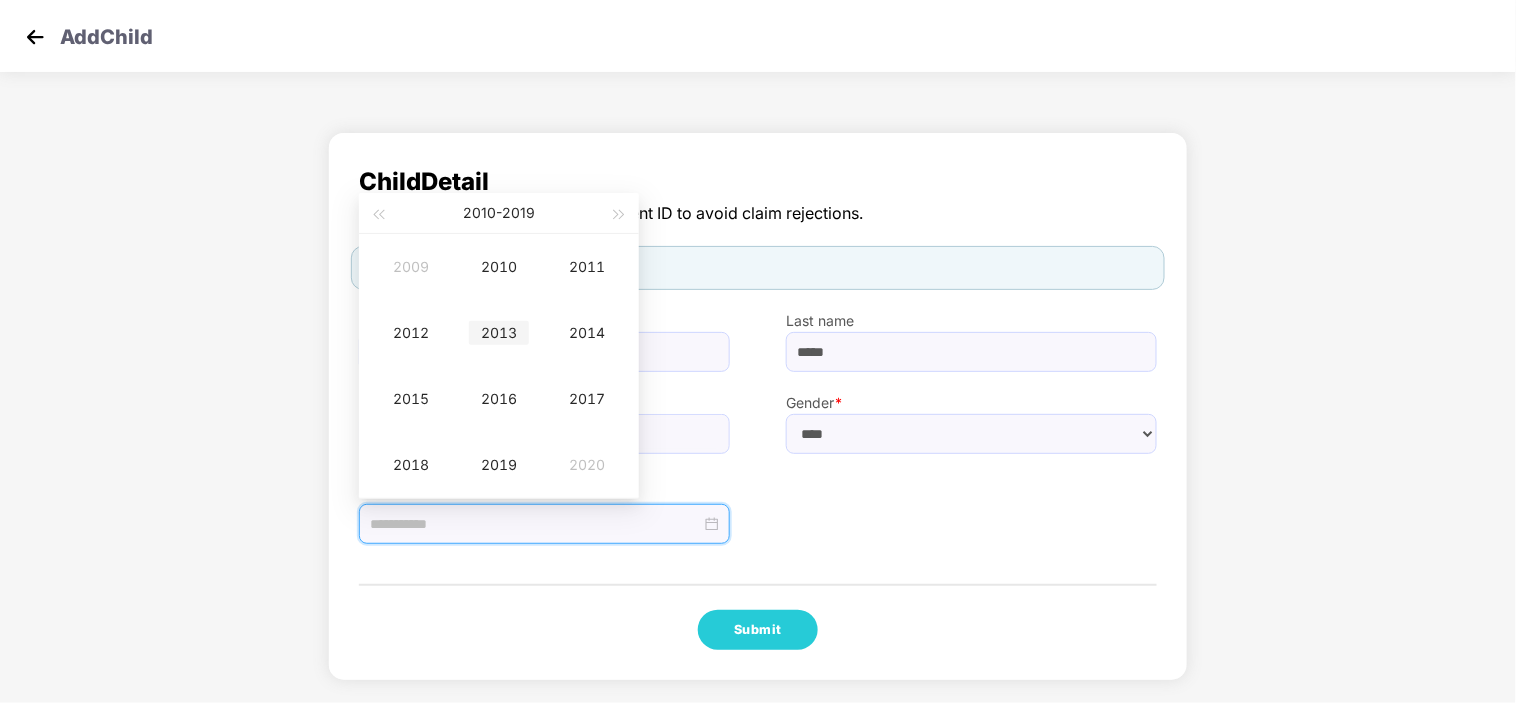 click on "2013" at bounding box center (499, 333) 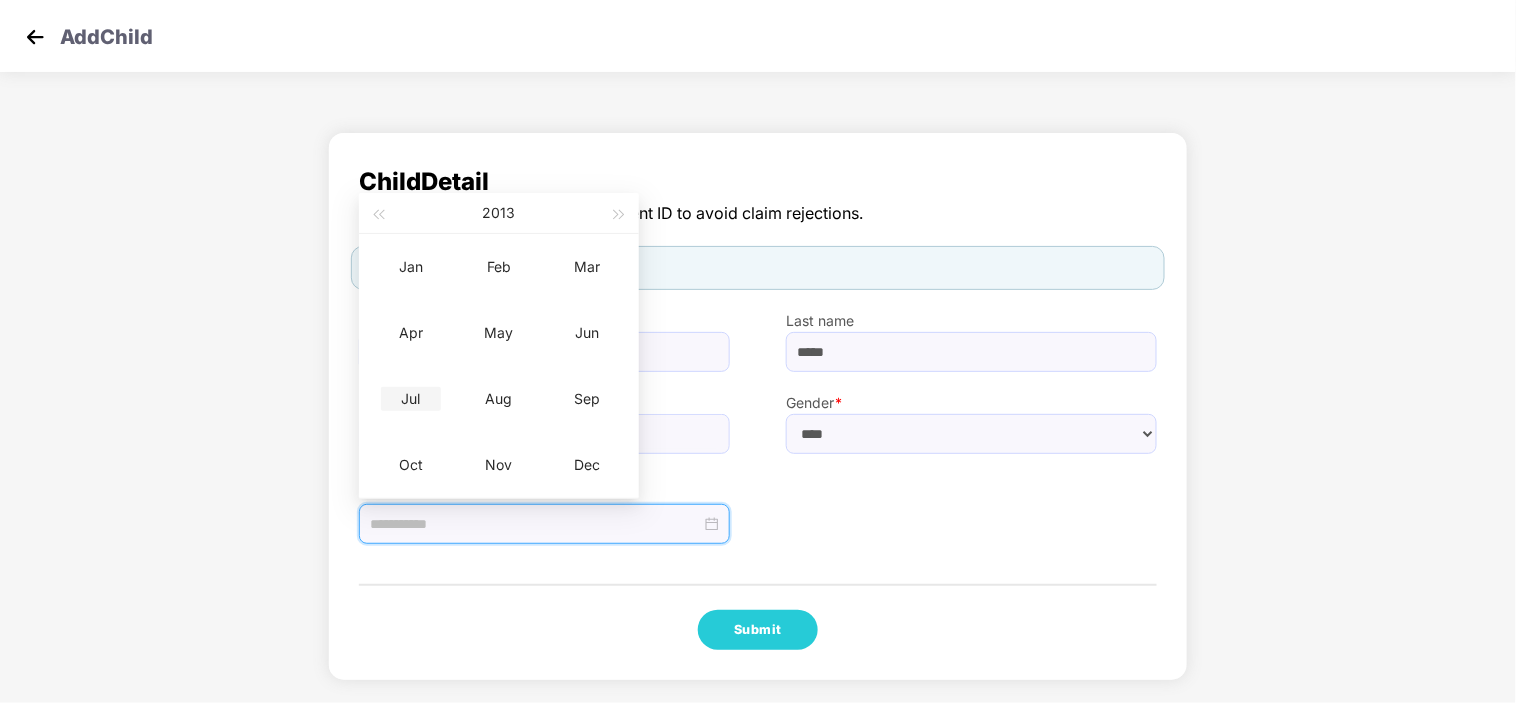 type on "**********" 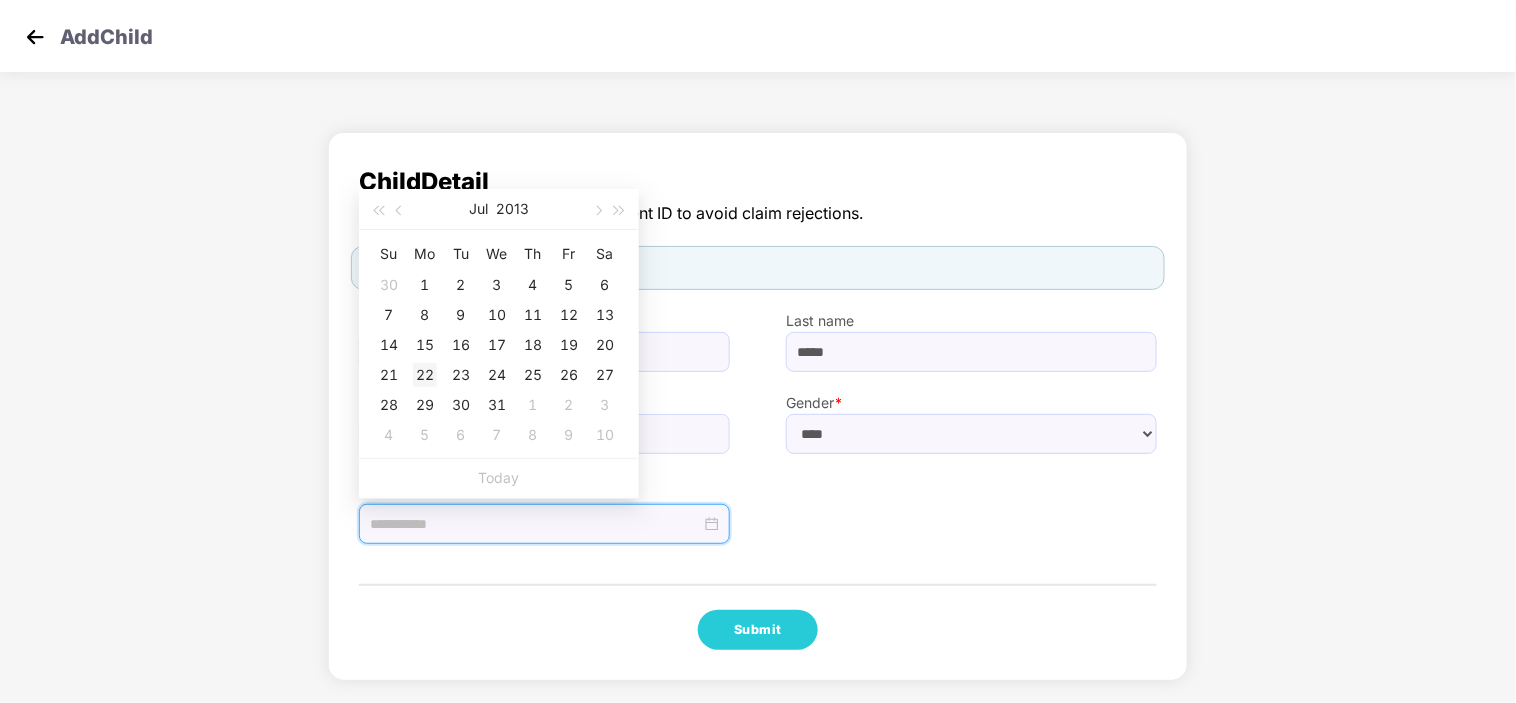 type on "**********" 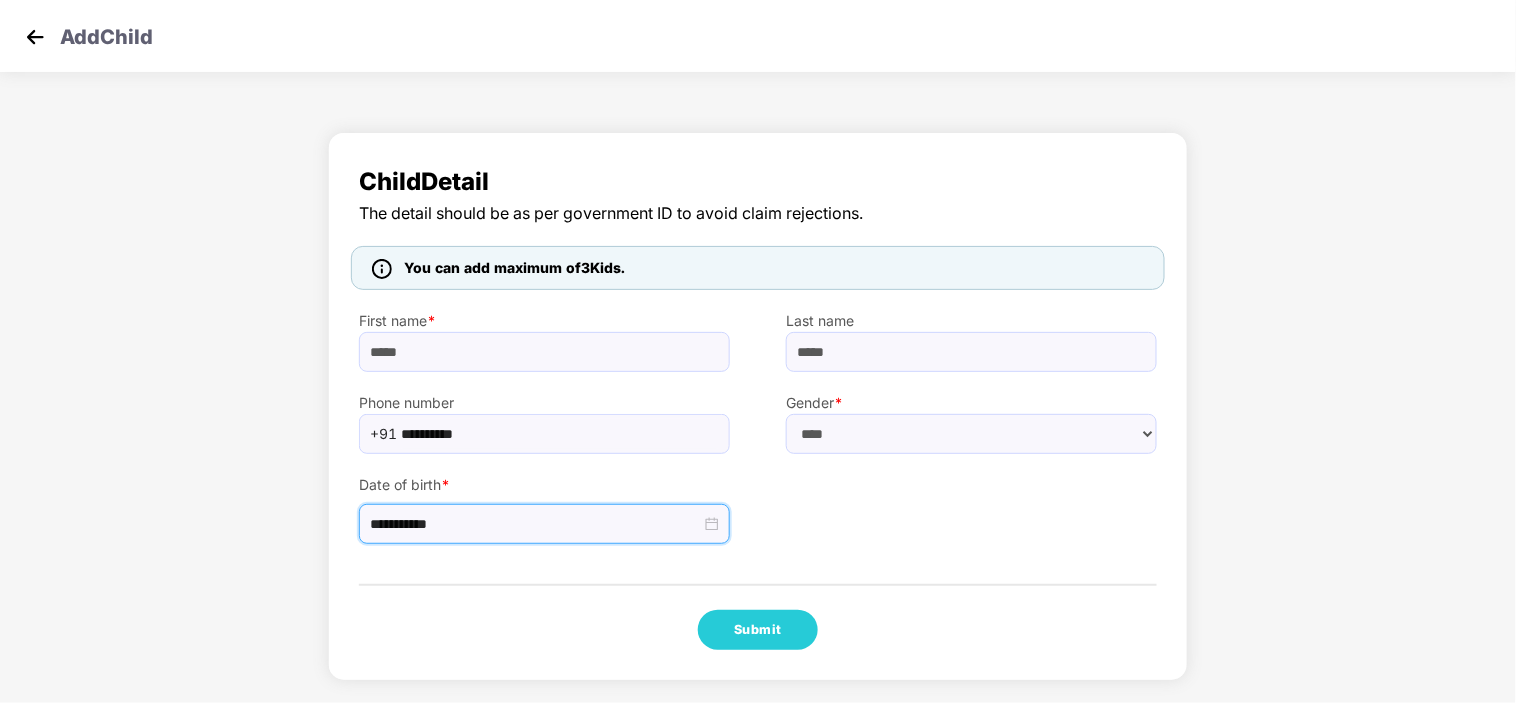 click on "**********" at bounding box center (758, 499) 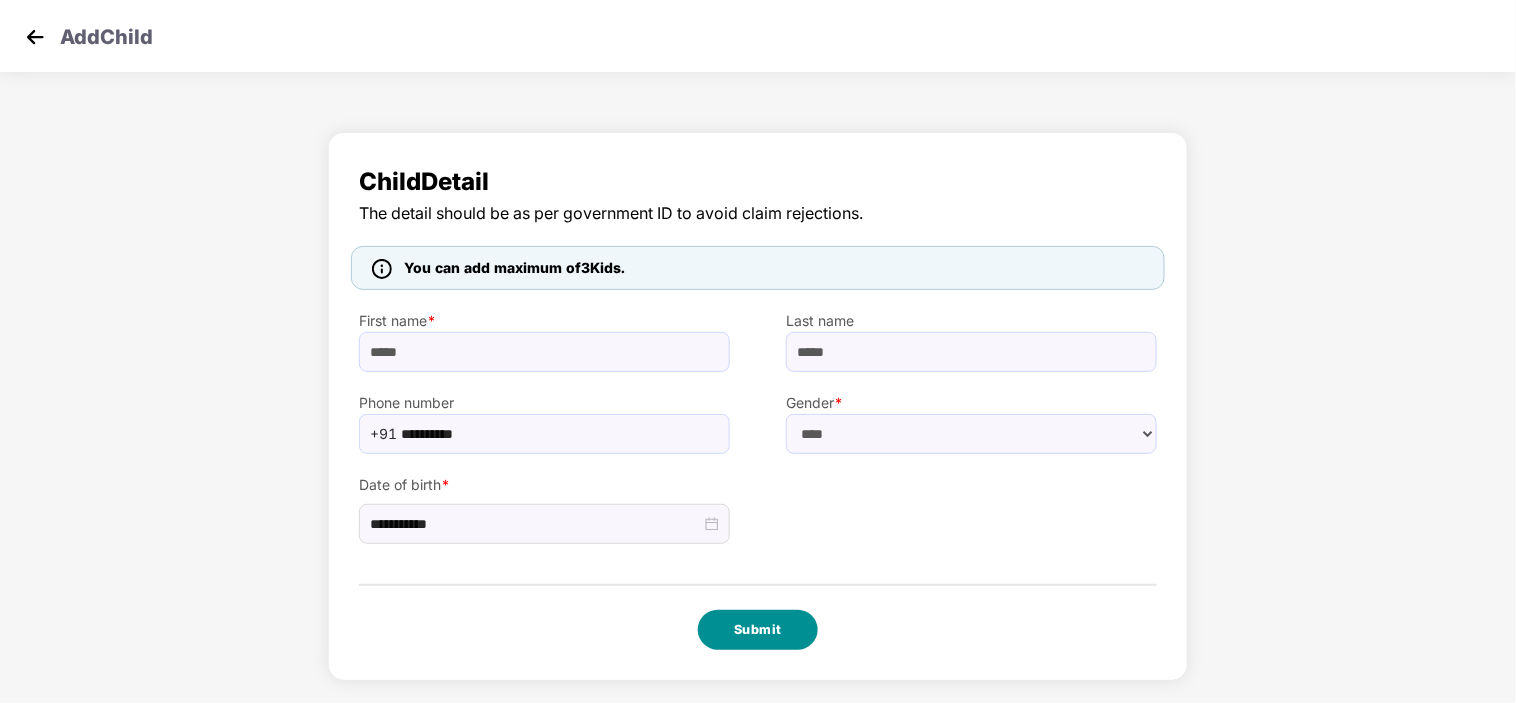 click on "Submit" at bounding box center (758, 630) 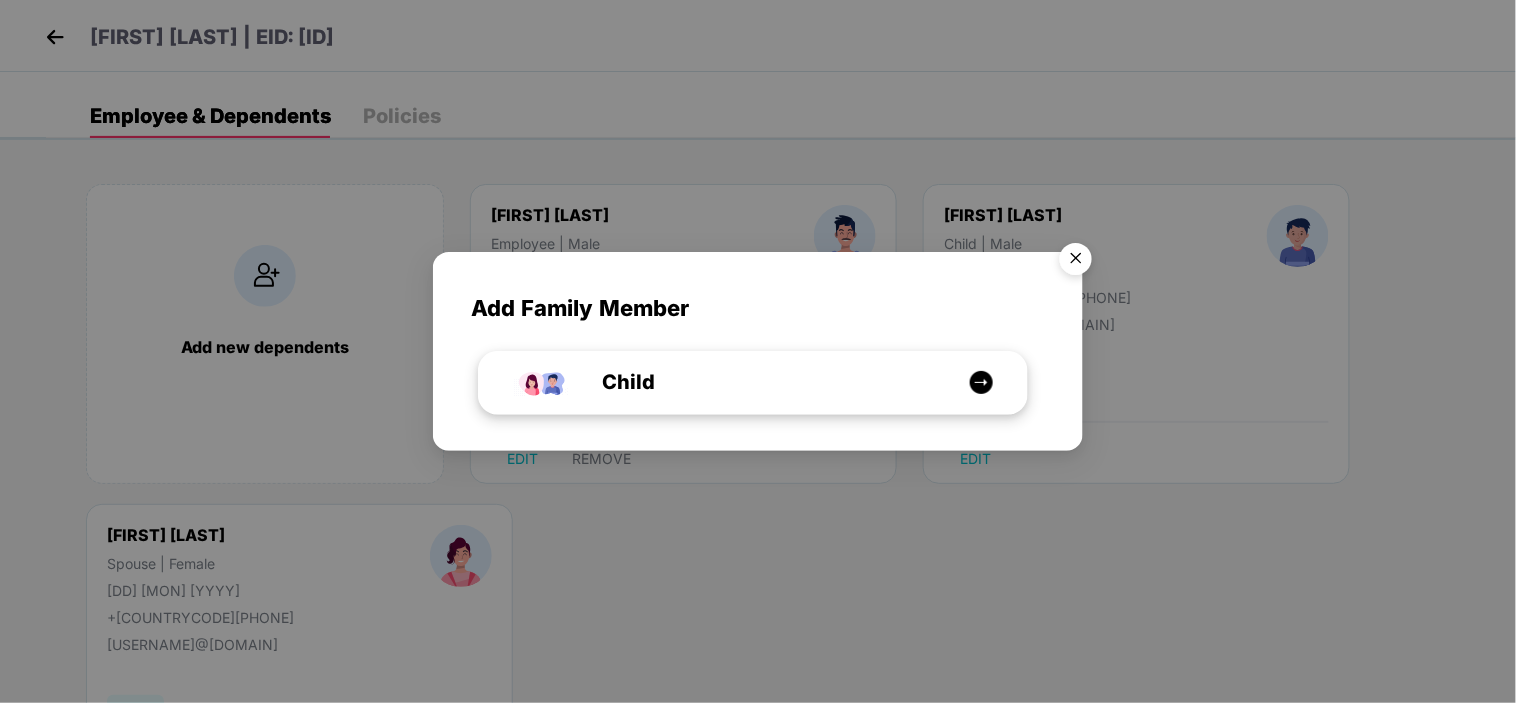 click on "Child" at bounding box center (763, 382) 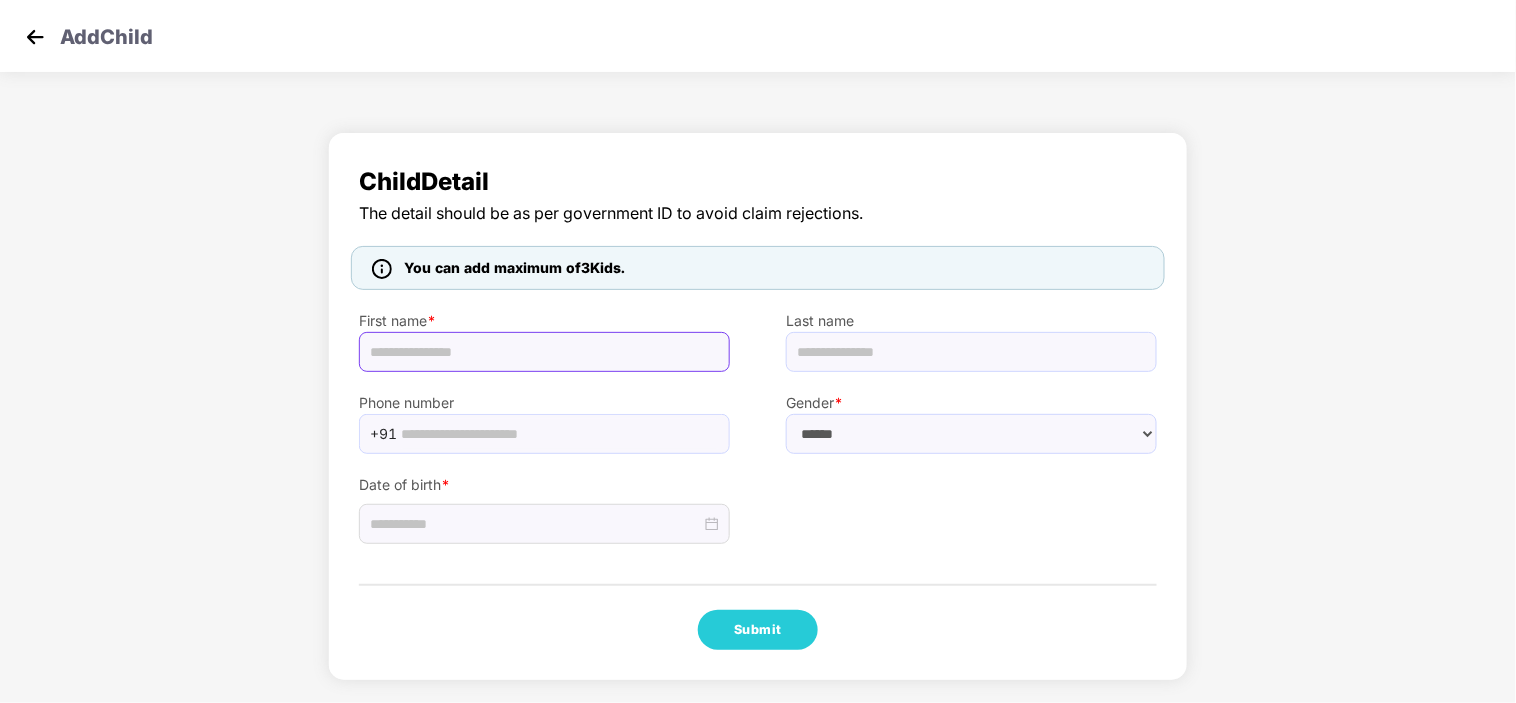 click at bounding box center [544, 352] 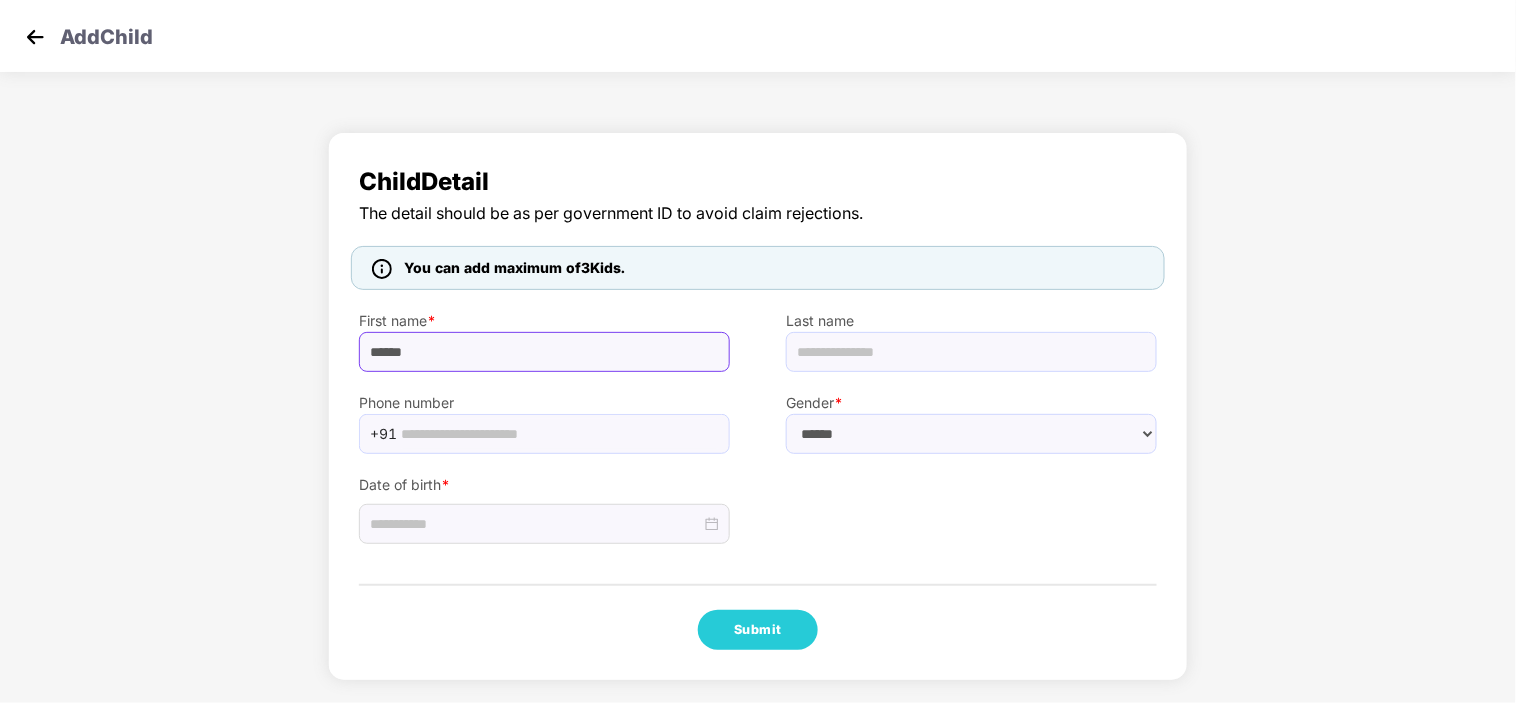 type on "******" 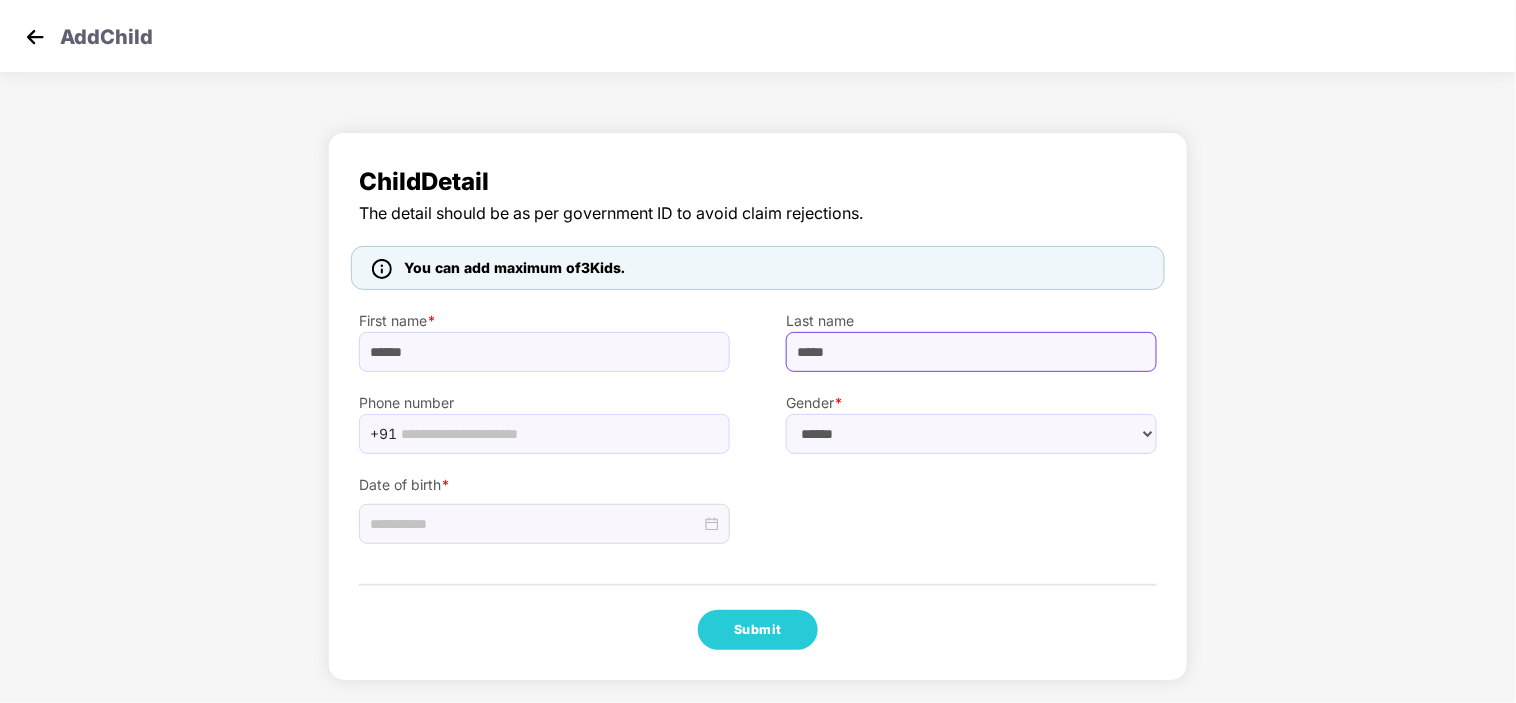 type on "*****" 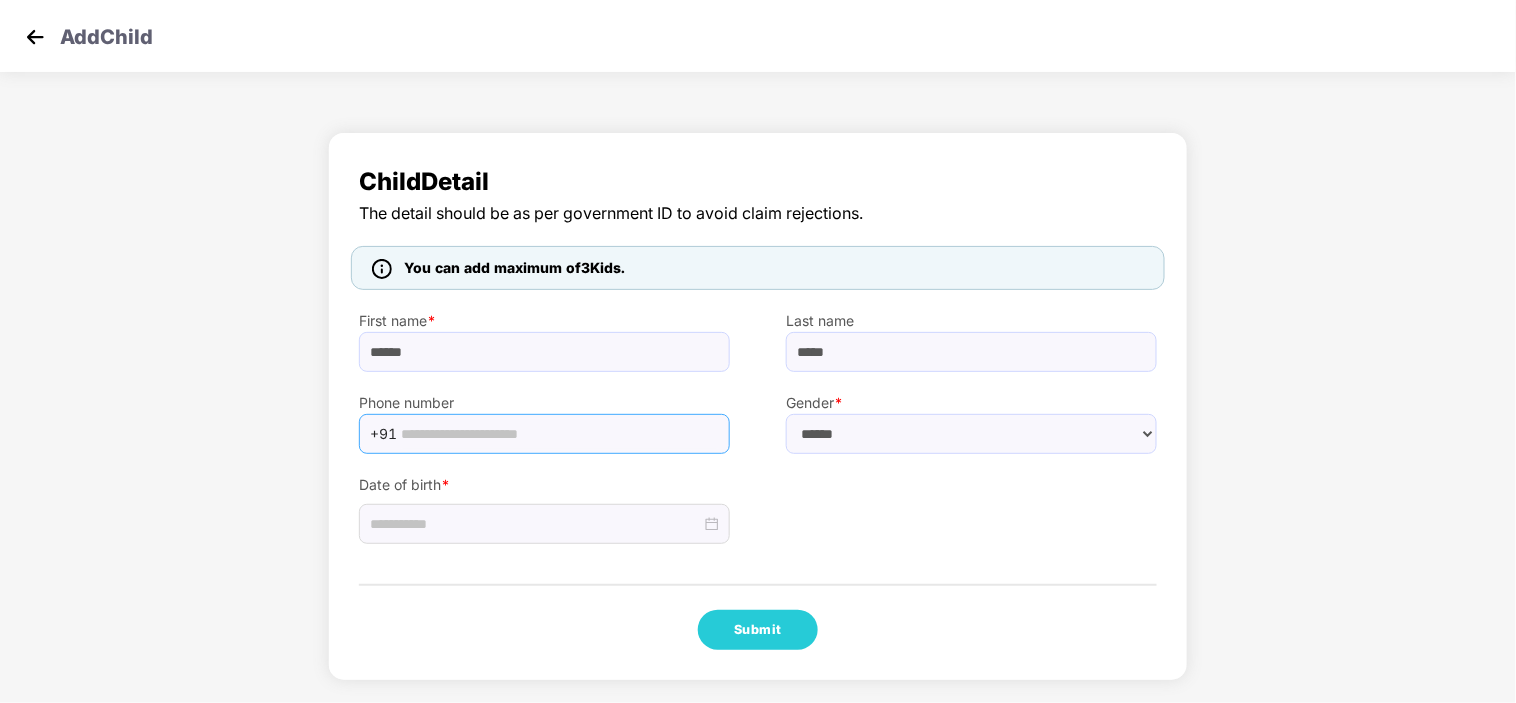 click at bounding box center (559, 434) 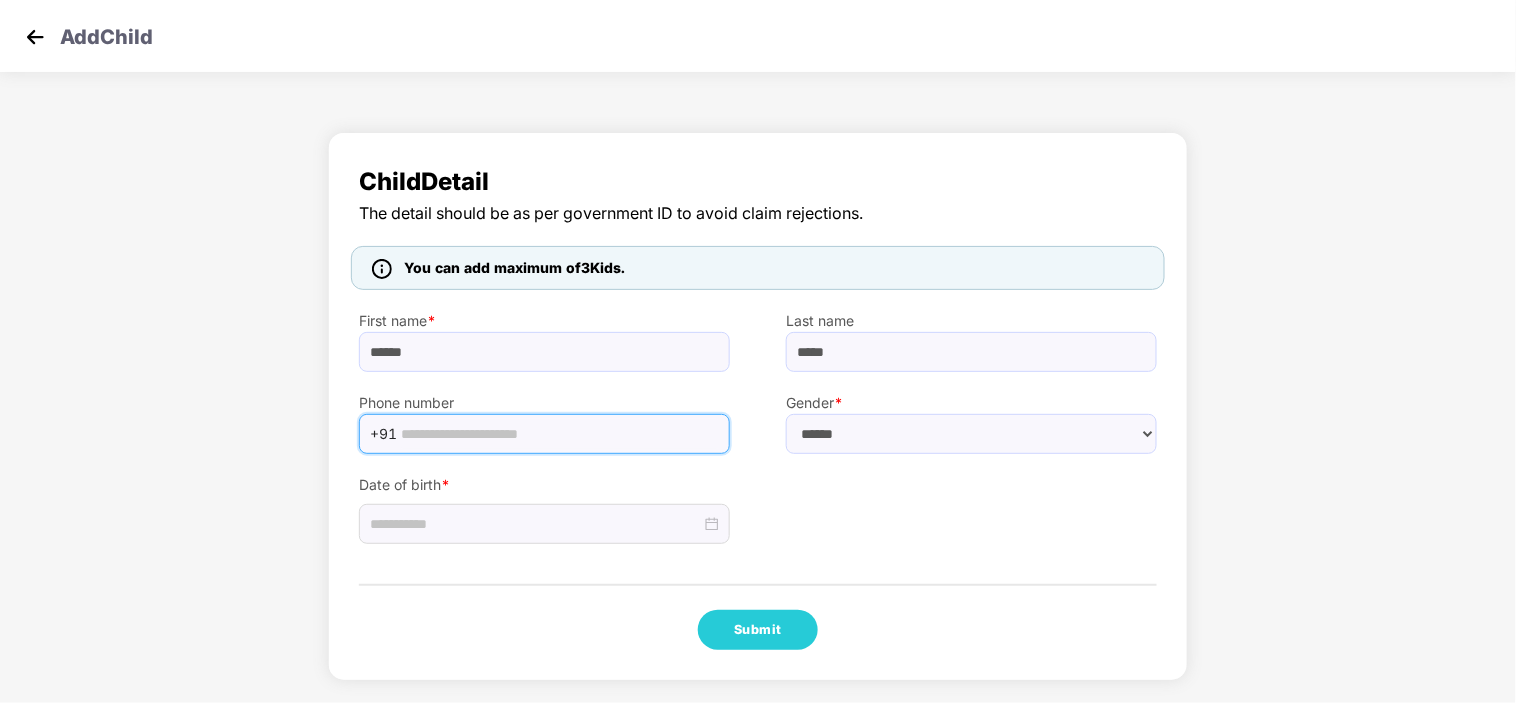 paste on "**********" 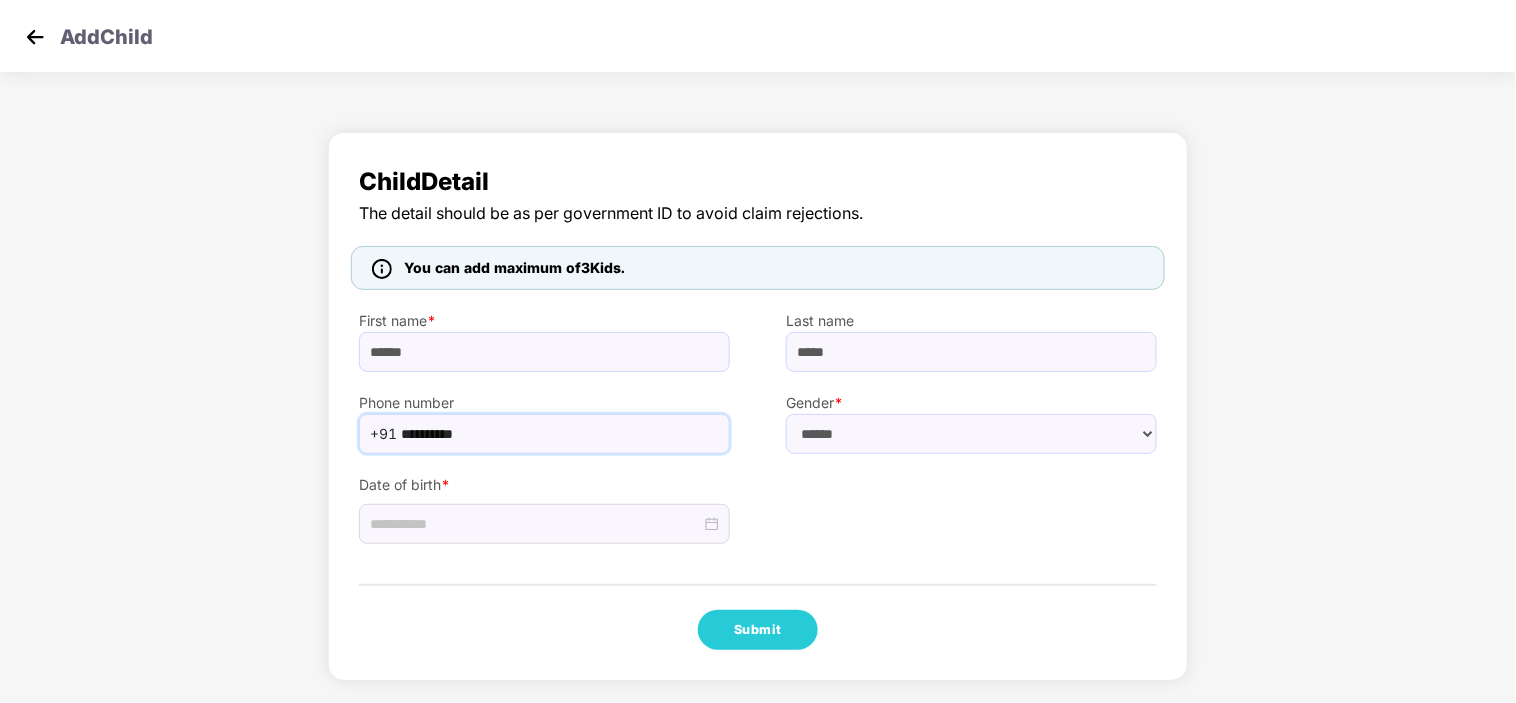 type on "**********" 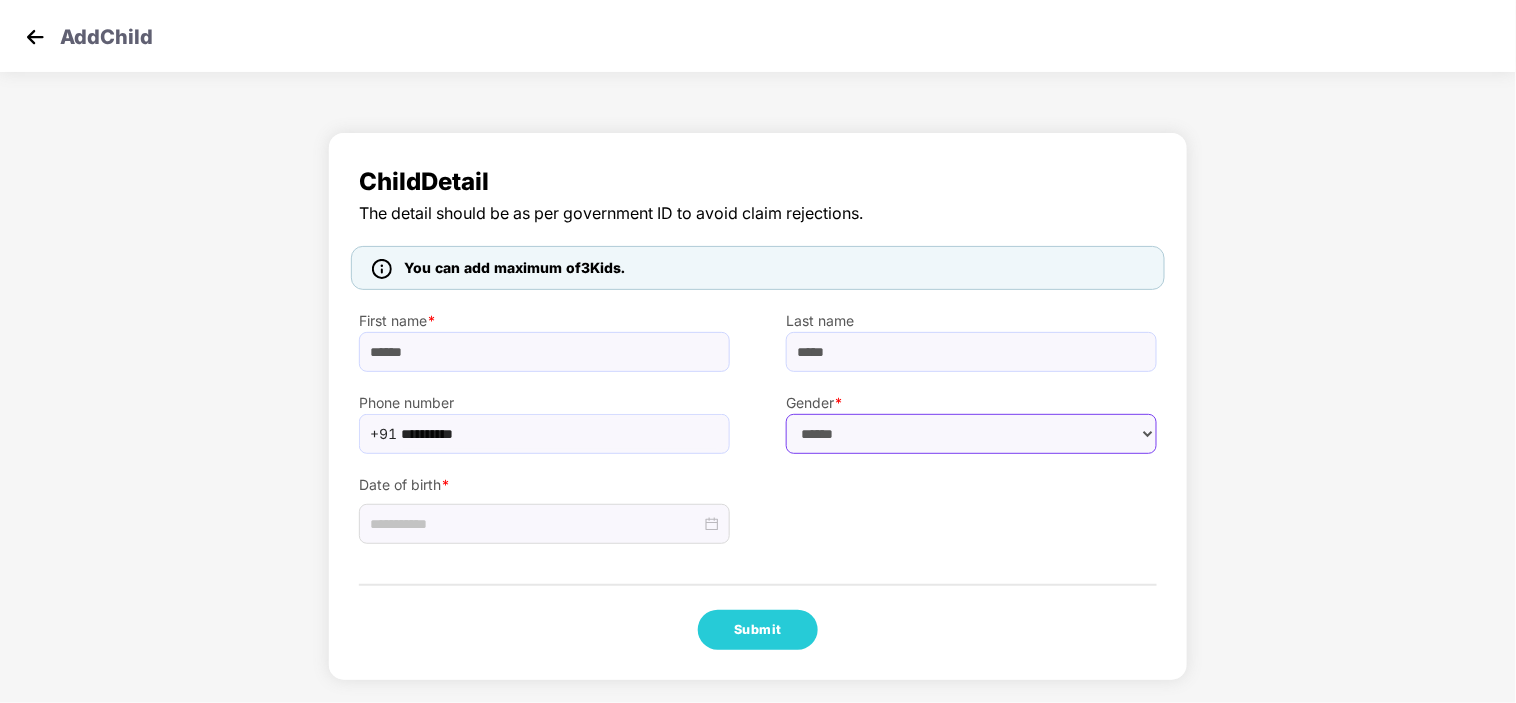 click on "****** **** ******" at bounding box center (971, 434) 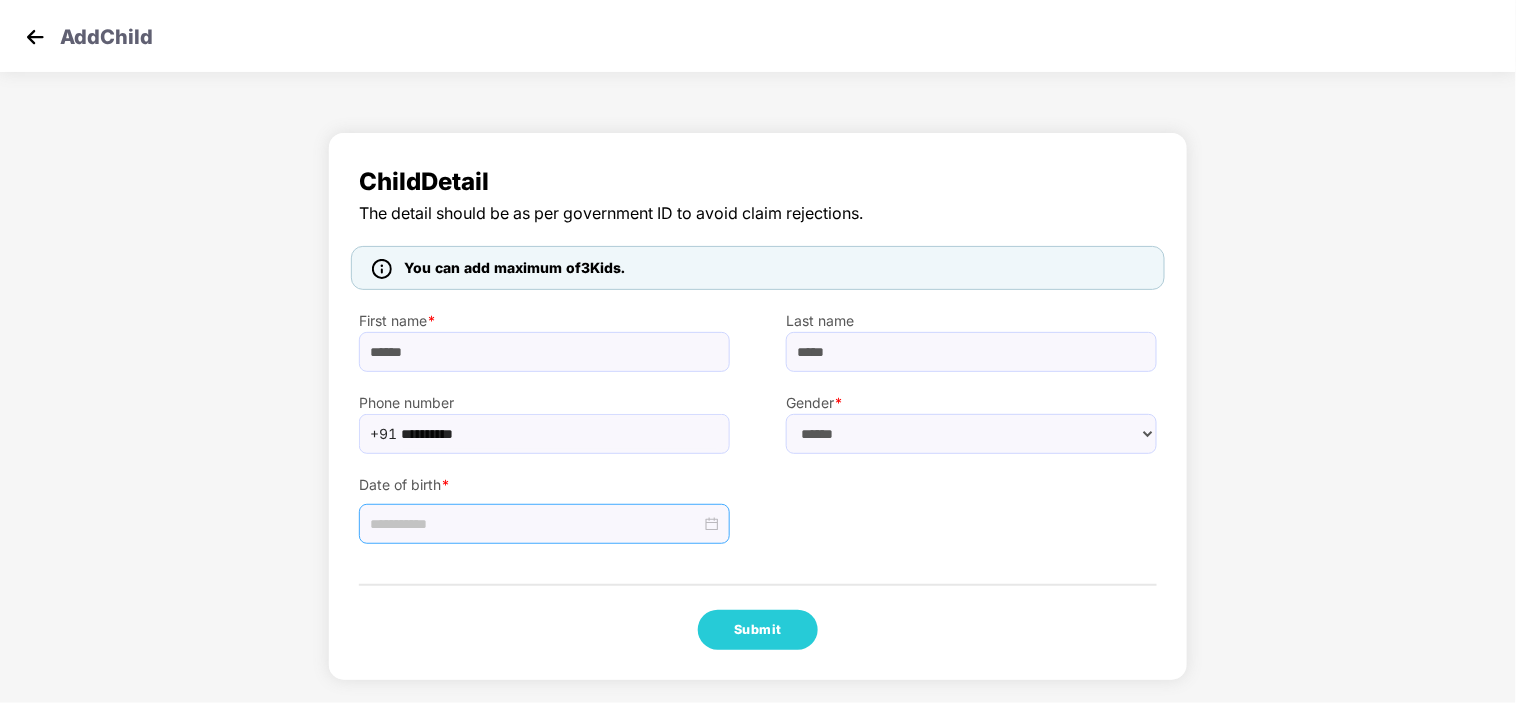 click at bounding box center (535, 524) 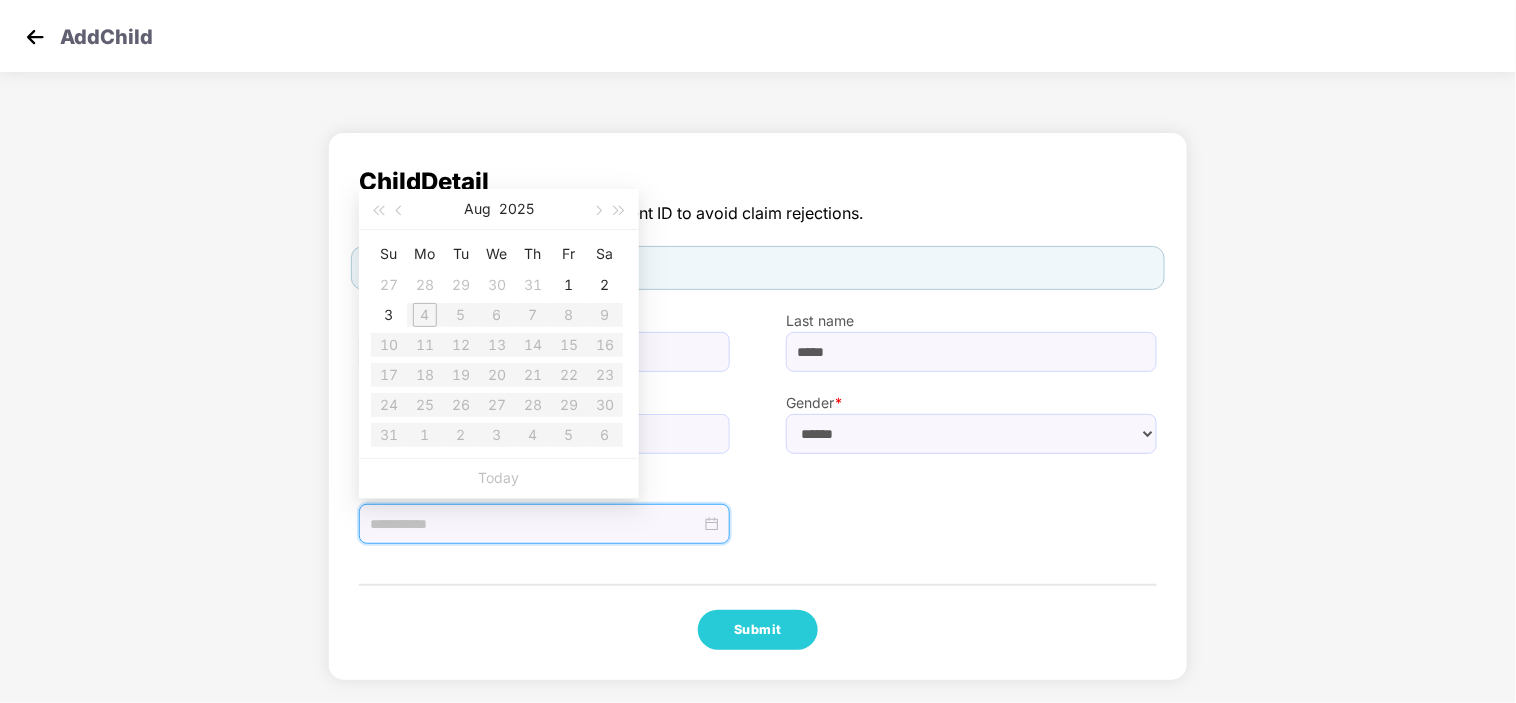 type on "**********" 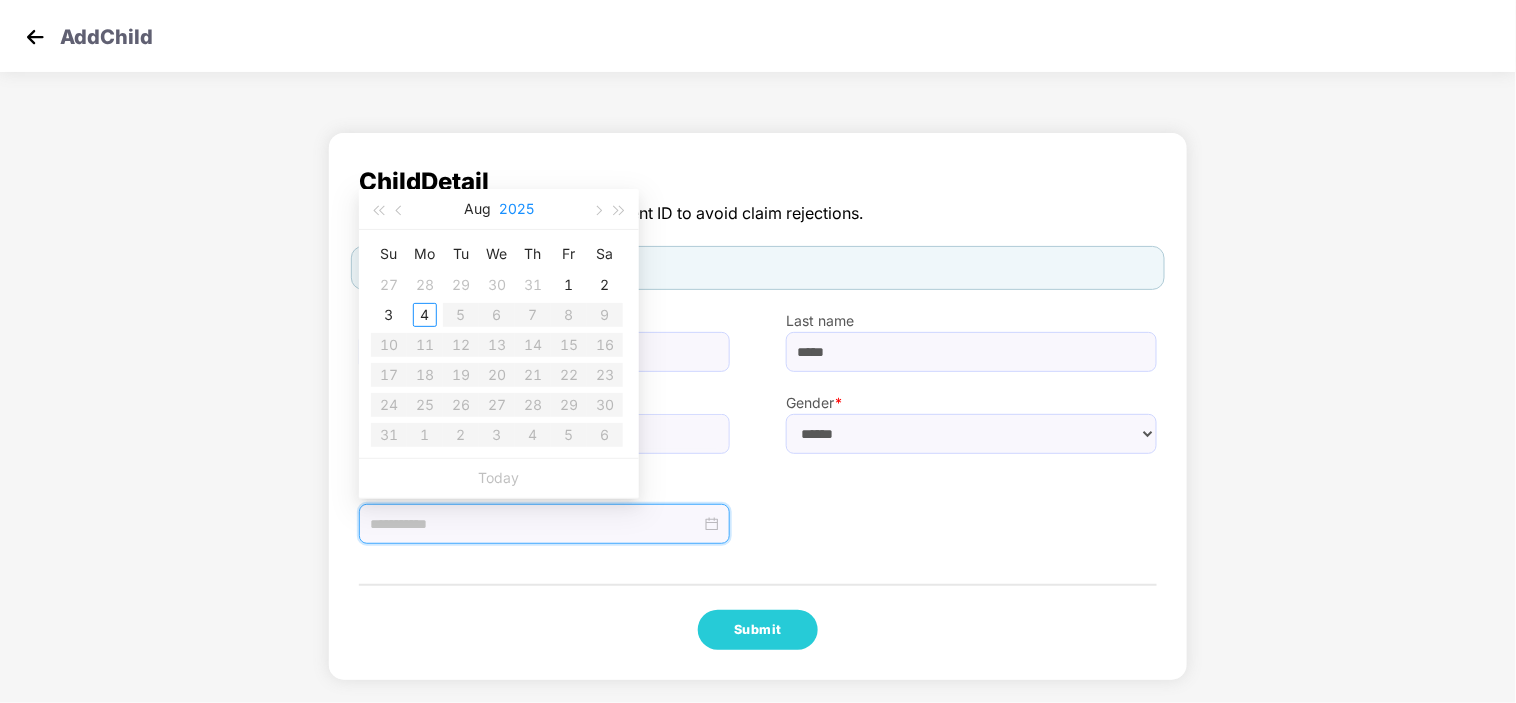 click on "2025" at bounding box center [516, 209] 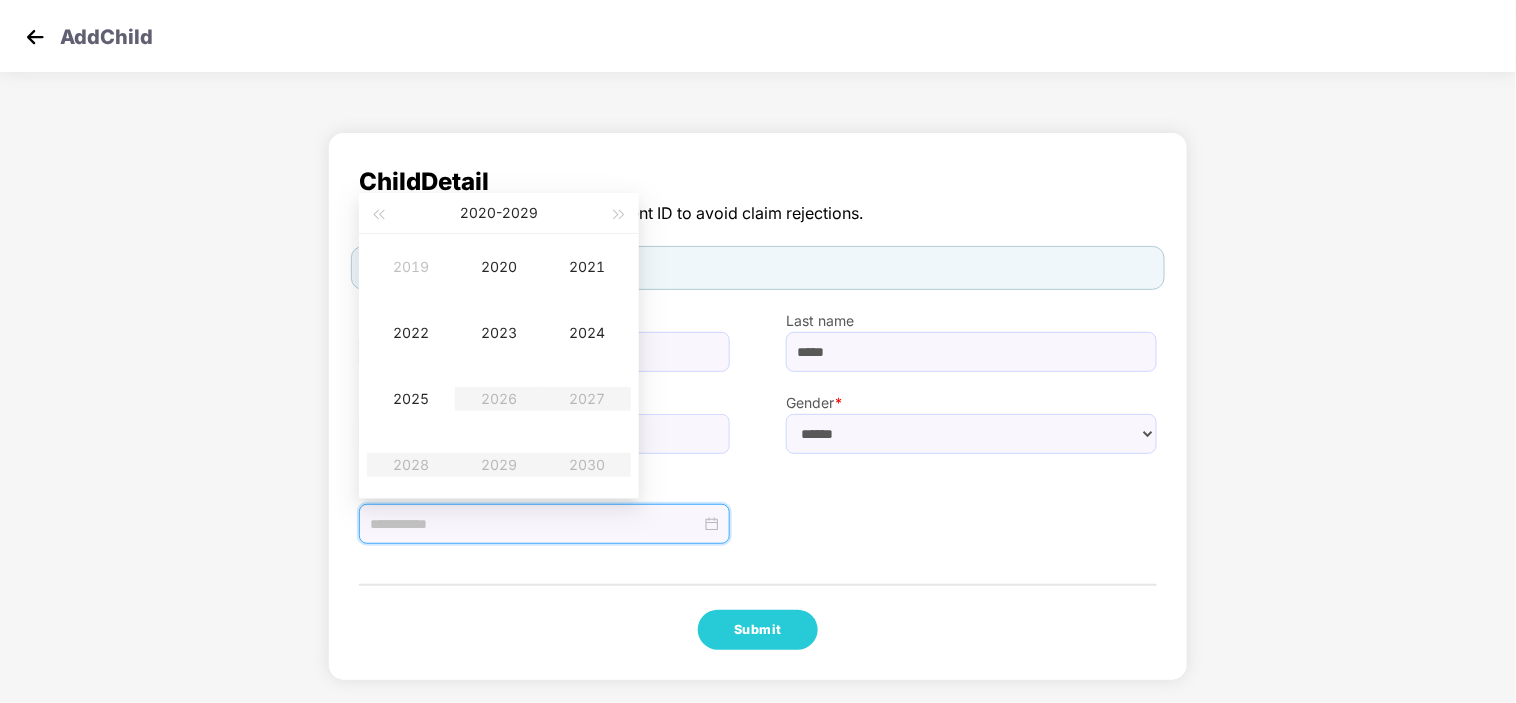 click on "2020 - 2029" at bounding box center [499, 213] 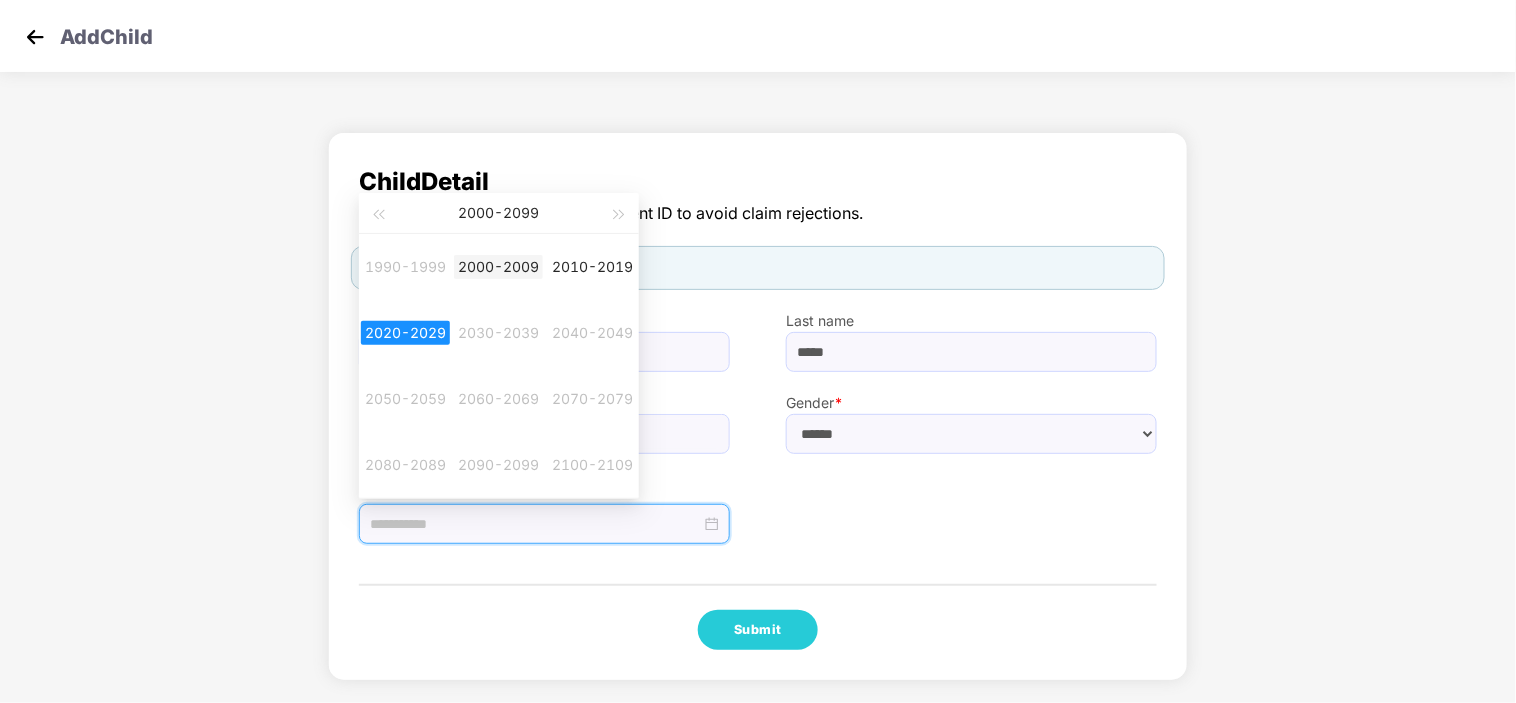 type on "**********" 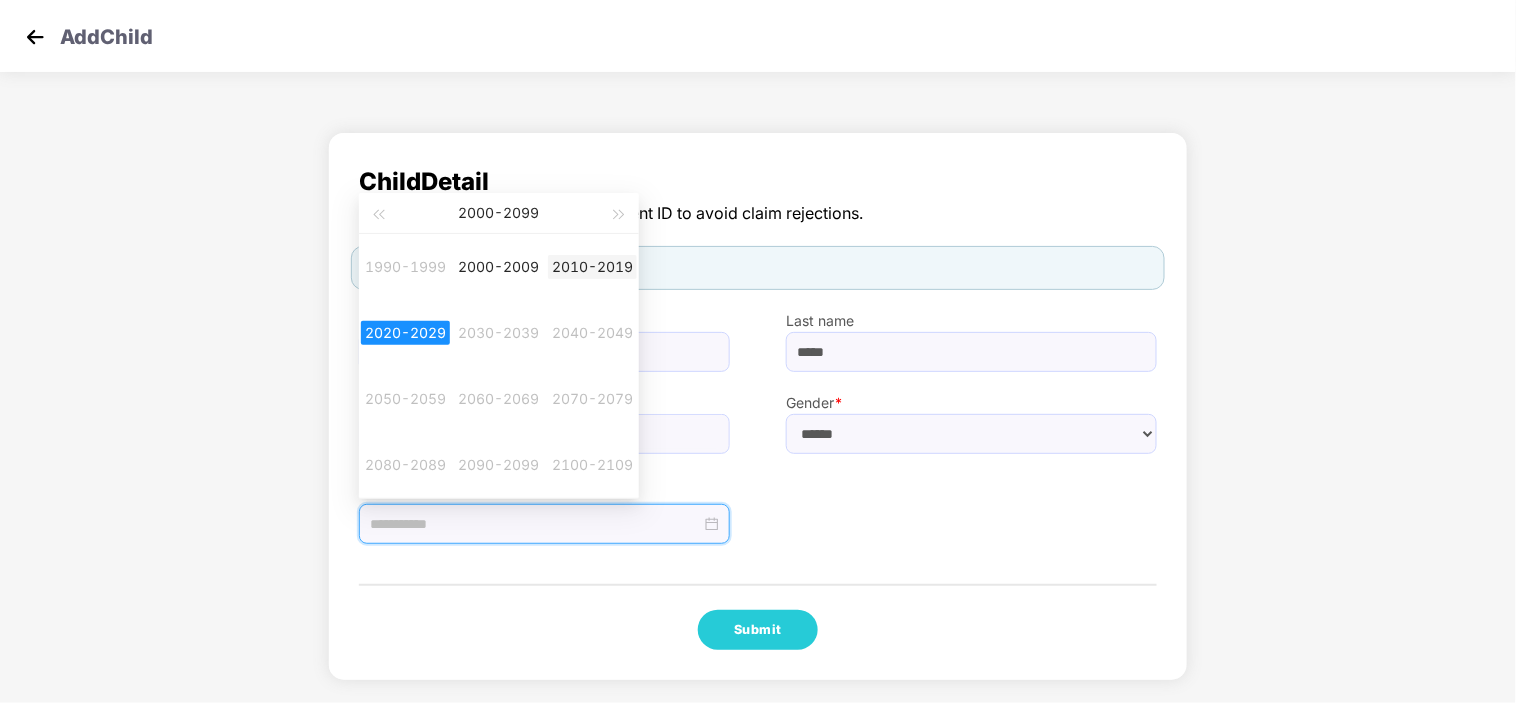 click on "2010-2019" at bounding box center [592, 267] 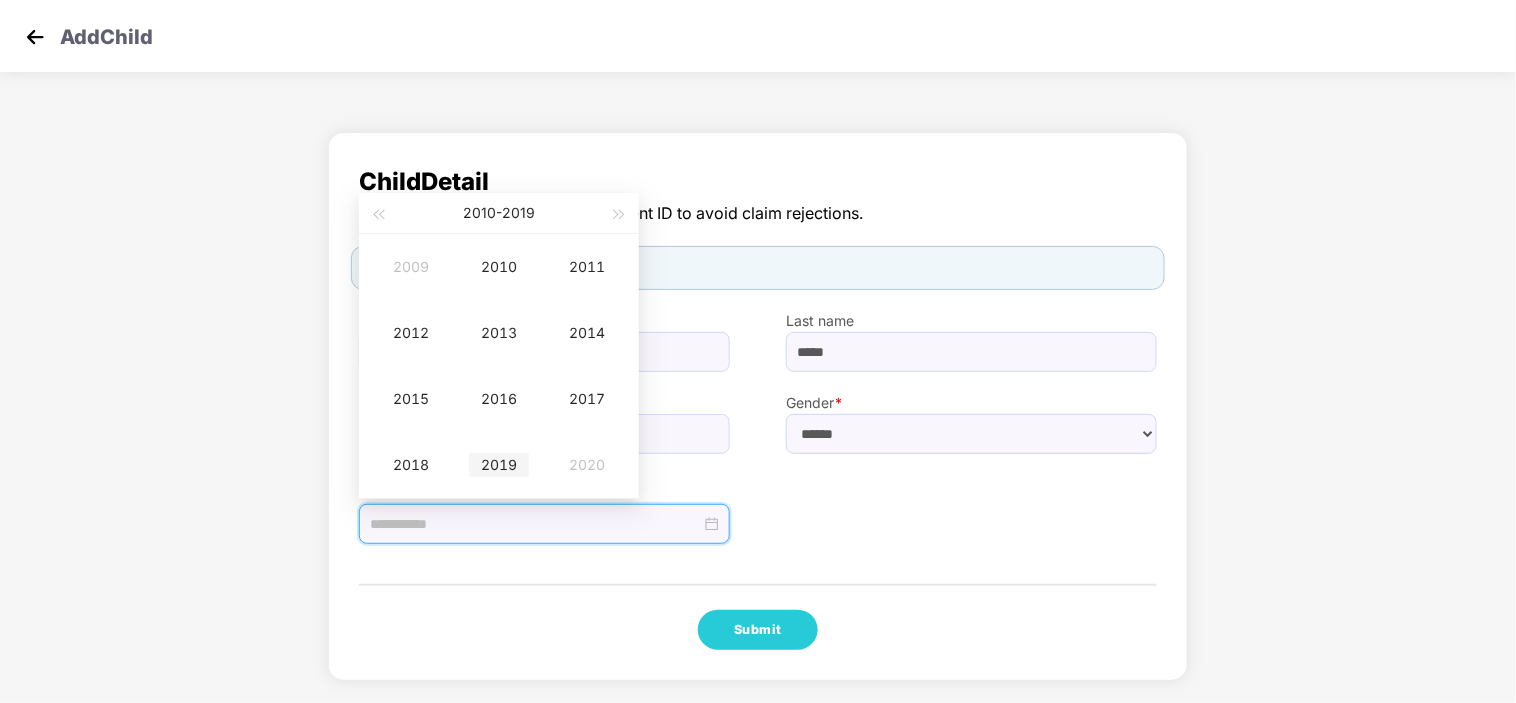 type on "**********" 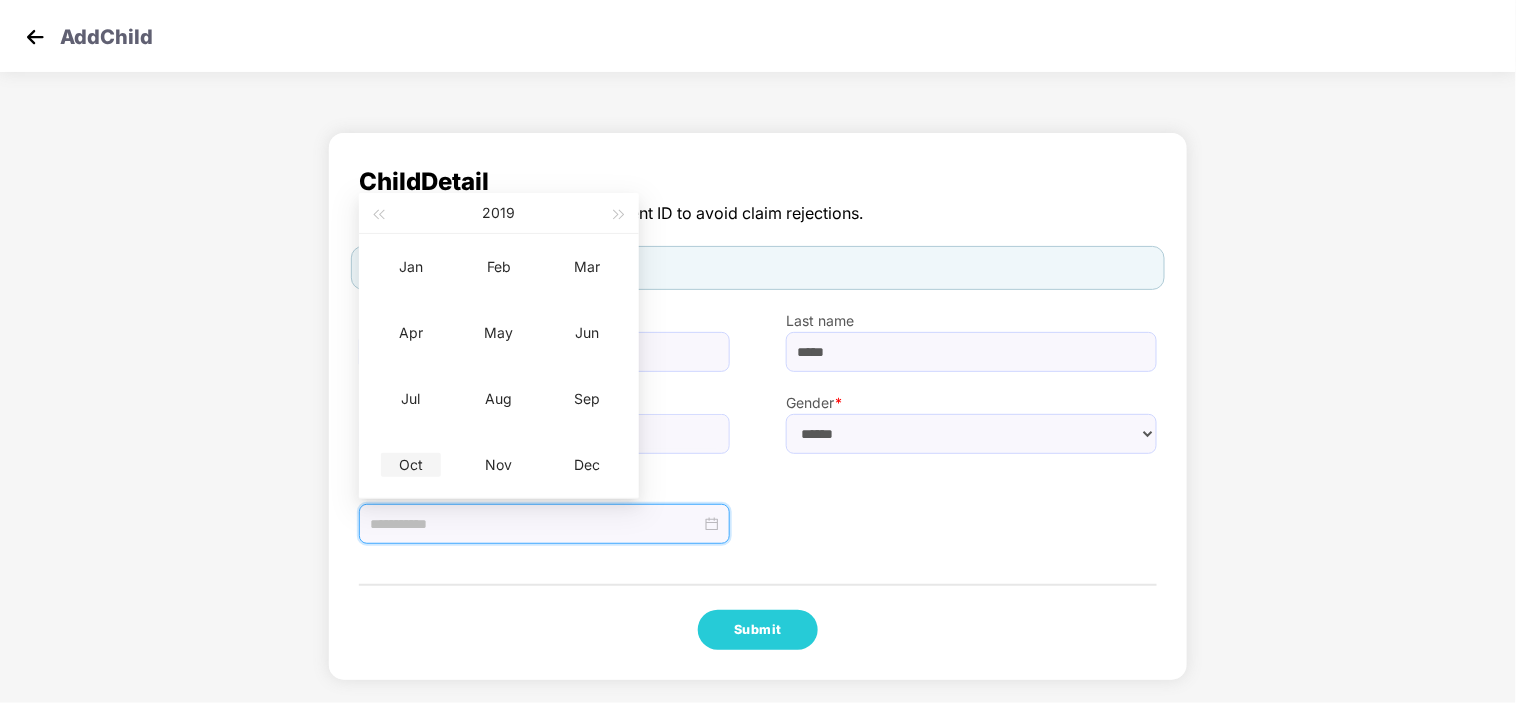 type on "**********" 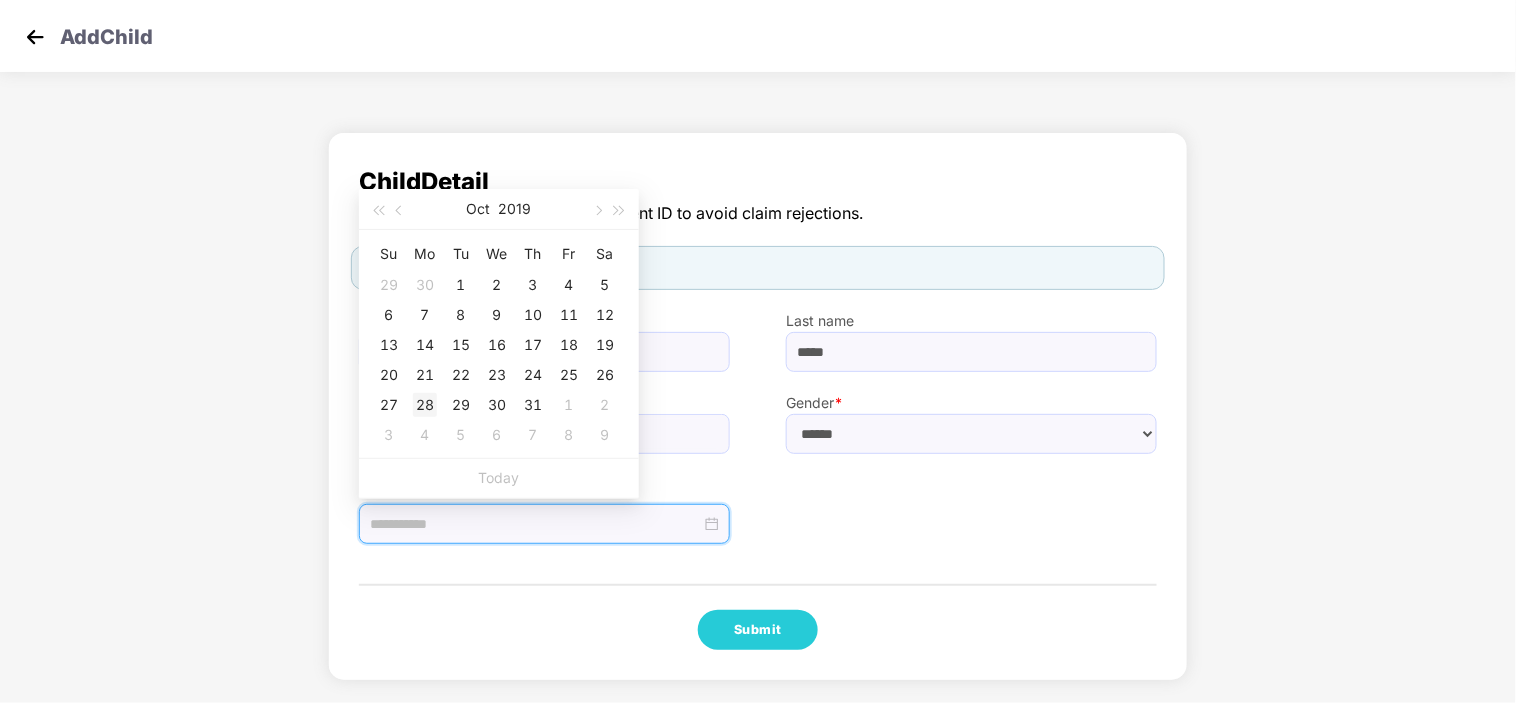 type on "**********" 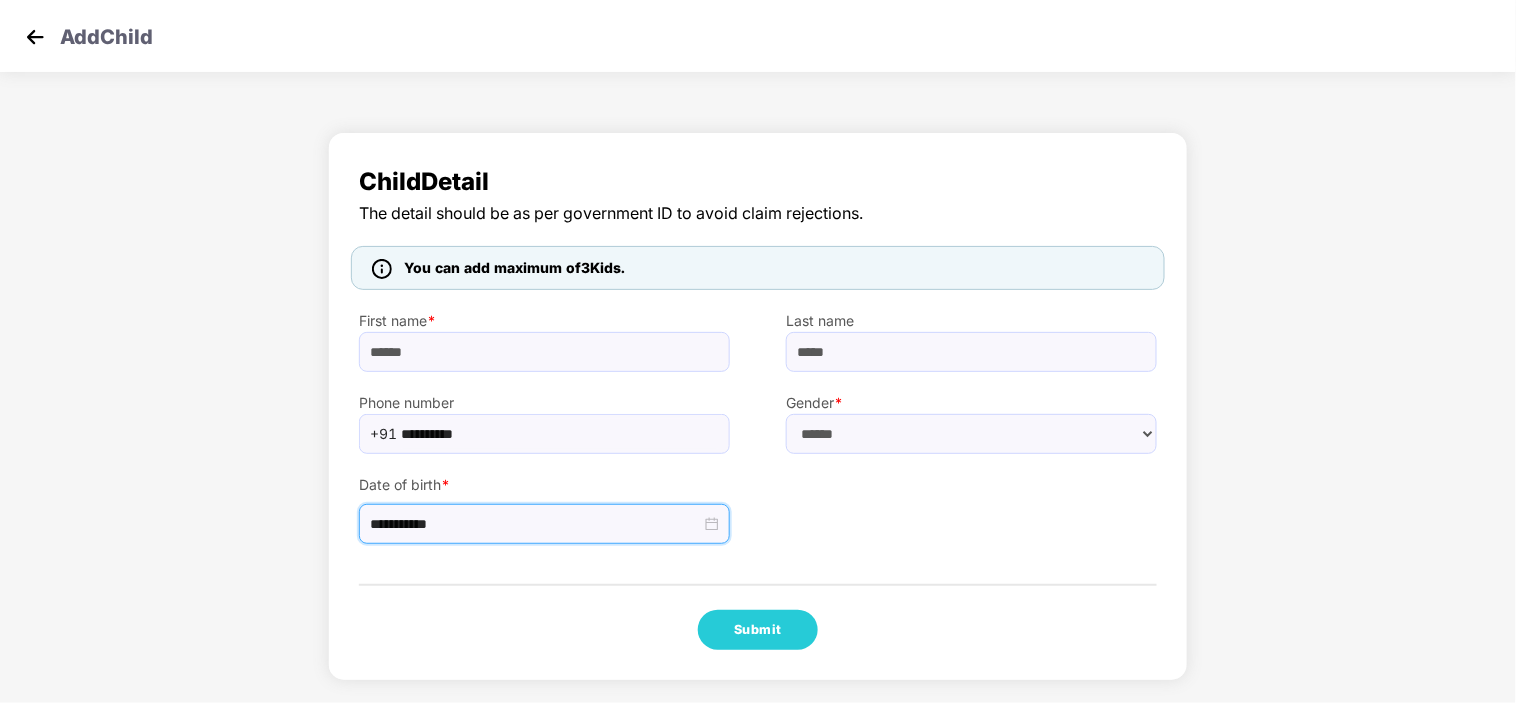 click on "Child  Detail The detail should be as per government ID to avoid claim rejections. You can add maximum of  3  Kids. First name  * [FIRST] Last name * [LAST] Phone number +[COUNTRYCODE] * [PHONE] Gender  * [GENDER] **** ****** Date of birth  * [DOB] Submit" at bounding box center (758, 406) 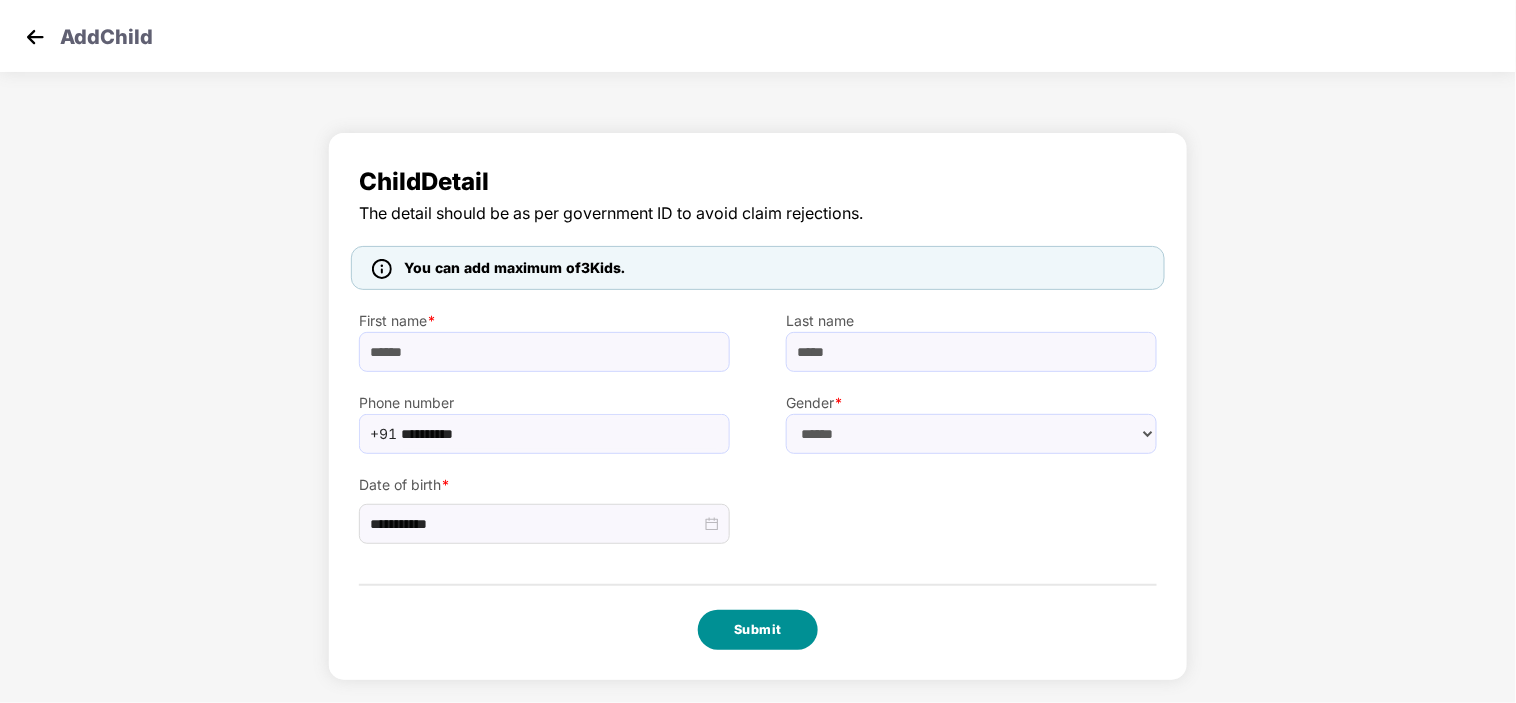 click on "Submit" at bounding box center (758, 630) 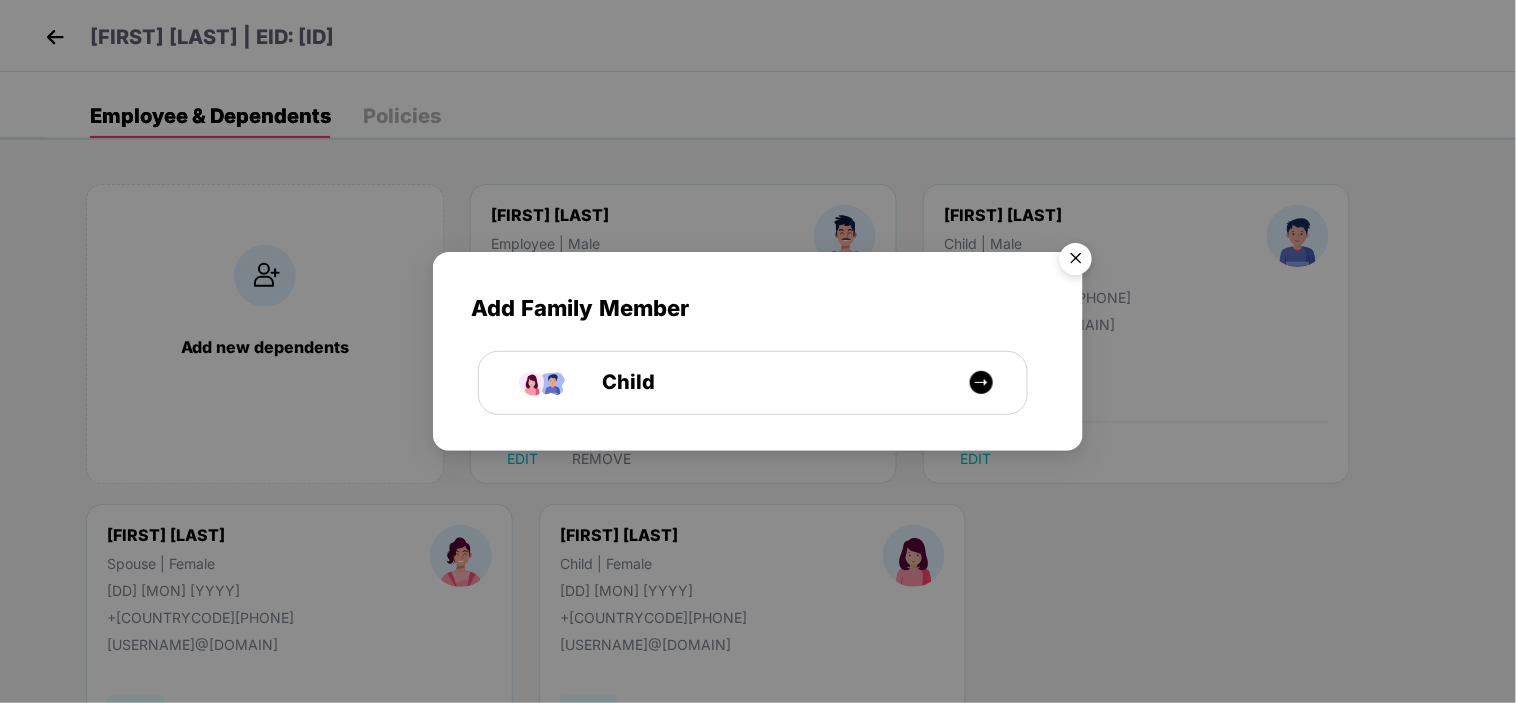click at bounding box center [1076, 262] 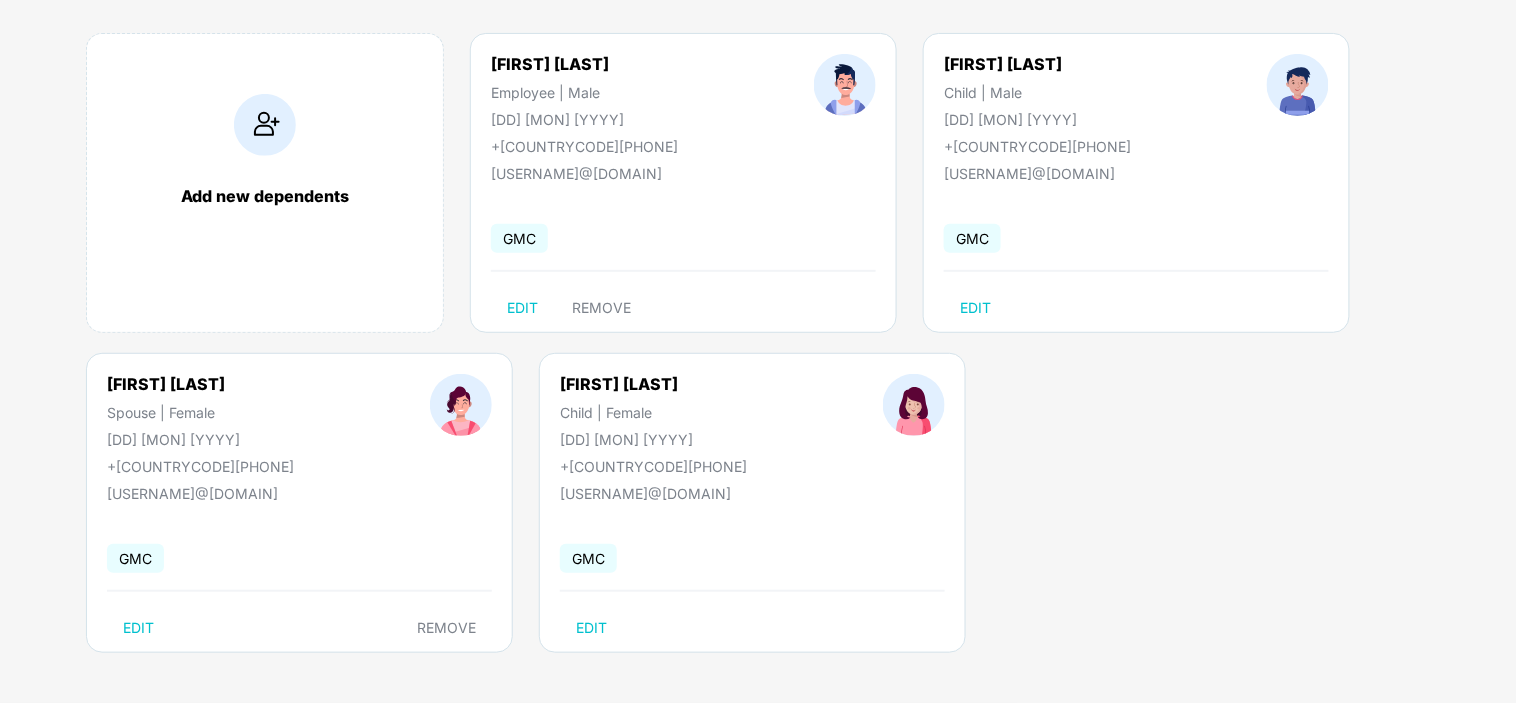 scroll, scrollTop: 0, scrollLeft: 0, axis: both 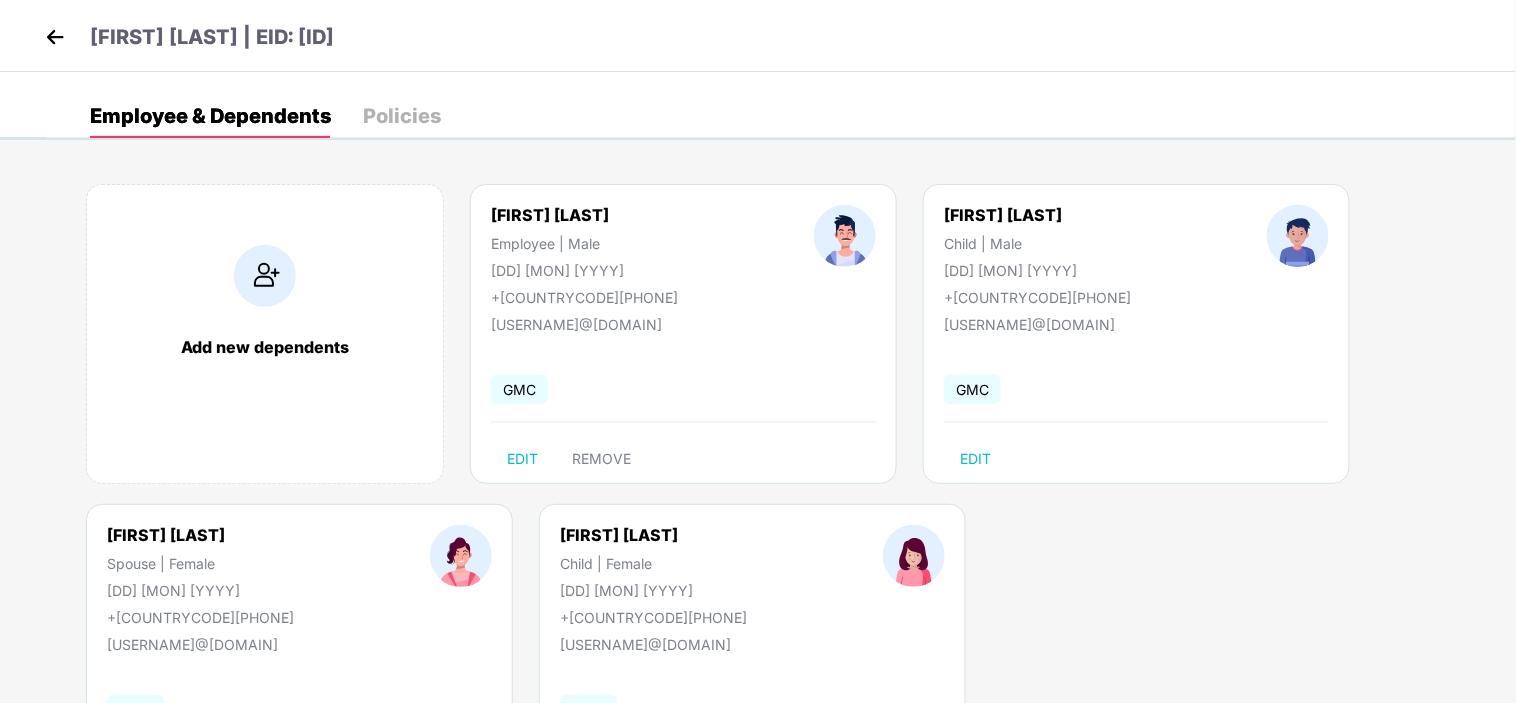 click at bounding box center (55, 37) 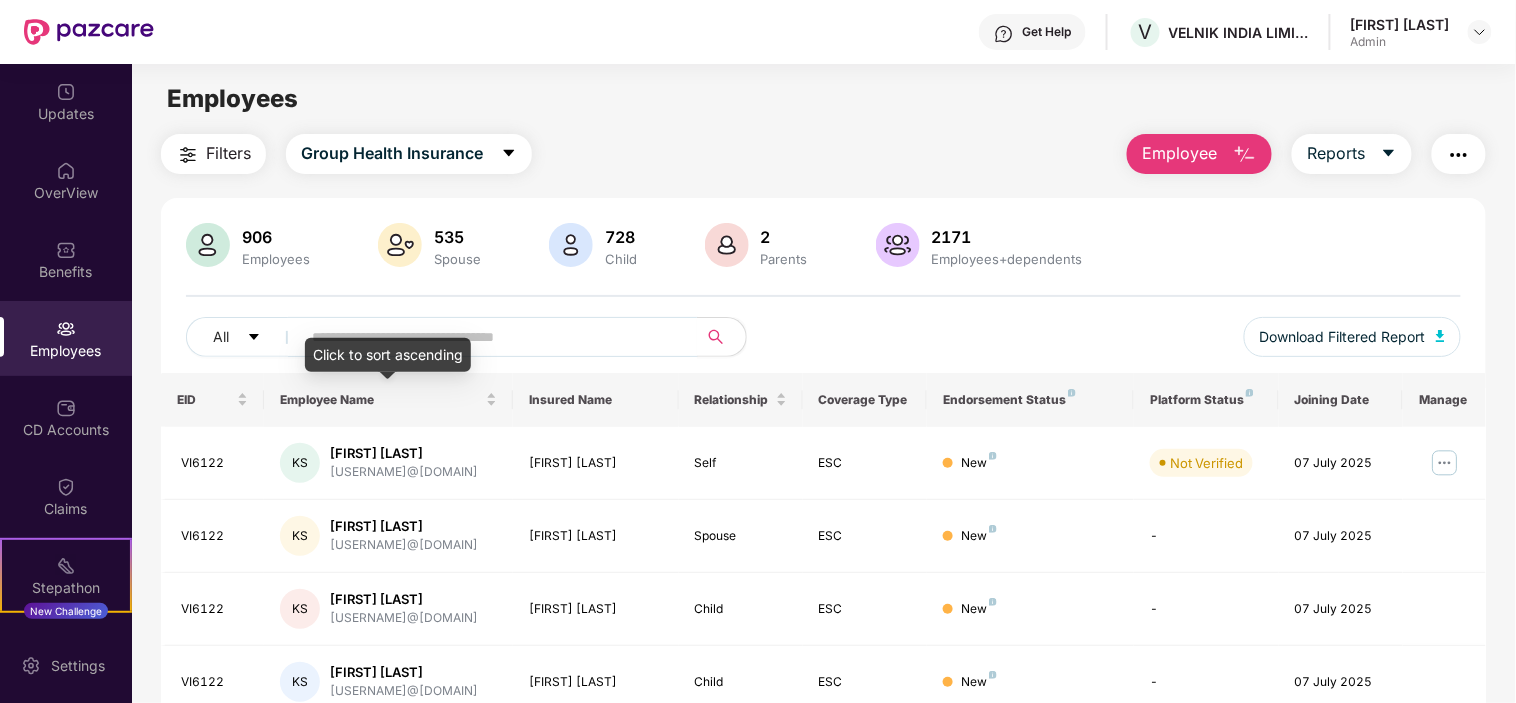 click on "Click to sort ascending" at bounding box center [388, 355] 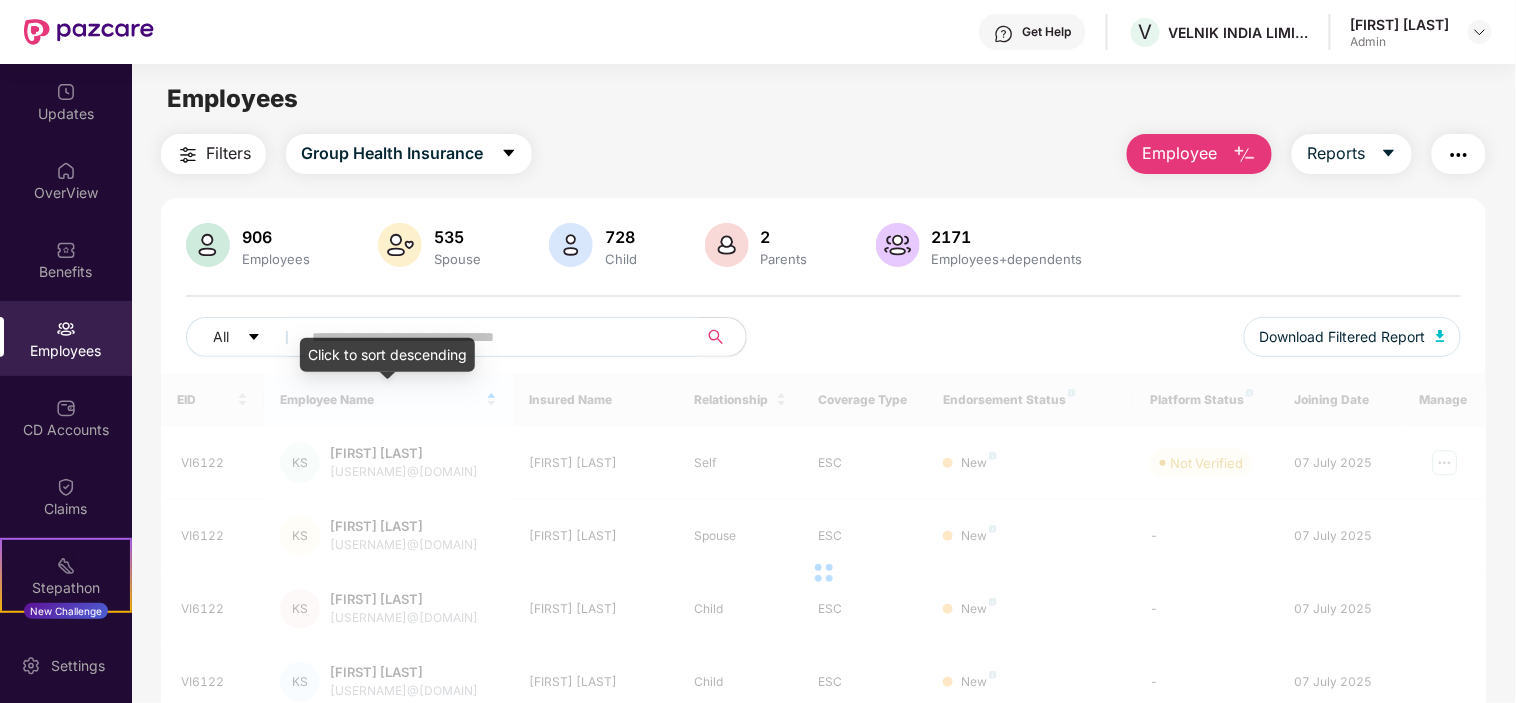 click at bounding box center (491, 337) 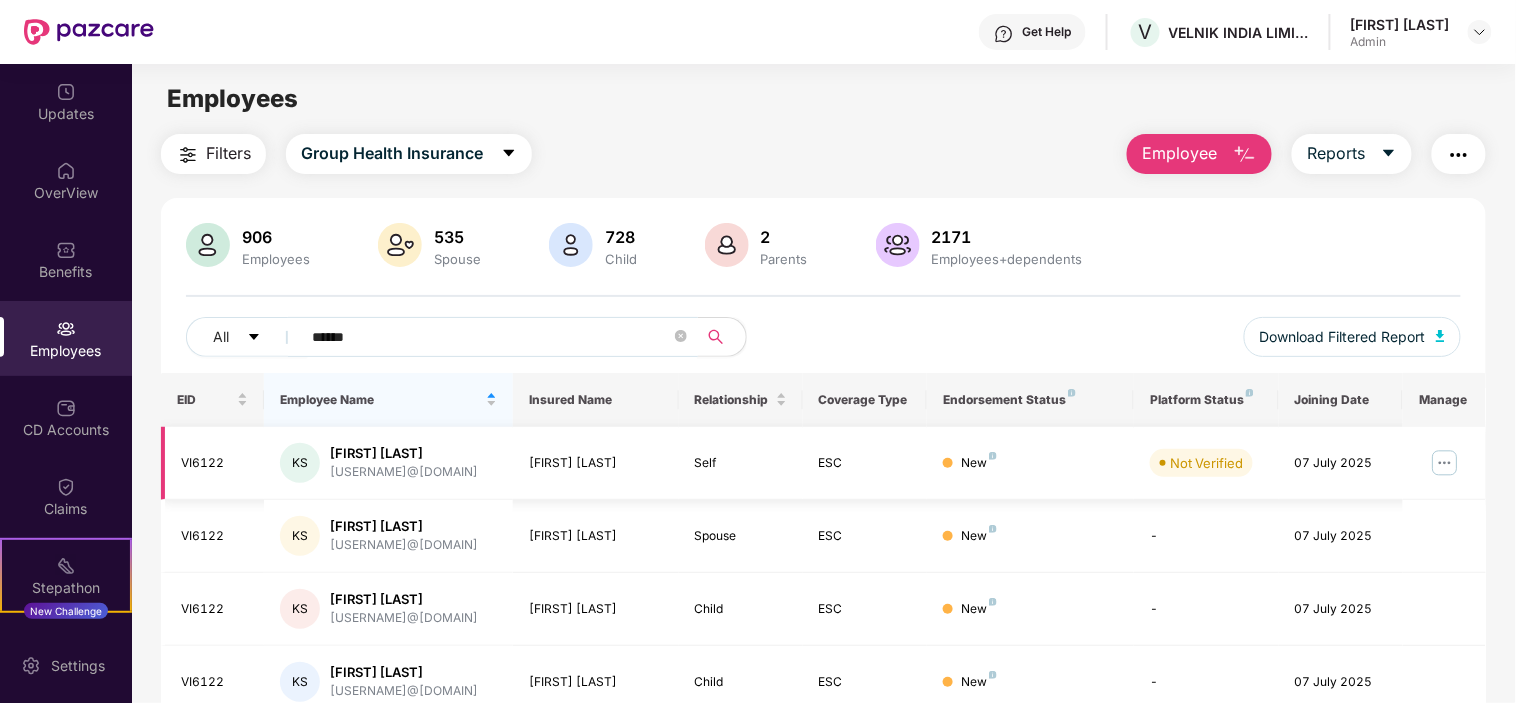 scroll, scrollTop: 87, scrollLeft: 0, axis: vertical 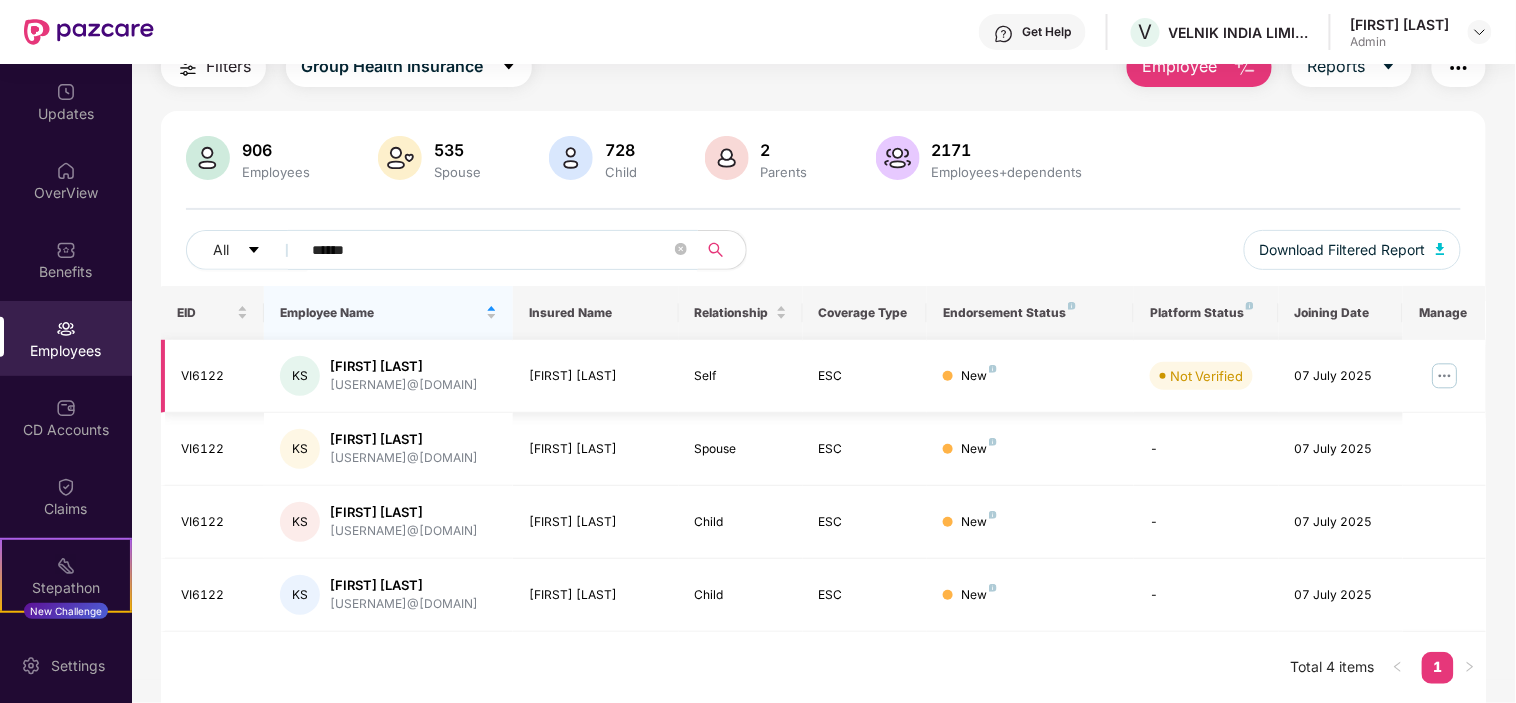 type on "******" 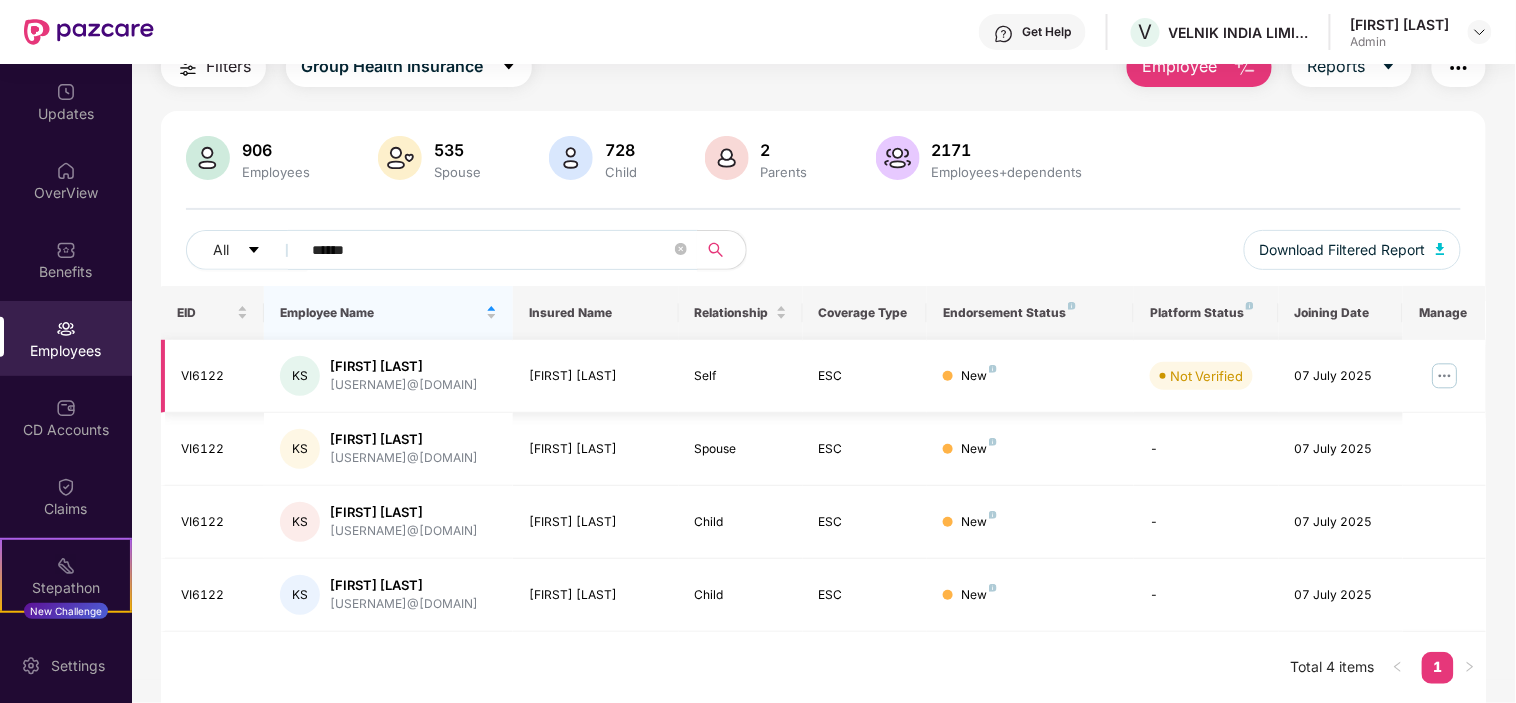 click at bounding box center (1445, 376) 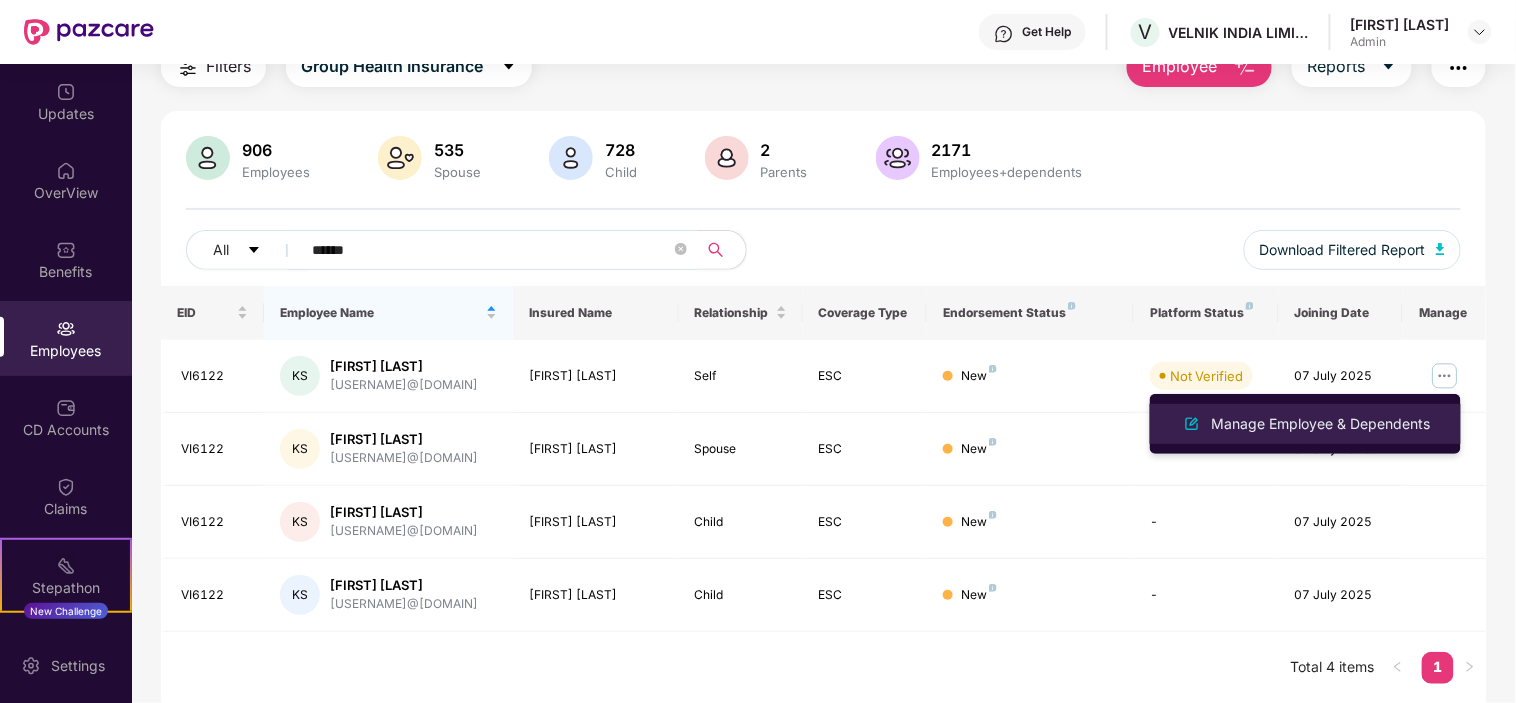 click on "Manage Employee & Dependents" at bounding box center [1321, 424] 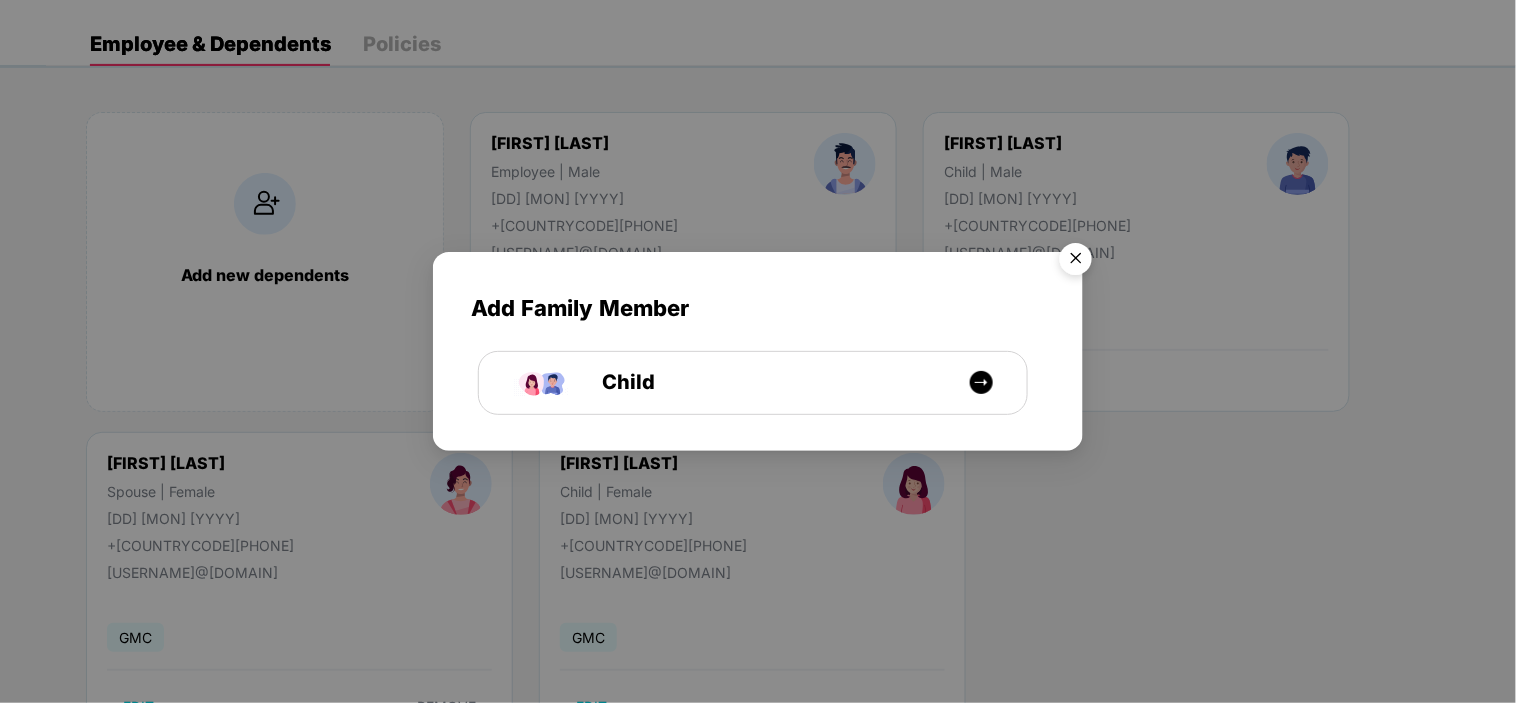 scroll, scrollTop: 111, scrollLeft: 0, axis: vertical 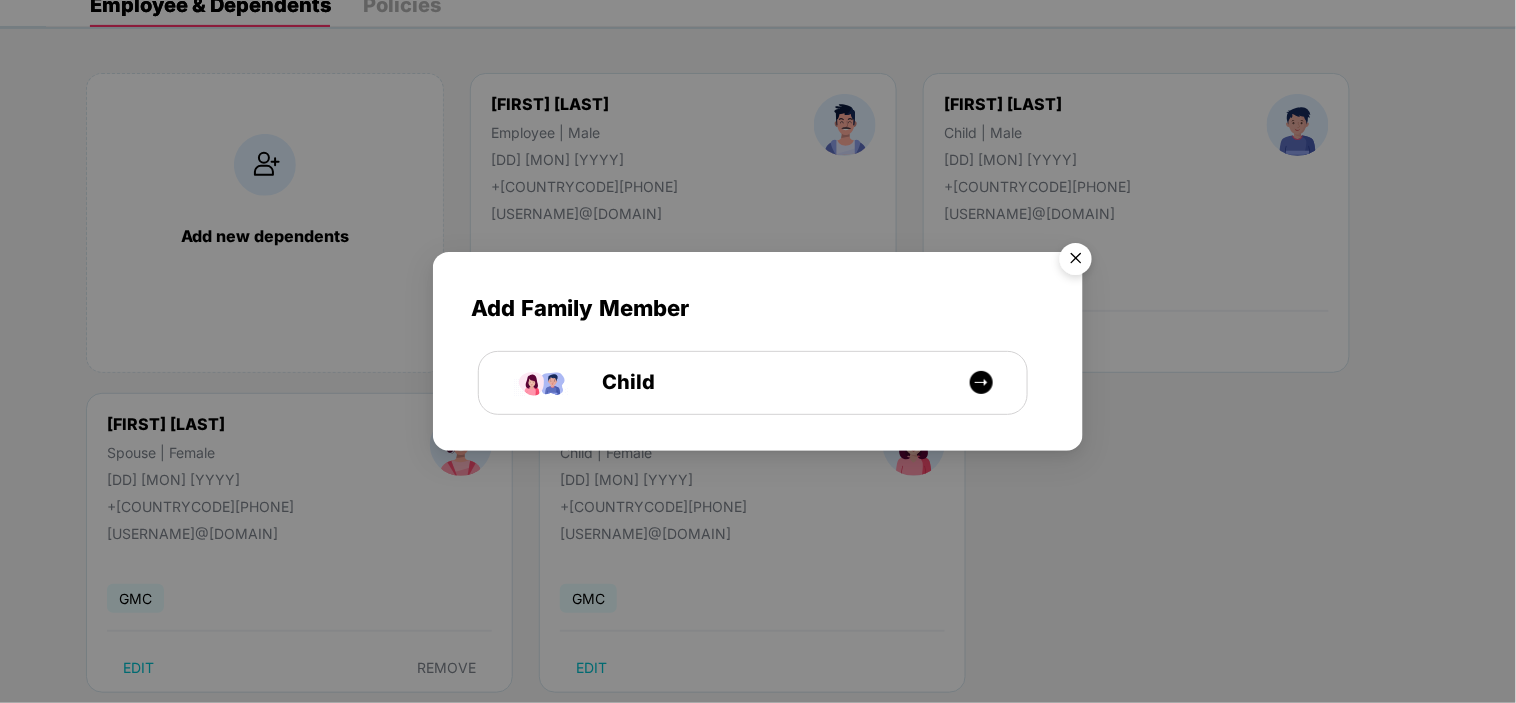 click at bounding box center [1076, 262] 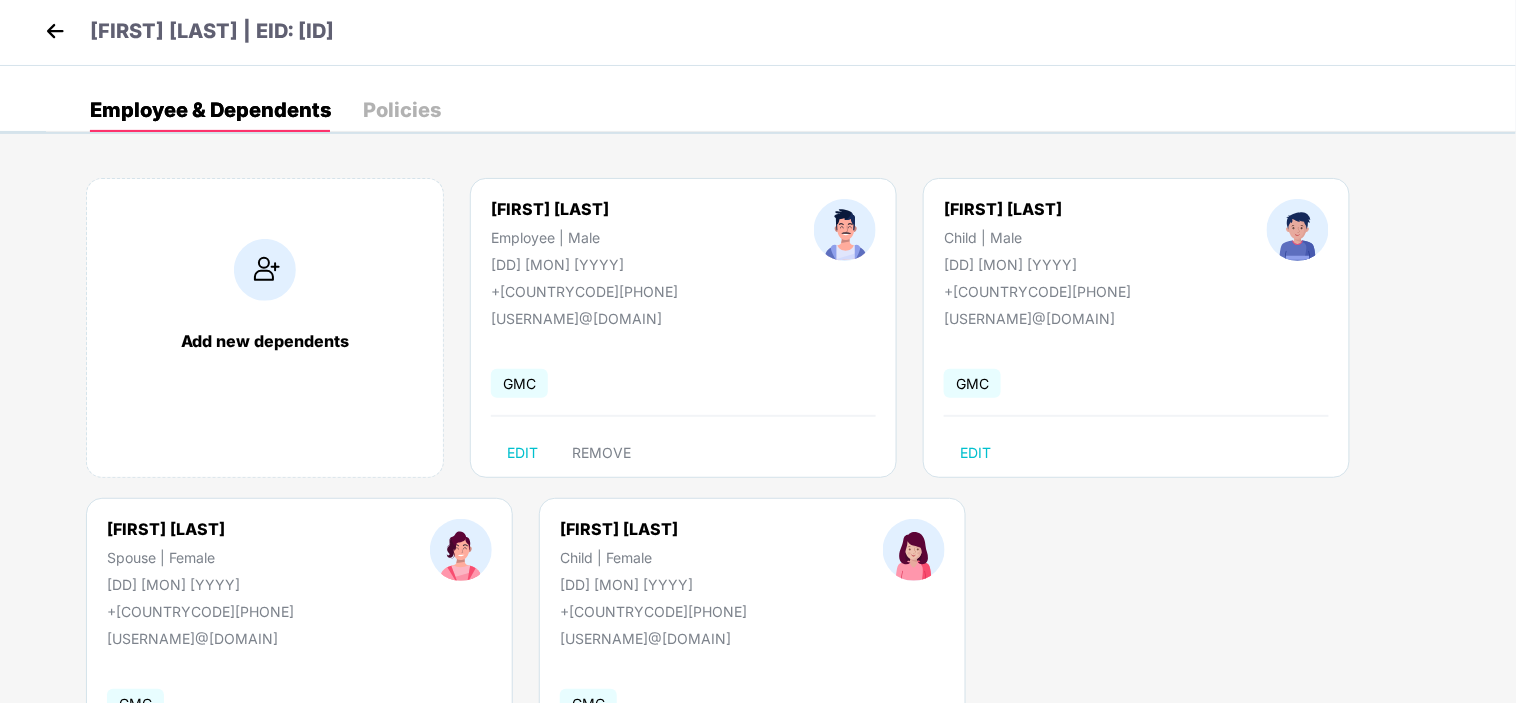 scroll, scrollTop: 0, scrollLeft: 0, axis: both 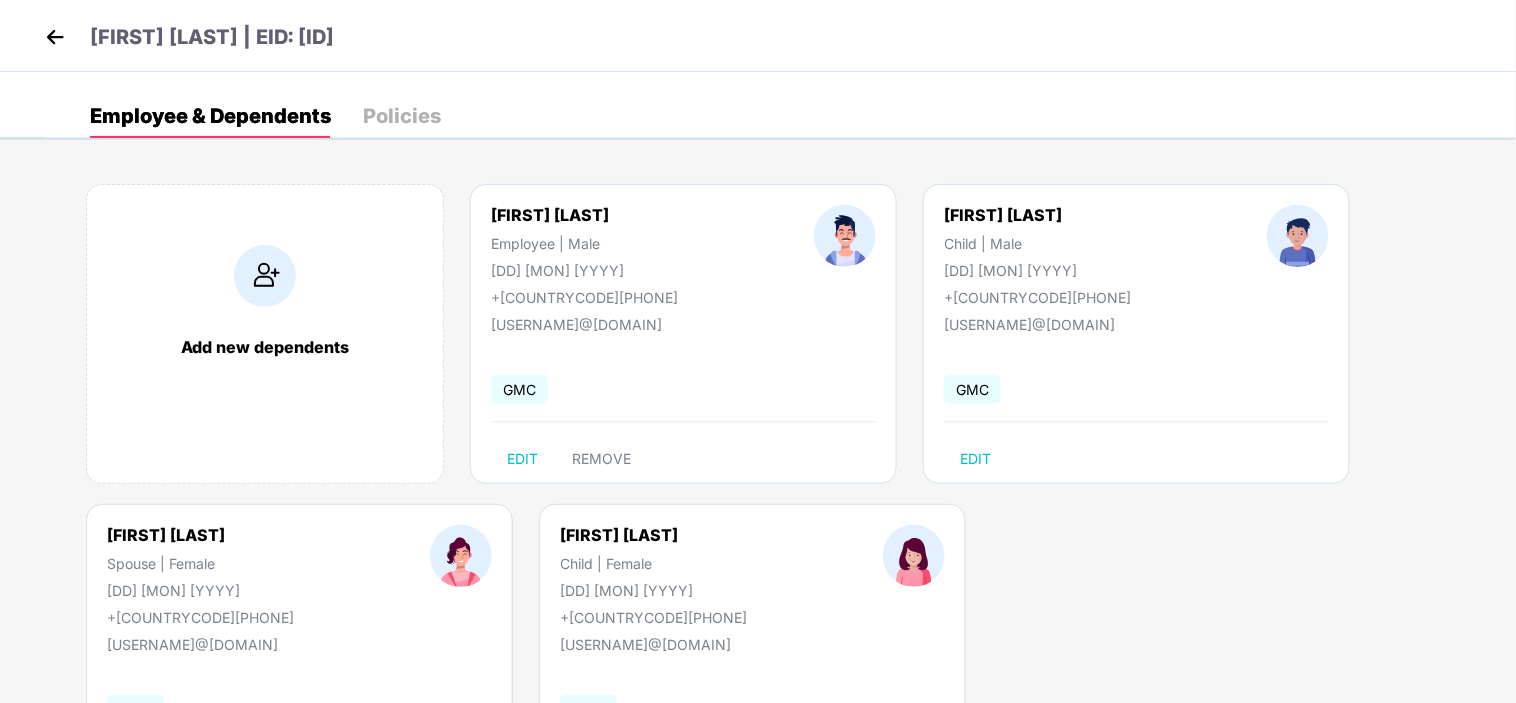 click at bounding box center [55, 37] 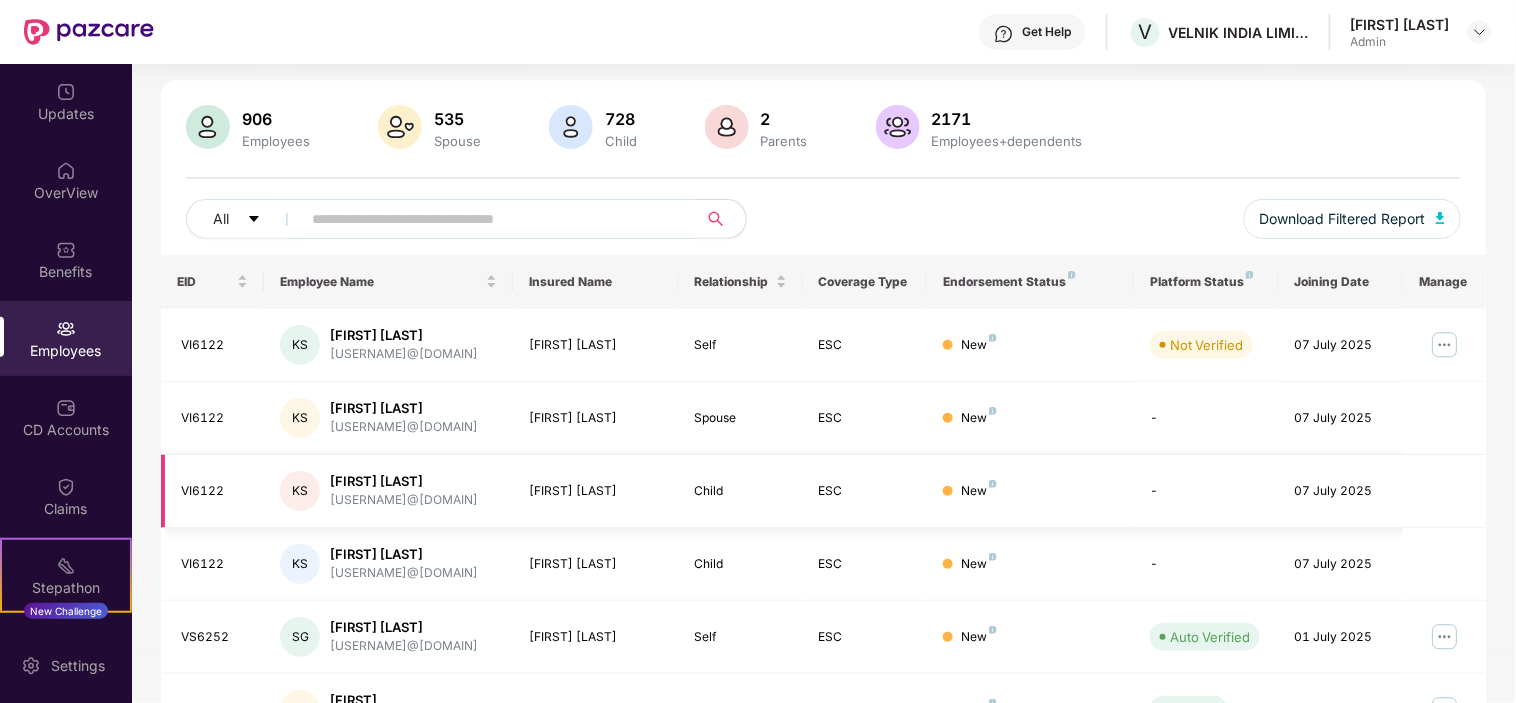 scroll, scrollTop: 333, scrollLeft: 0, axis: vertical 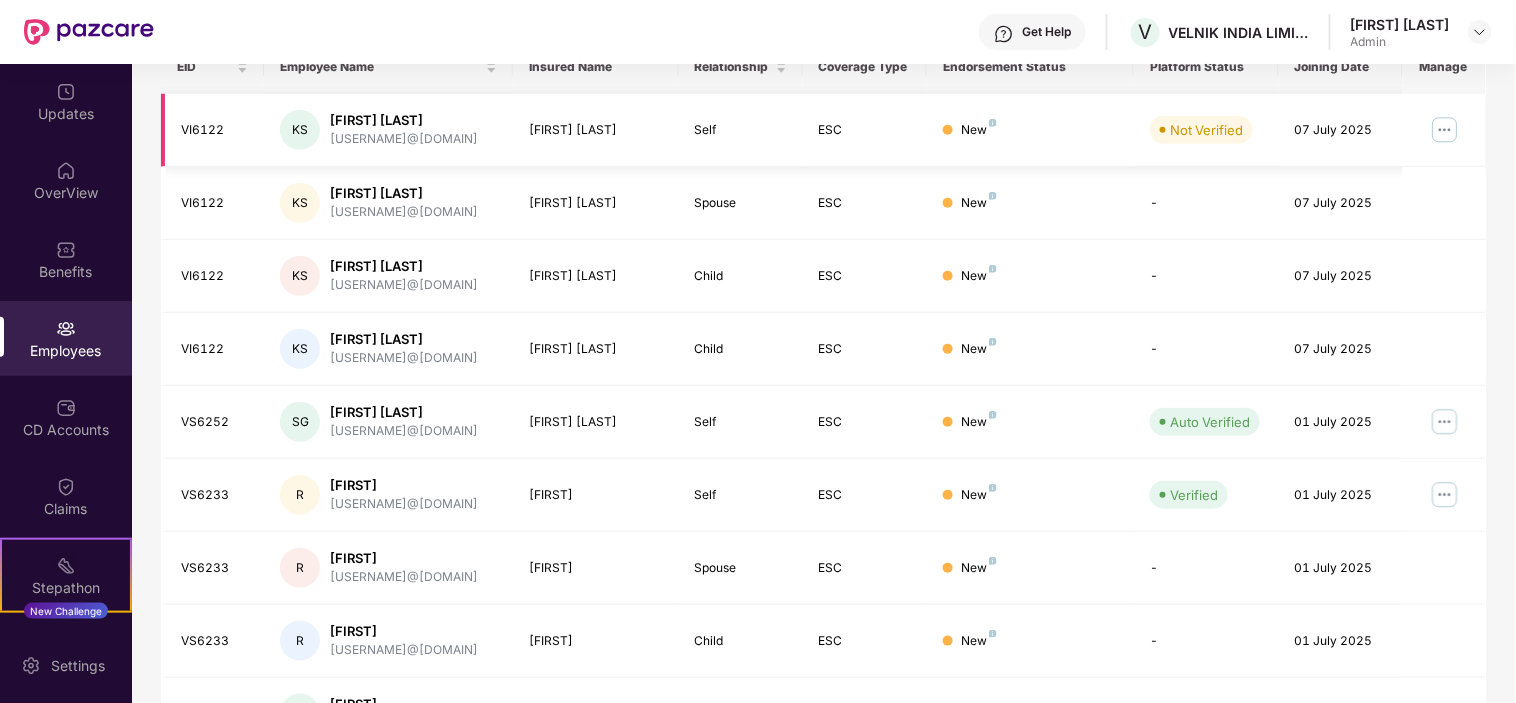 click at bounding box center [1445, 130] 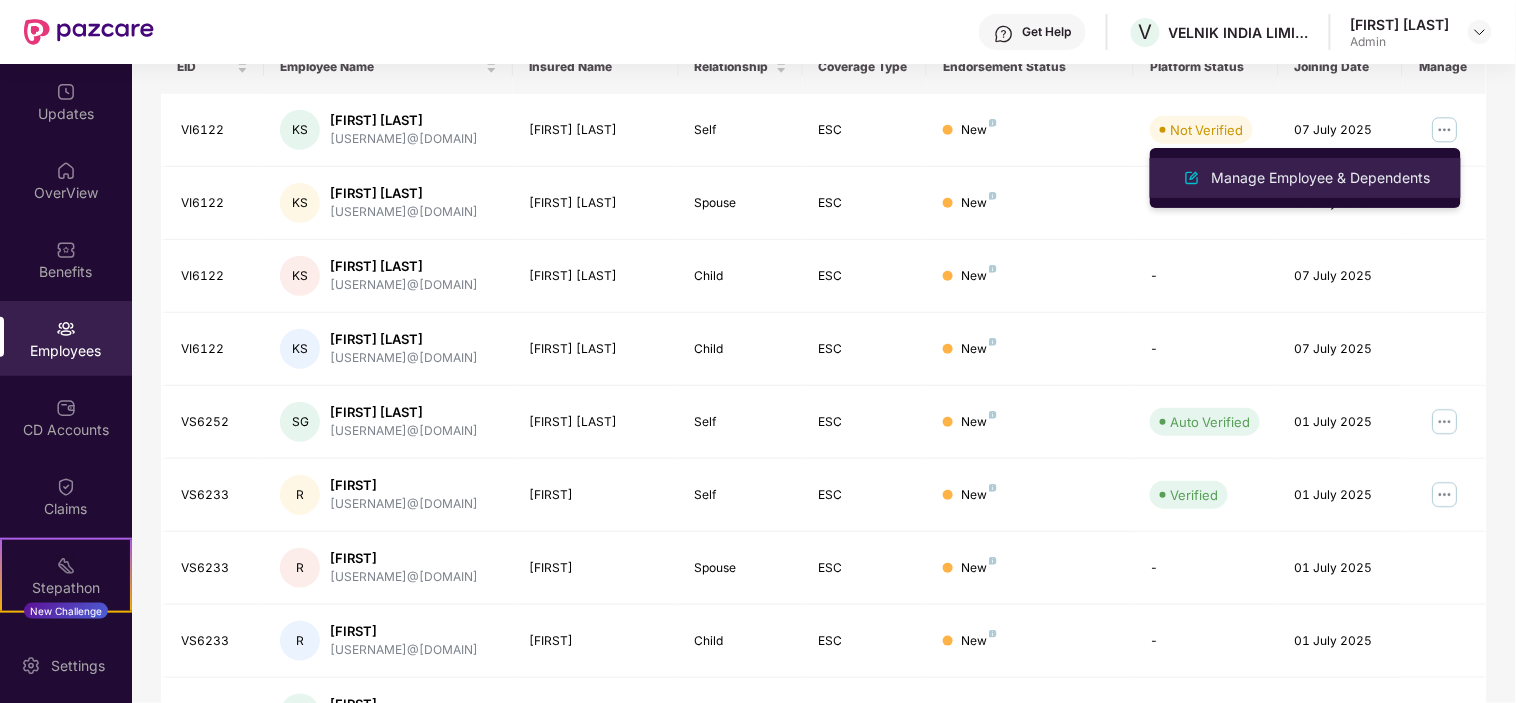click on "Manage Employee & Dependents" at bounding box center [1321, 178] 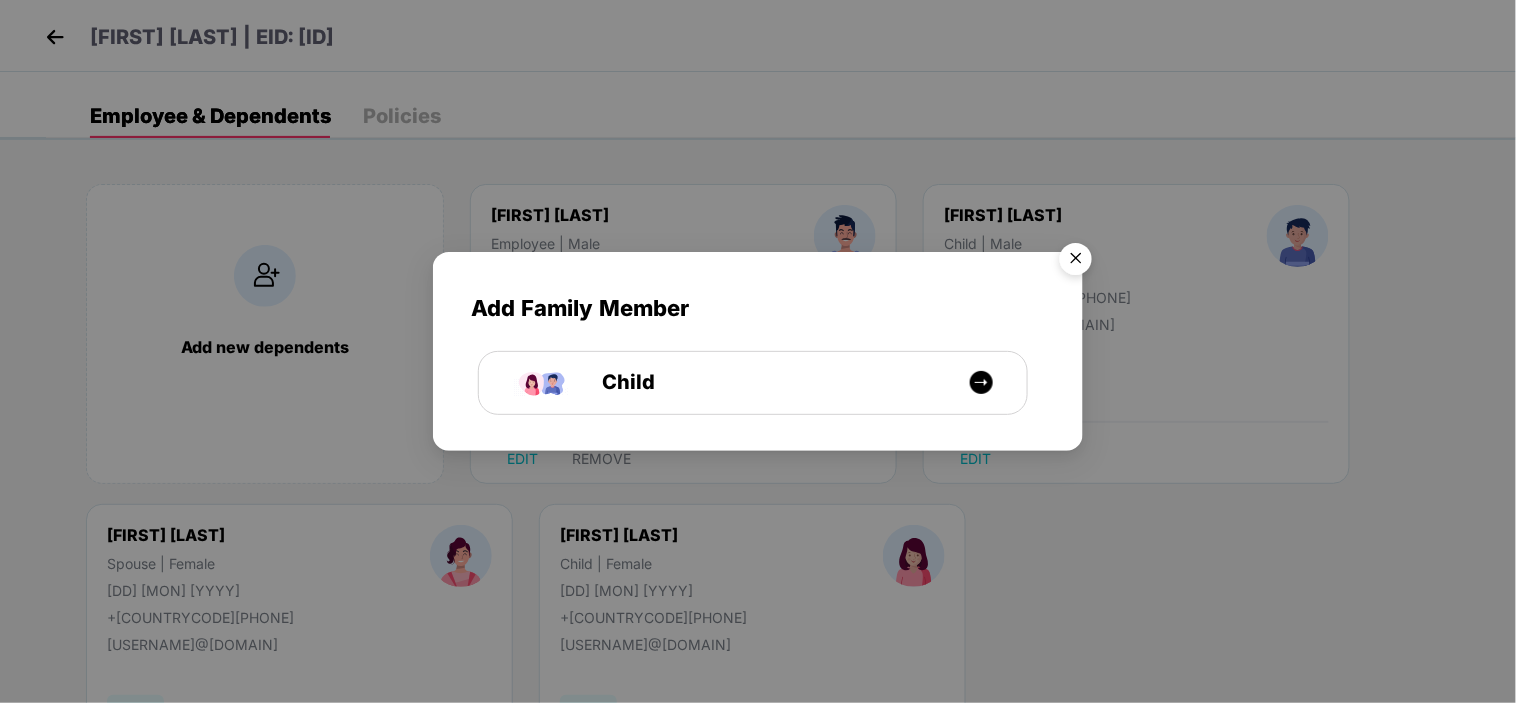 click at bounding box center (1076, 262) 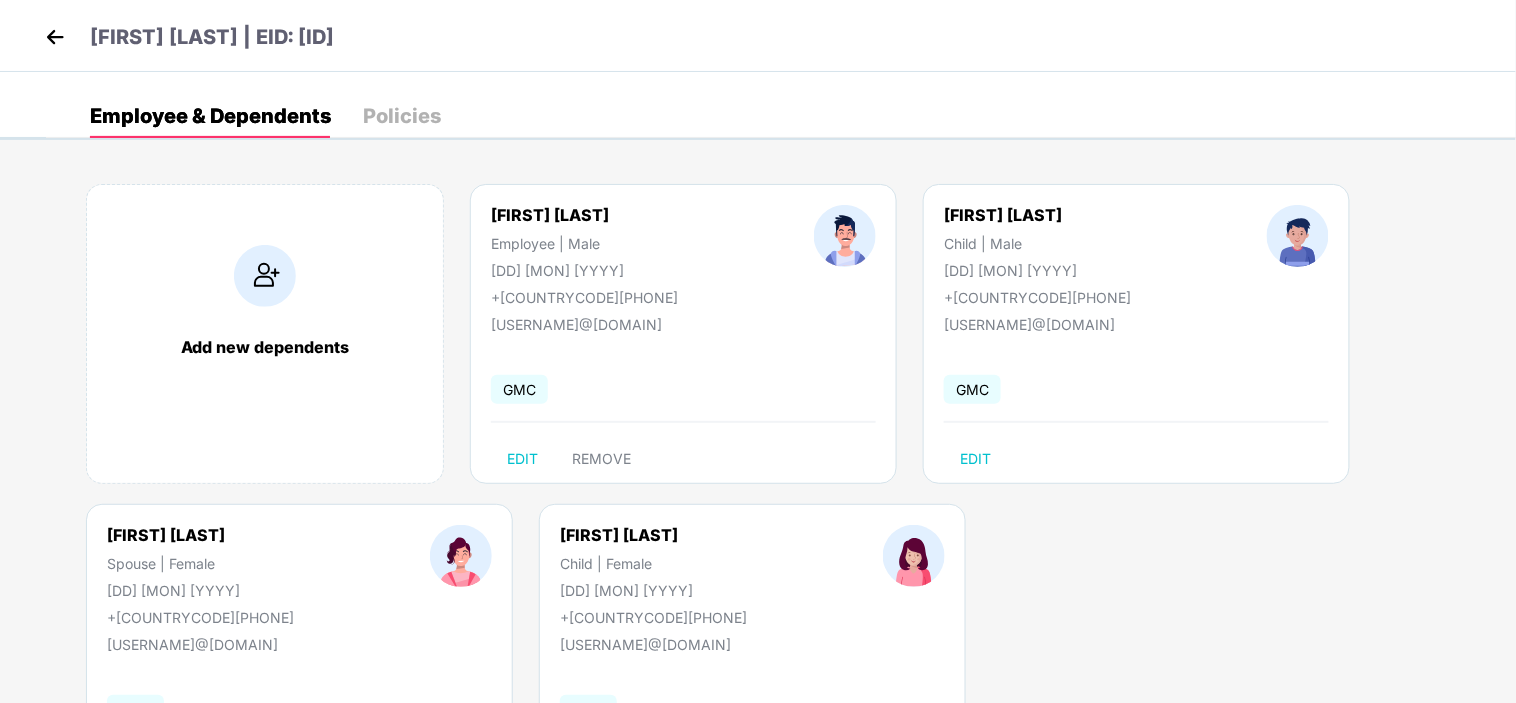 click at bounding box center [55, 37] 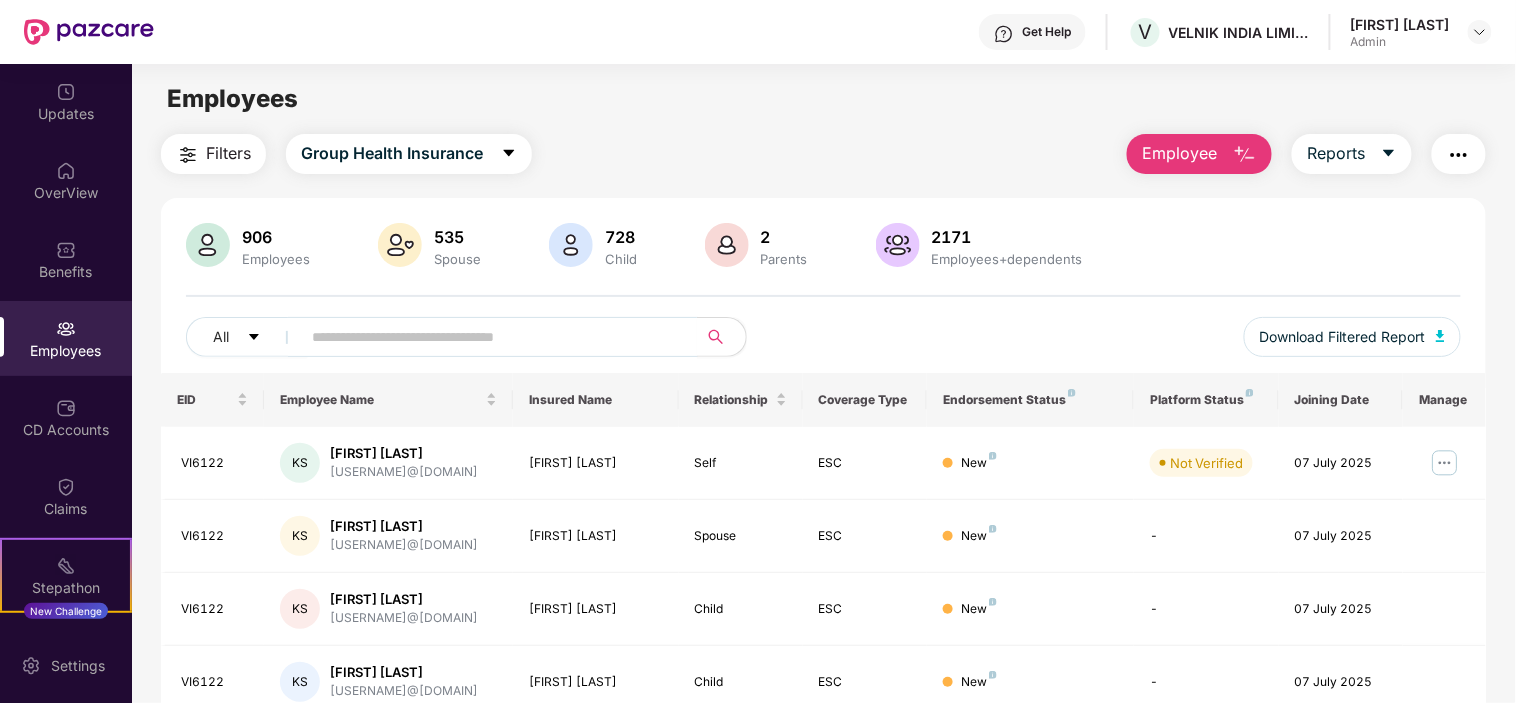 click on "Employee Name" at bounding box center [388, 399] 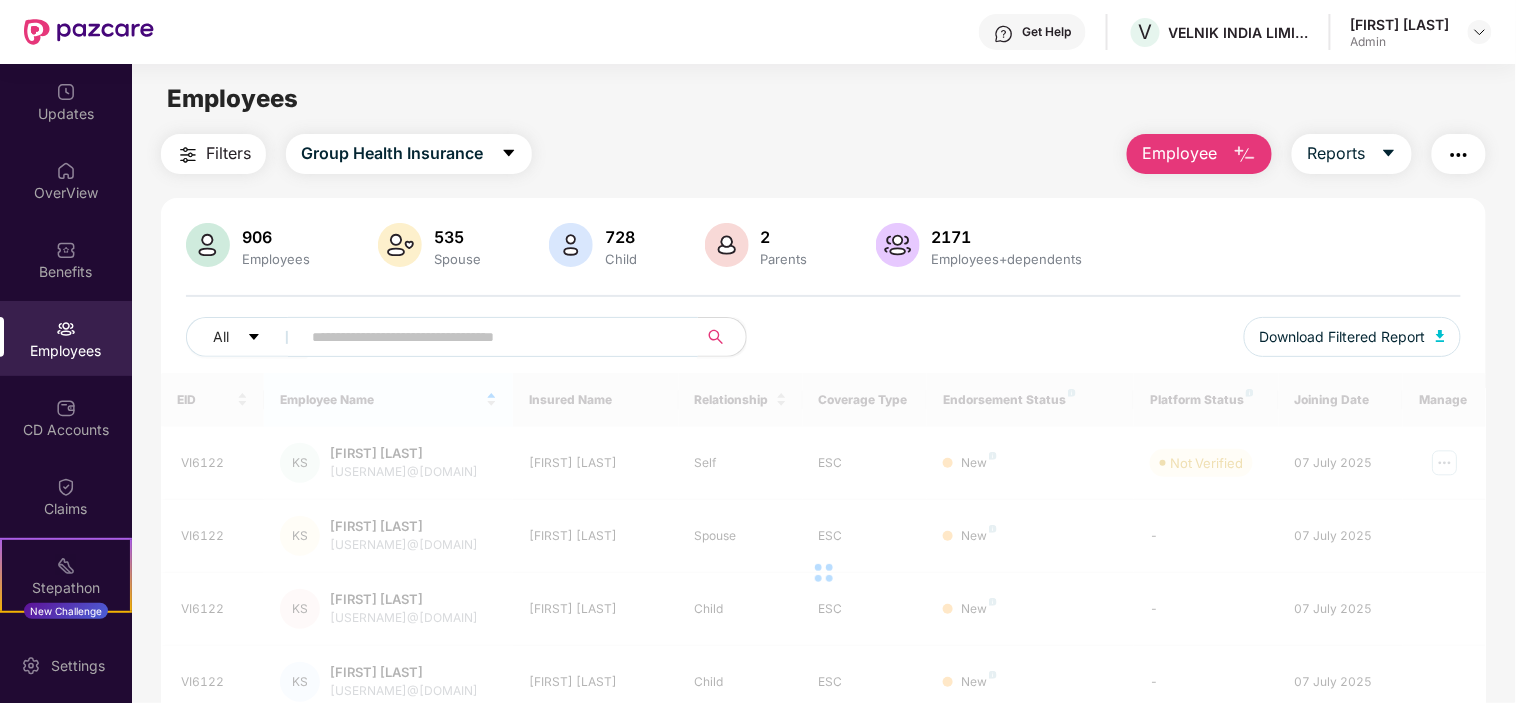 click at bounding box center (491, 337) 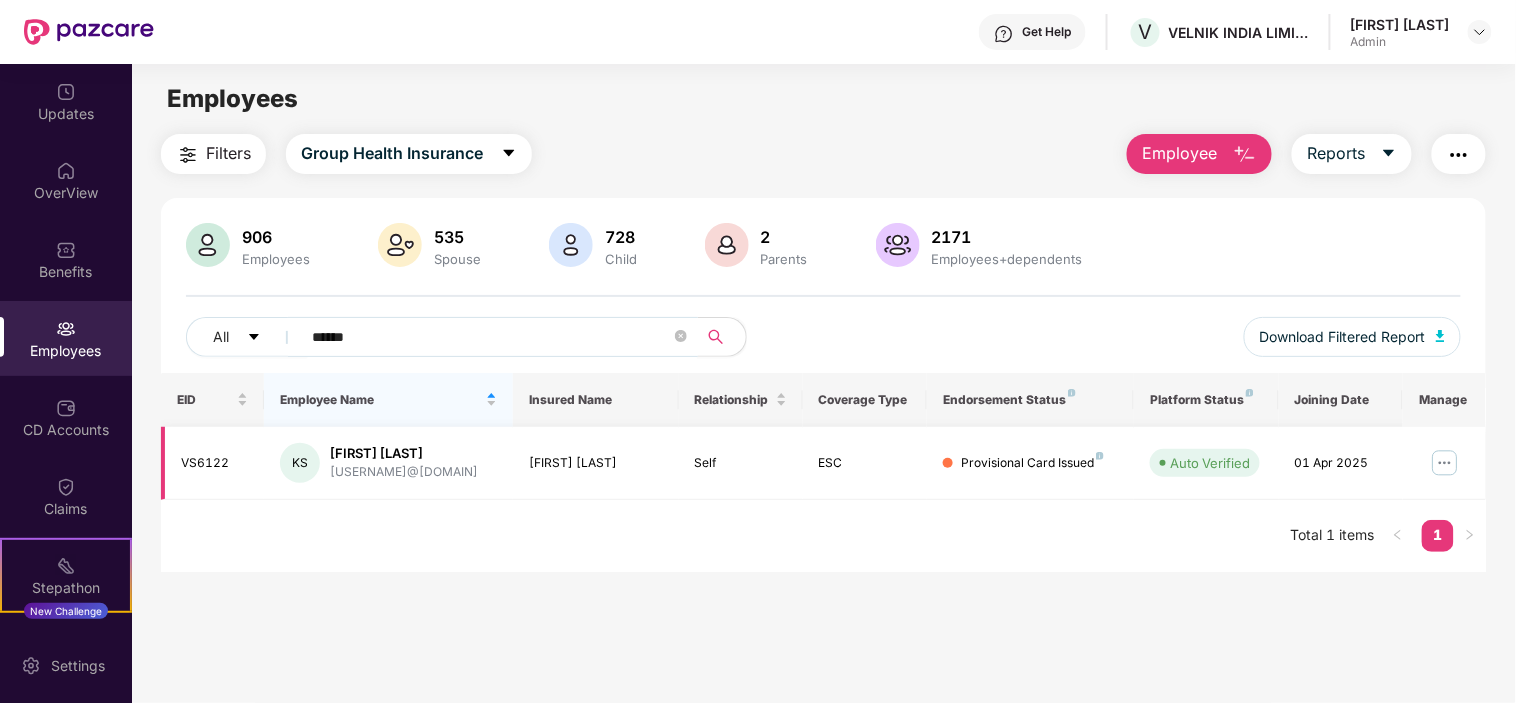 type on "******" 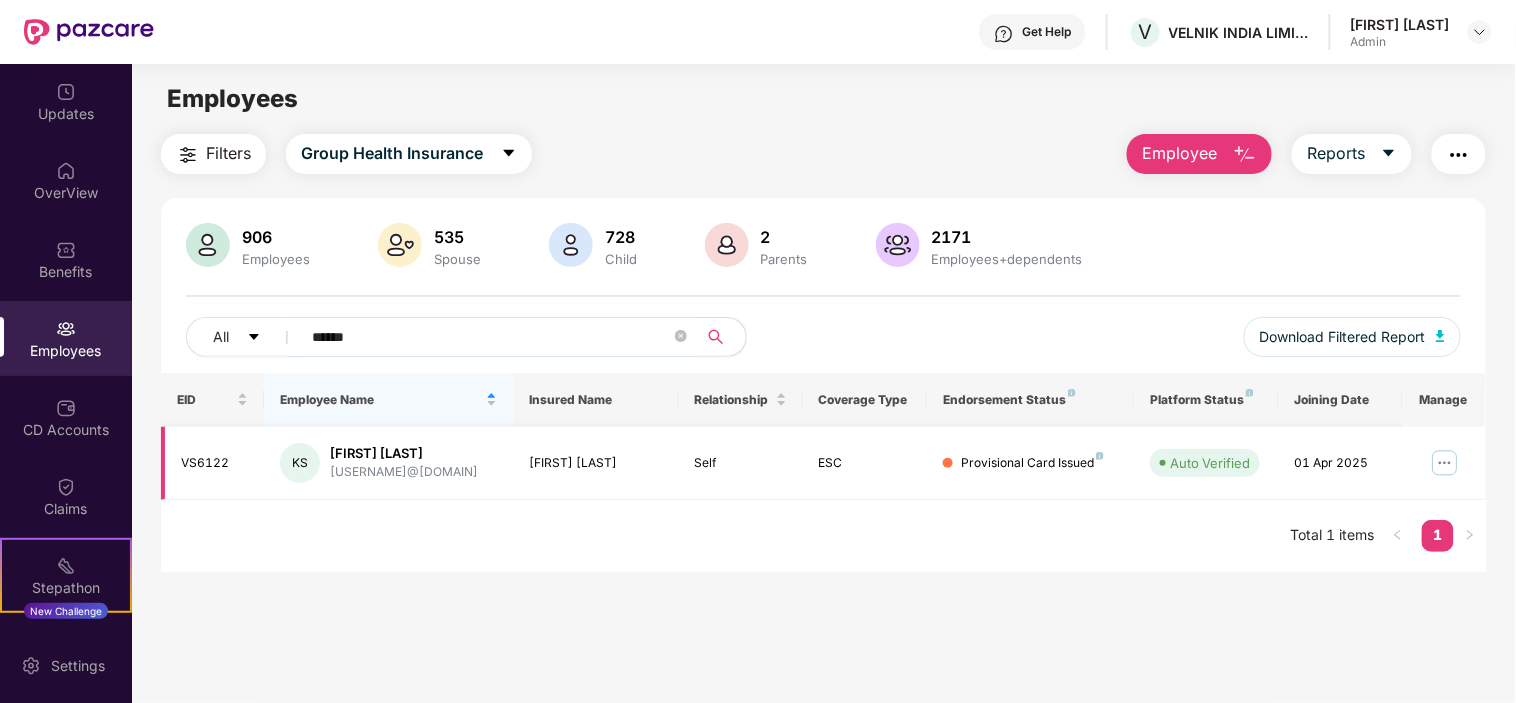 click at bounding box center (1445, 463) 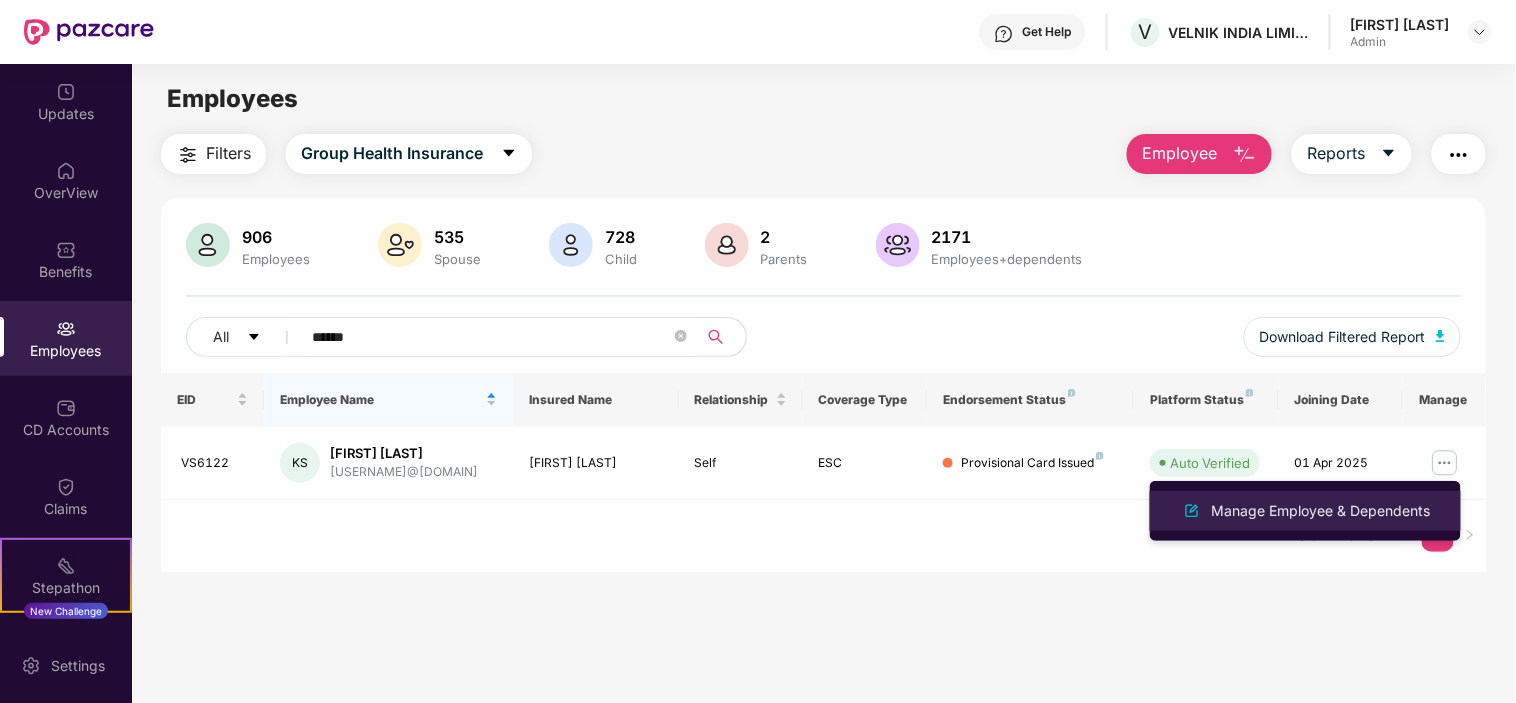 click on "Manage Employee & Dependents" at bounding box center [1321, 511] 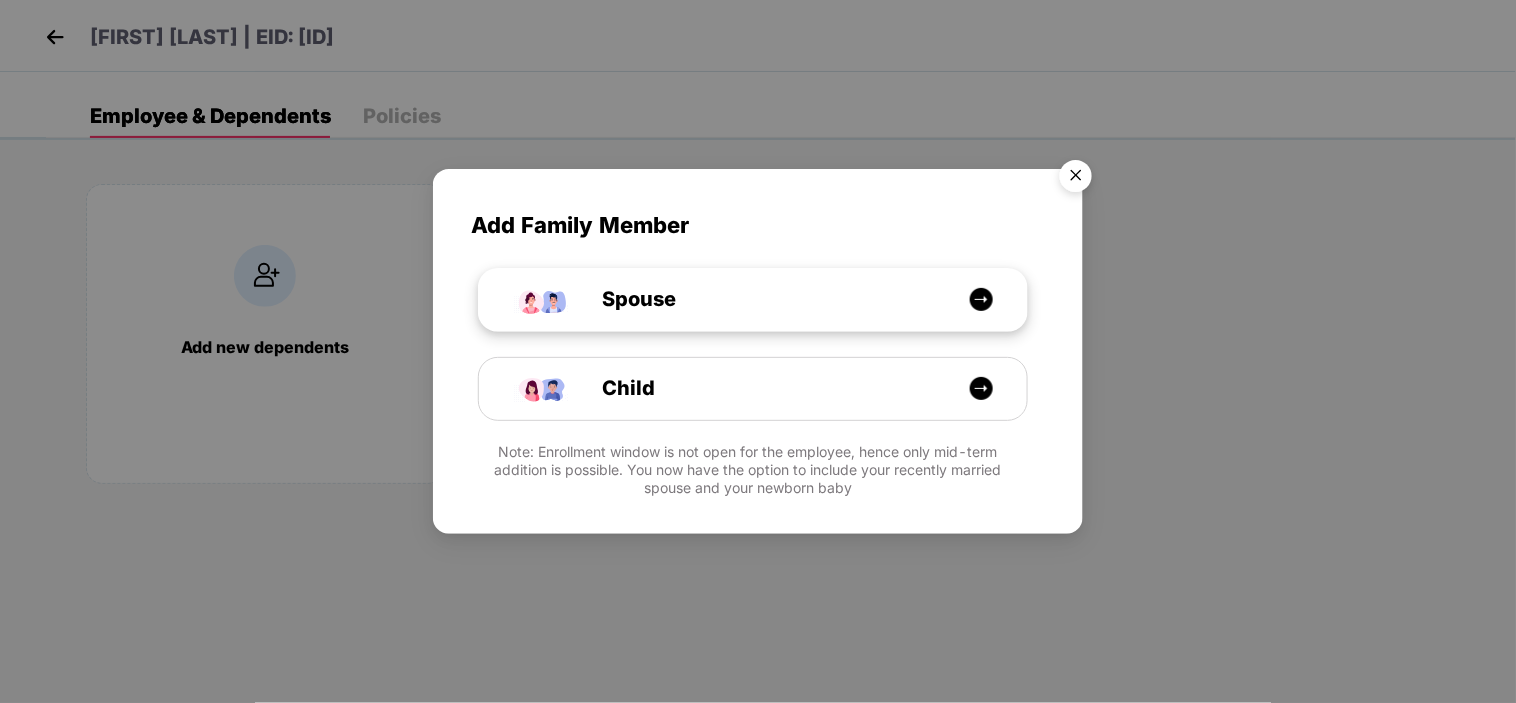 click on "Spouse" at bounding box center [763, 299] 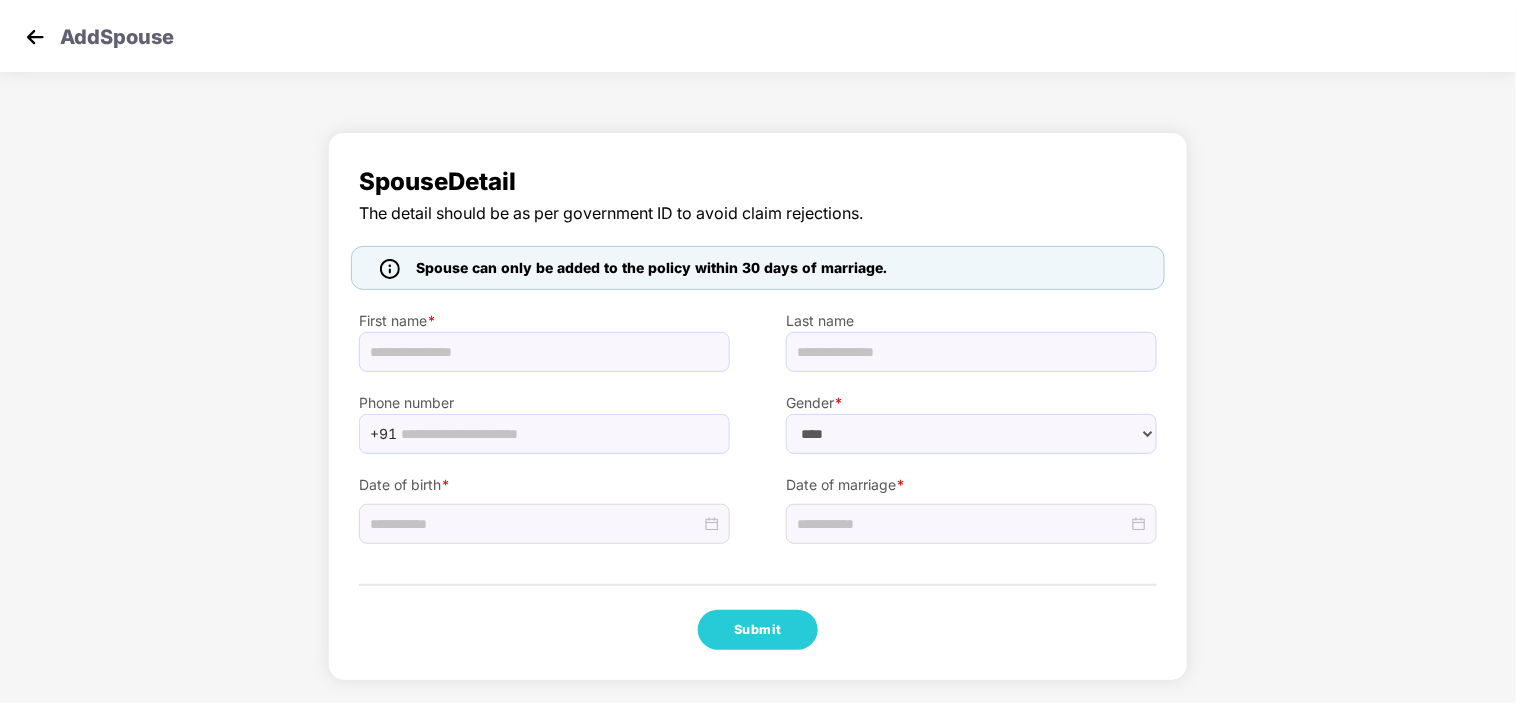 select on "******" 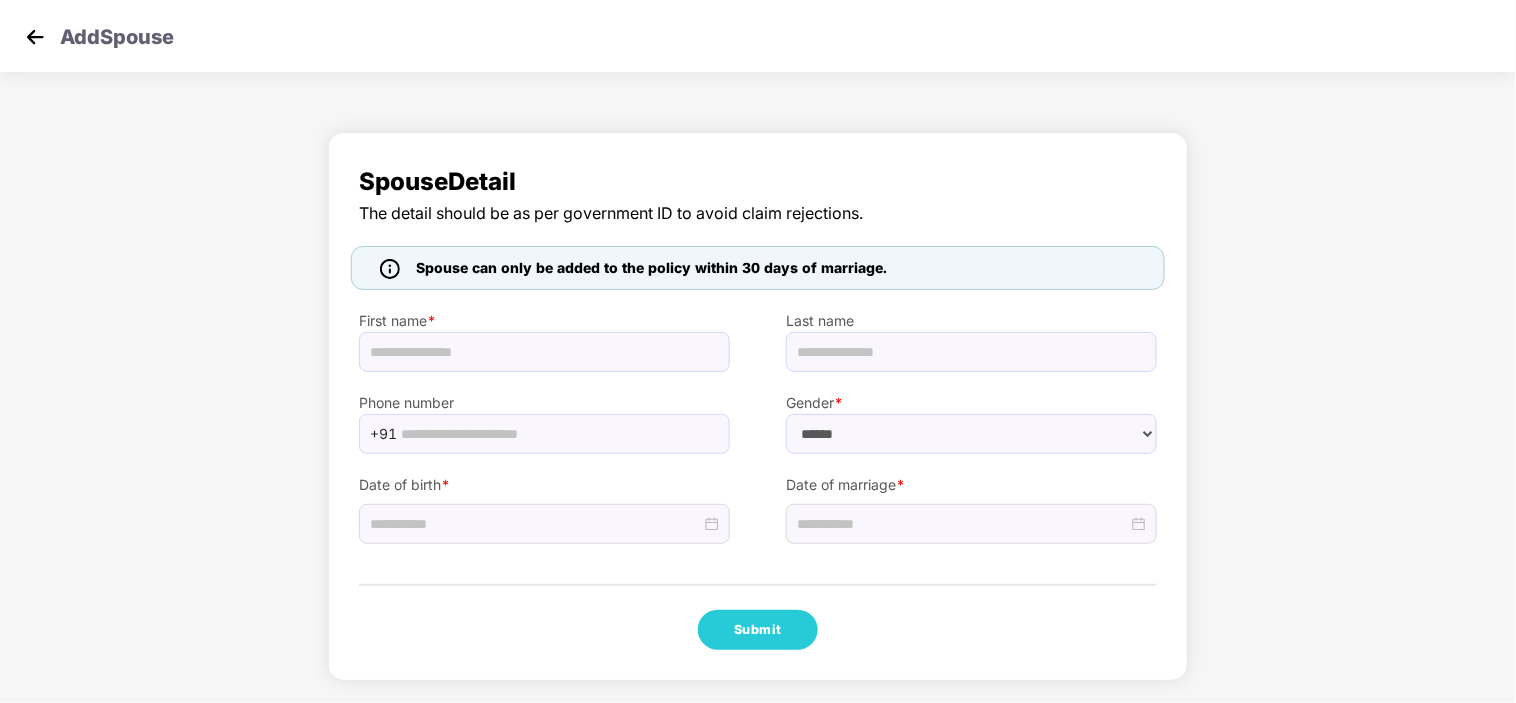 click at bounding box center [35, 37] 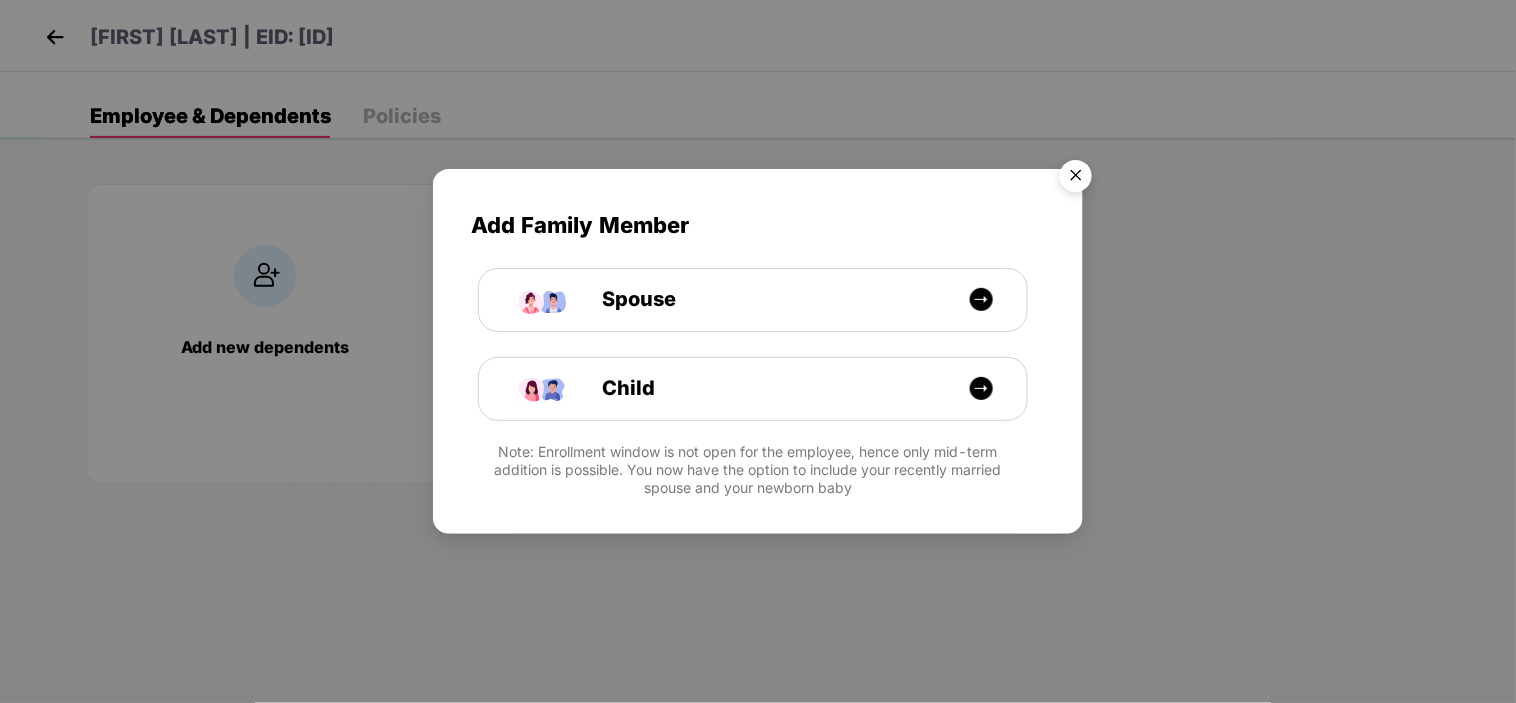 click on "Note: Enrollment window is not open for the employee, hence only mid-term addition is possible. You now have the option to include your recently married spouse and your newborn baby" at bounding box center (758, 470) 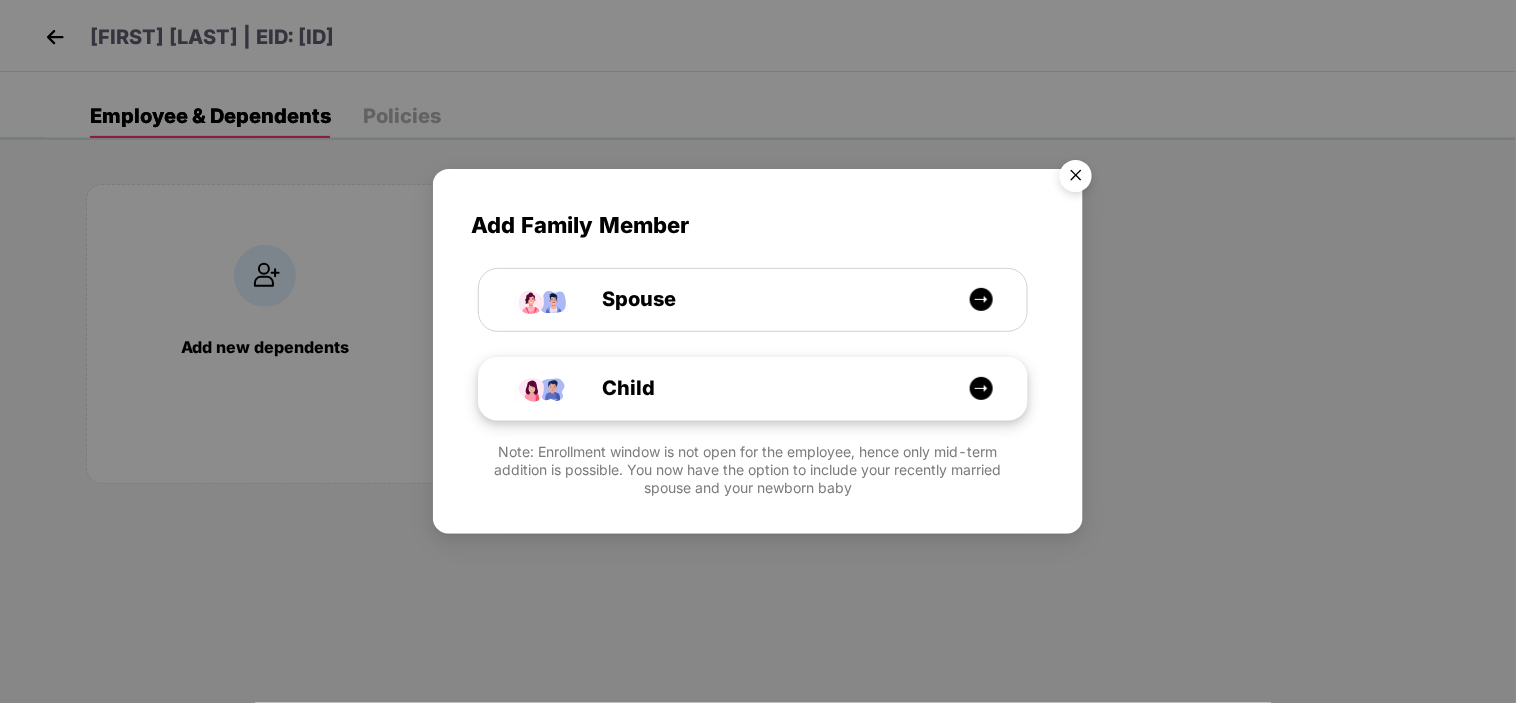 click on "Child" at bounding box center [763, 388] 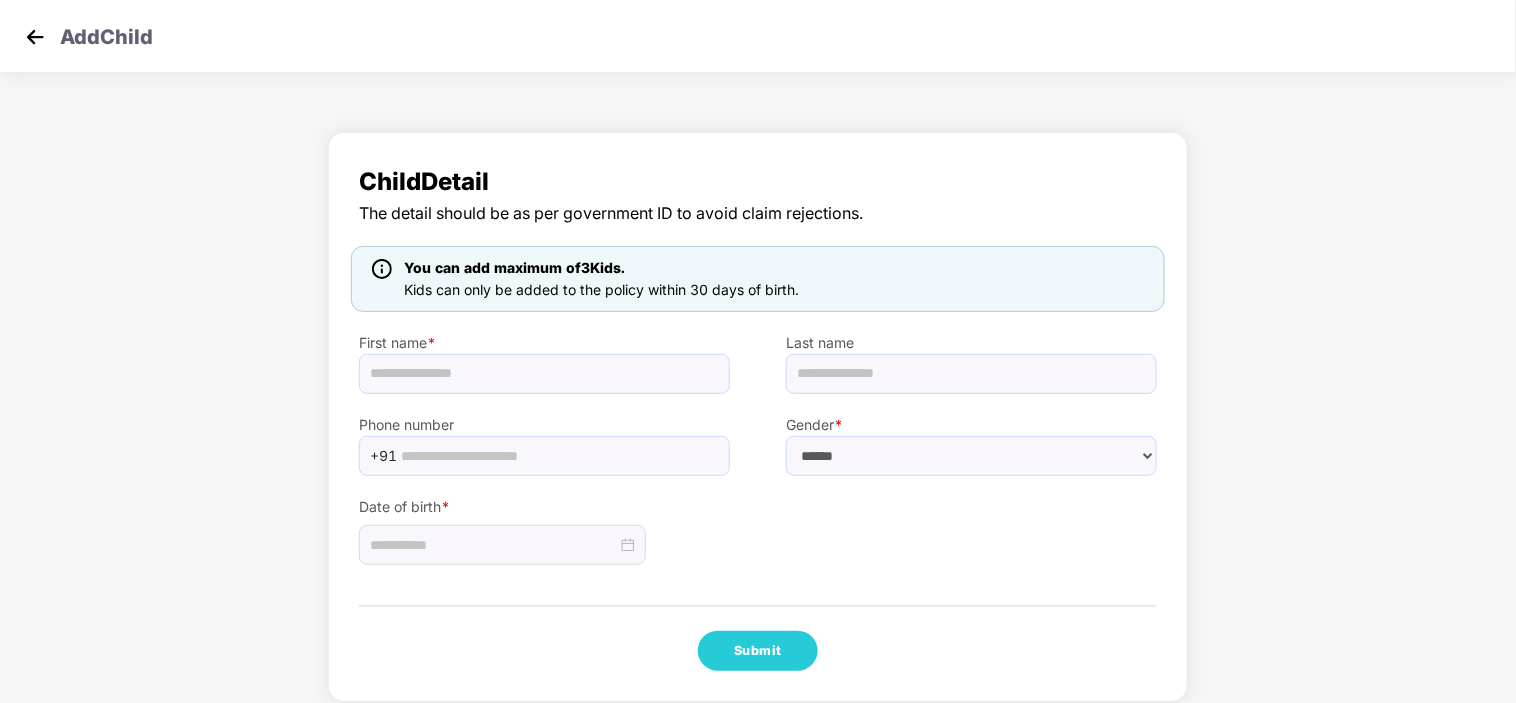 scroll, scrollTop: 20, scrollLeft: 0, axis: vertical 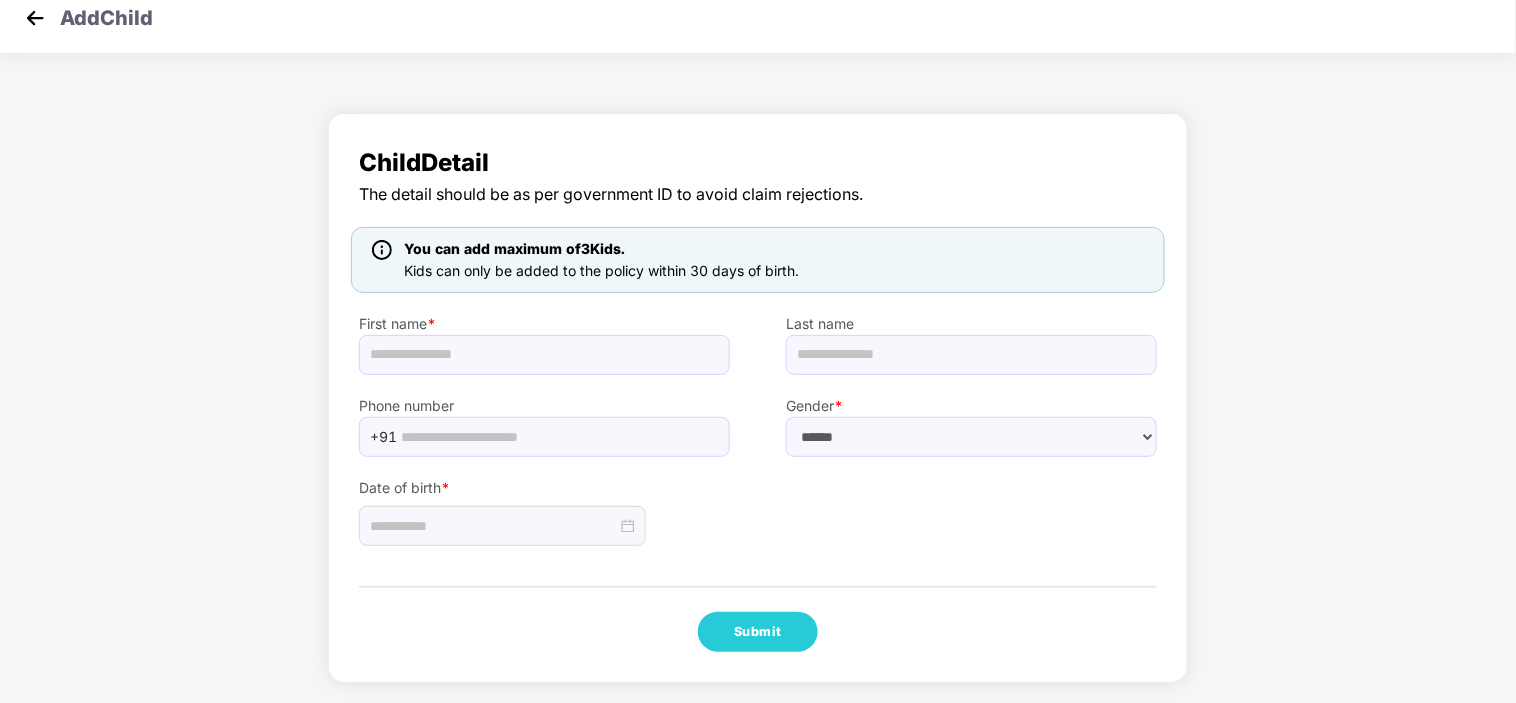 click at bounding box center [35, 18] 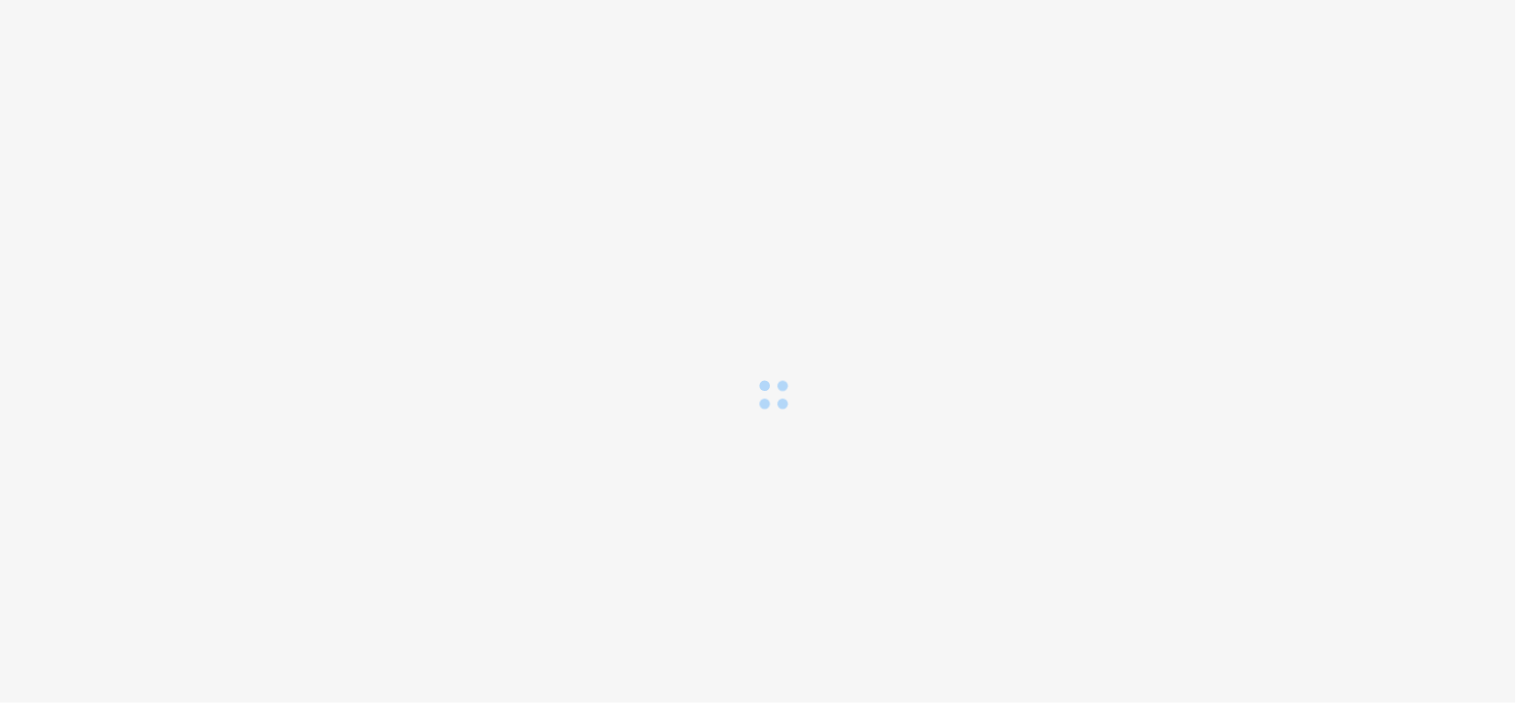 scroll, scrollTop: 0, scrollLeft: 0, axis: both 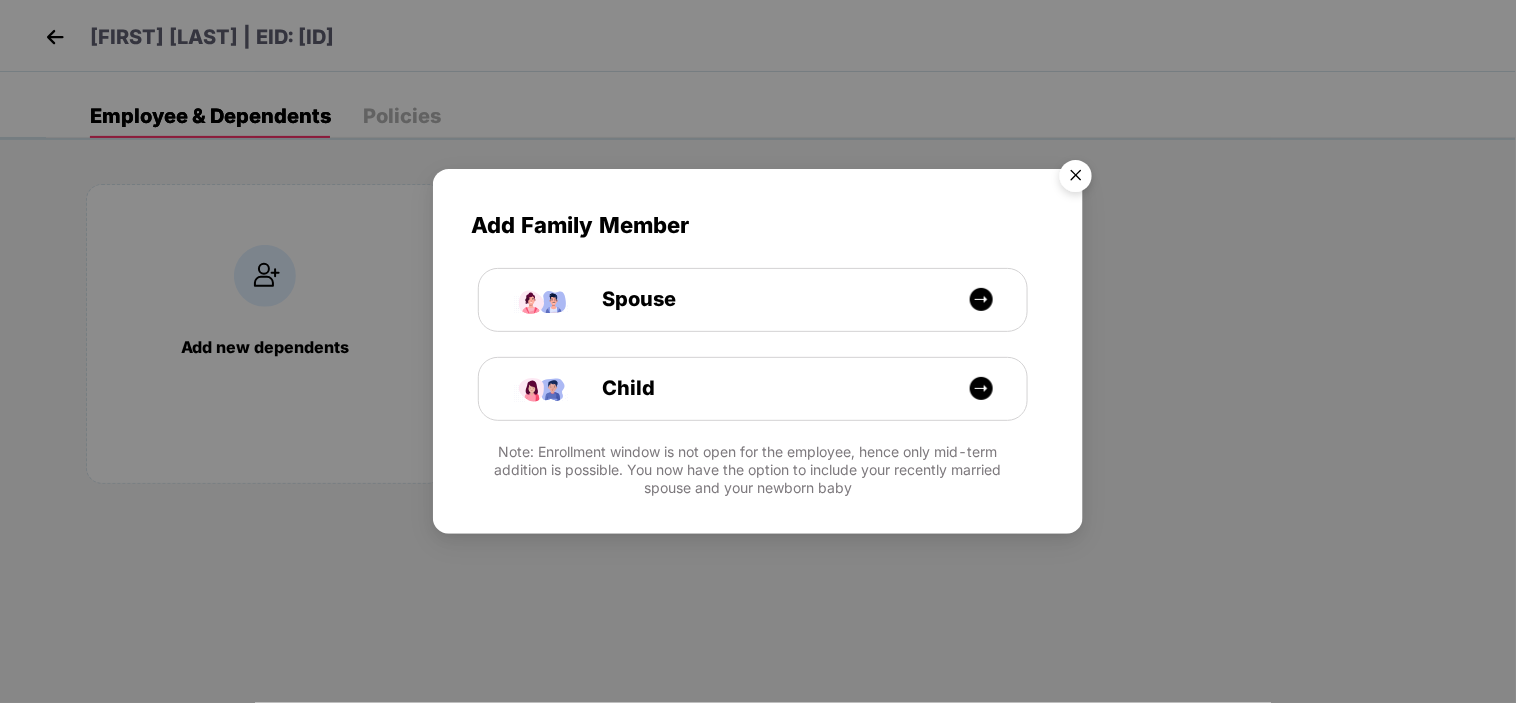 click at bounding box center [1076, 179] 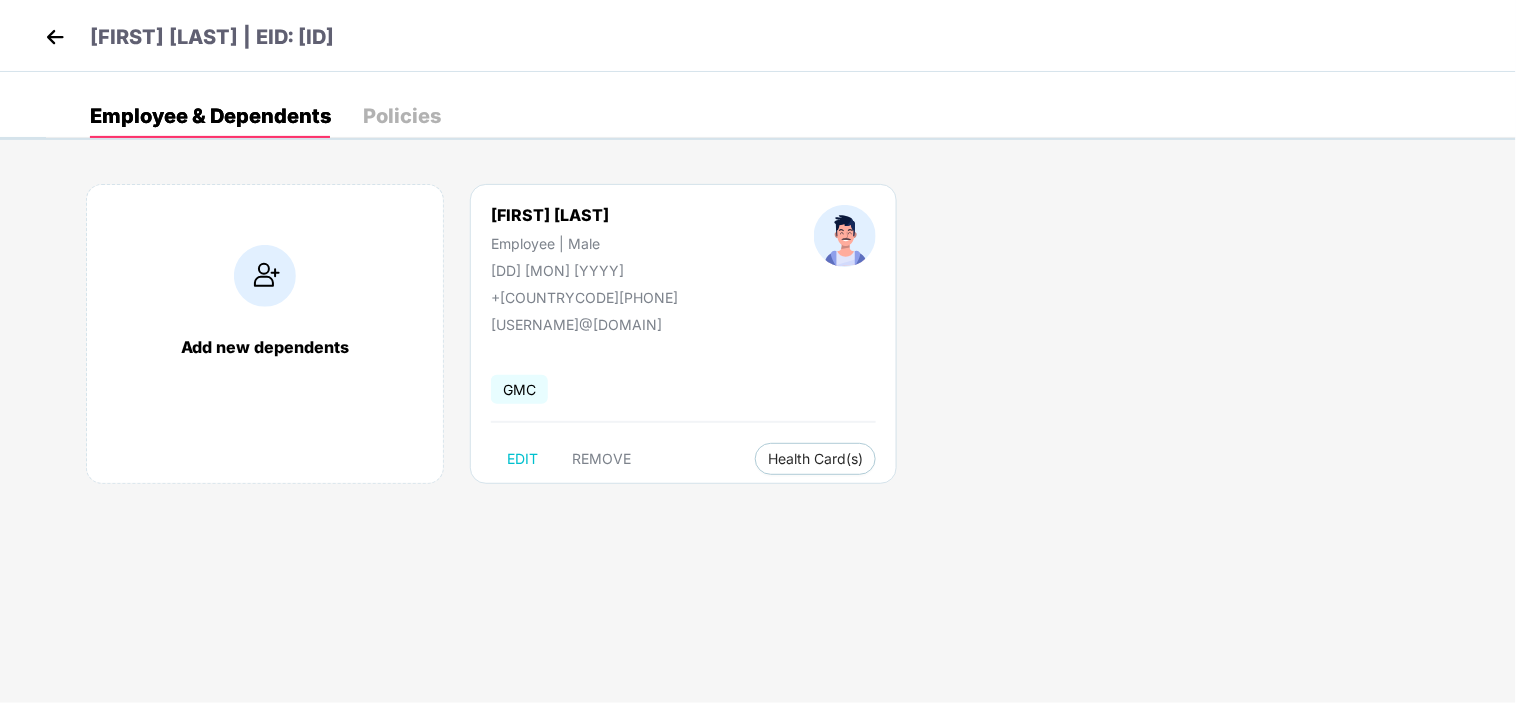 click on "Add new dependents" at bounding box center (265, 334) 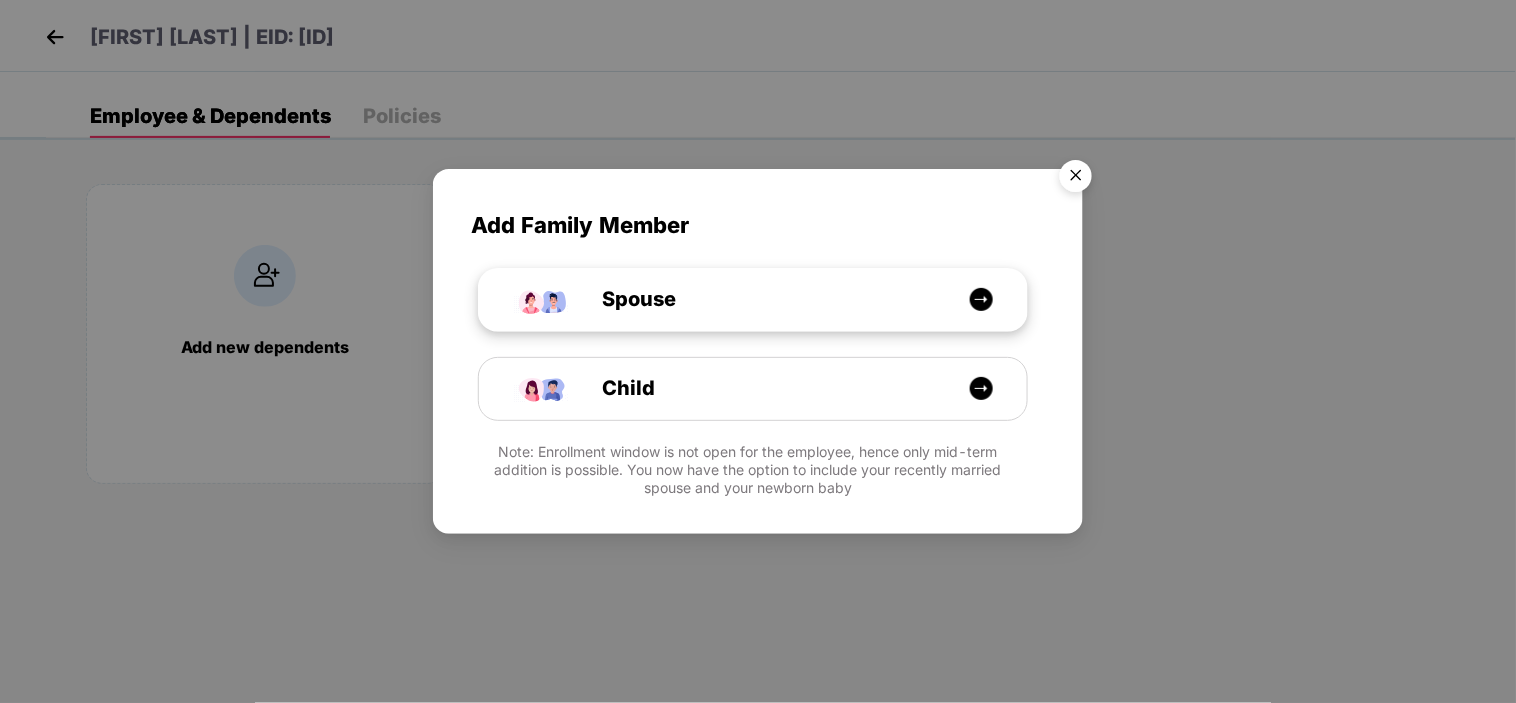 click on "Spouse" at bounding box center (617, 299) 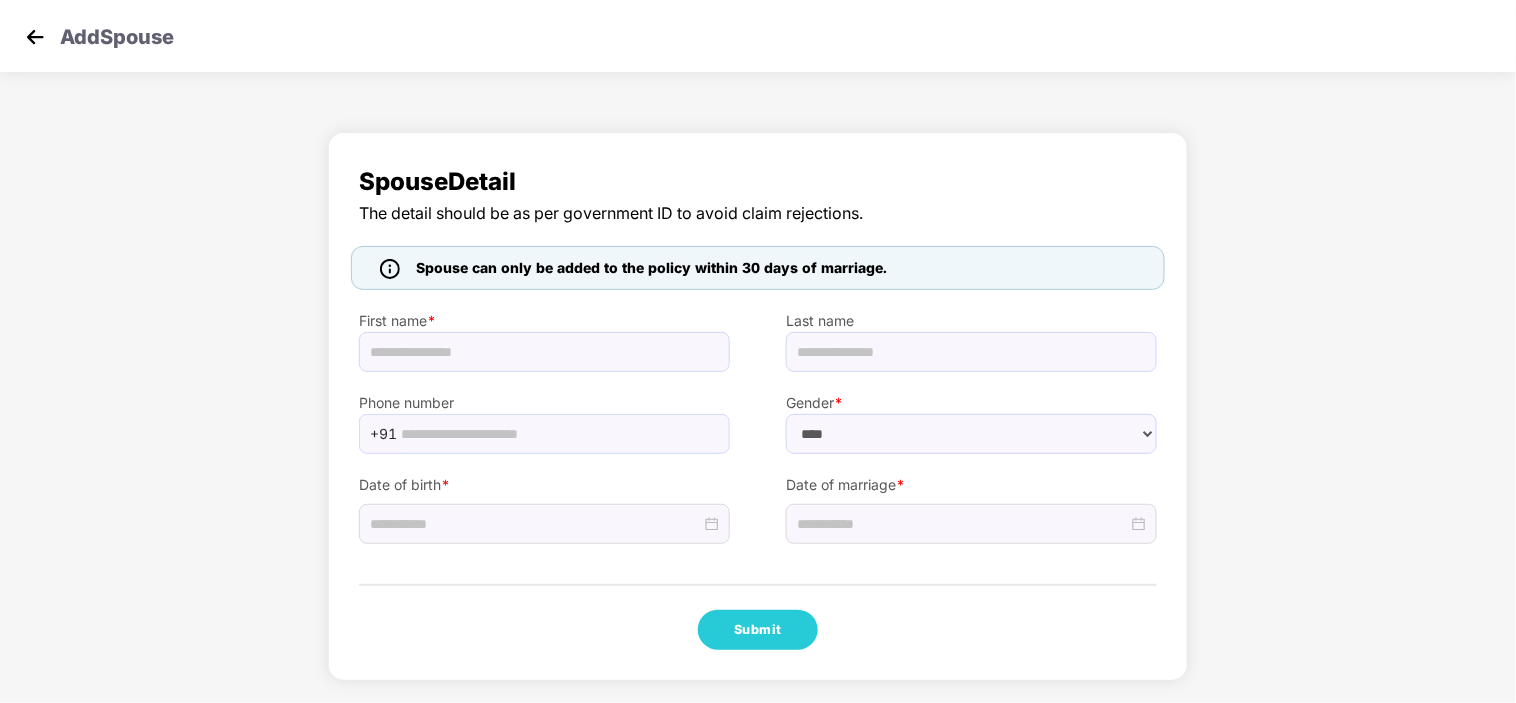 select on "******" 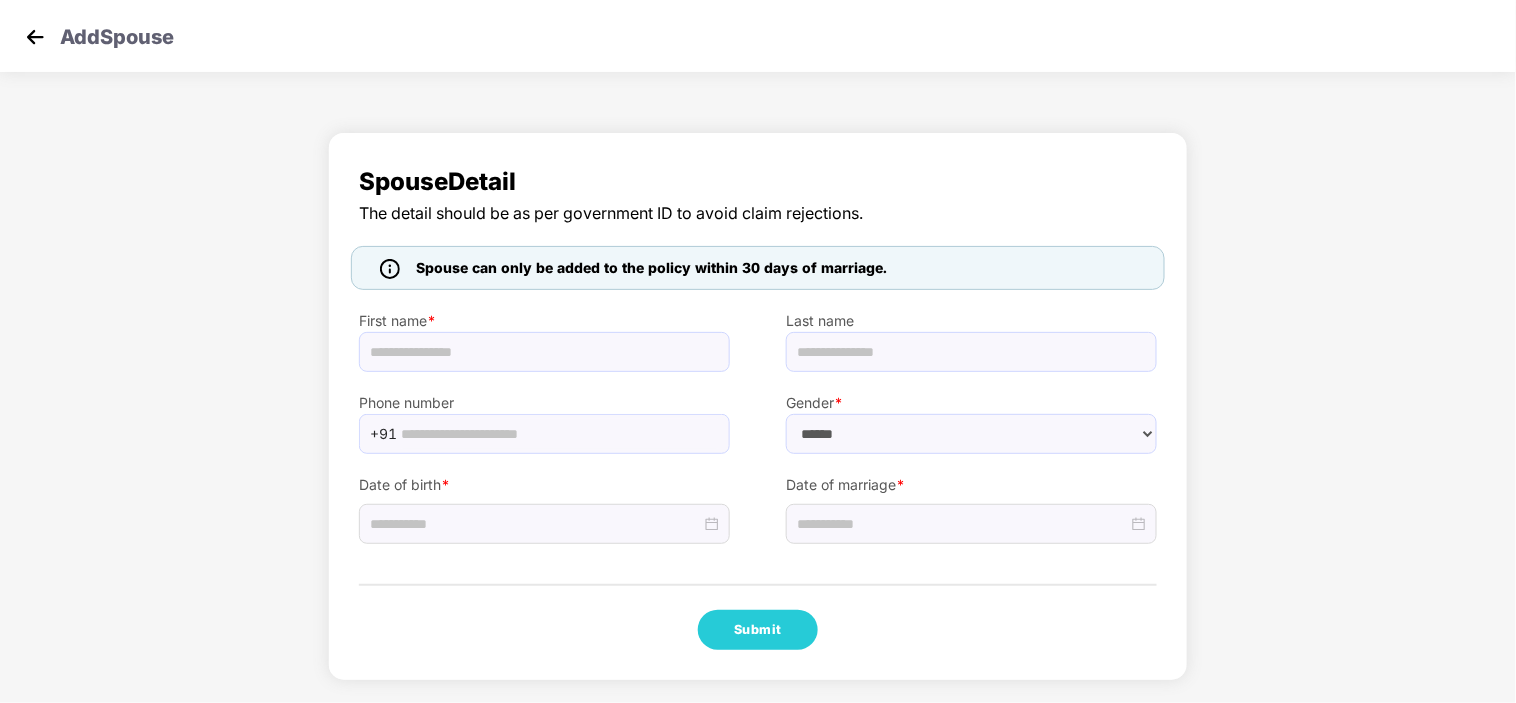 click at bounding box center (35, 37) 